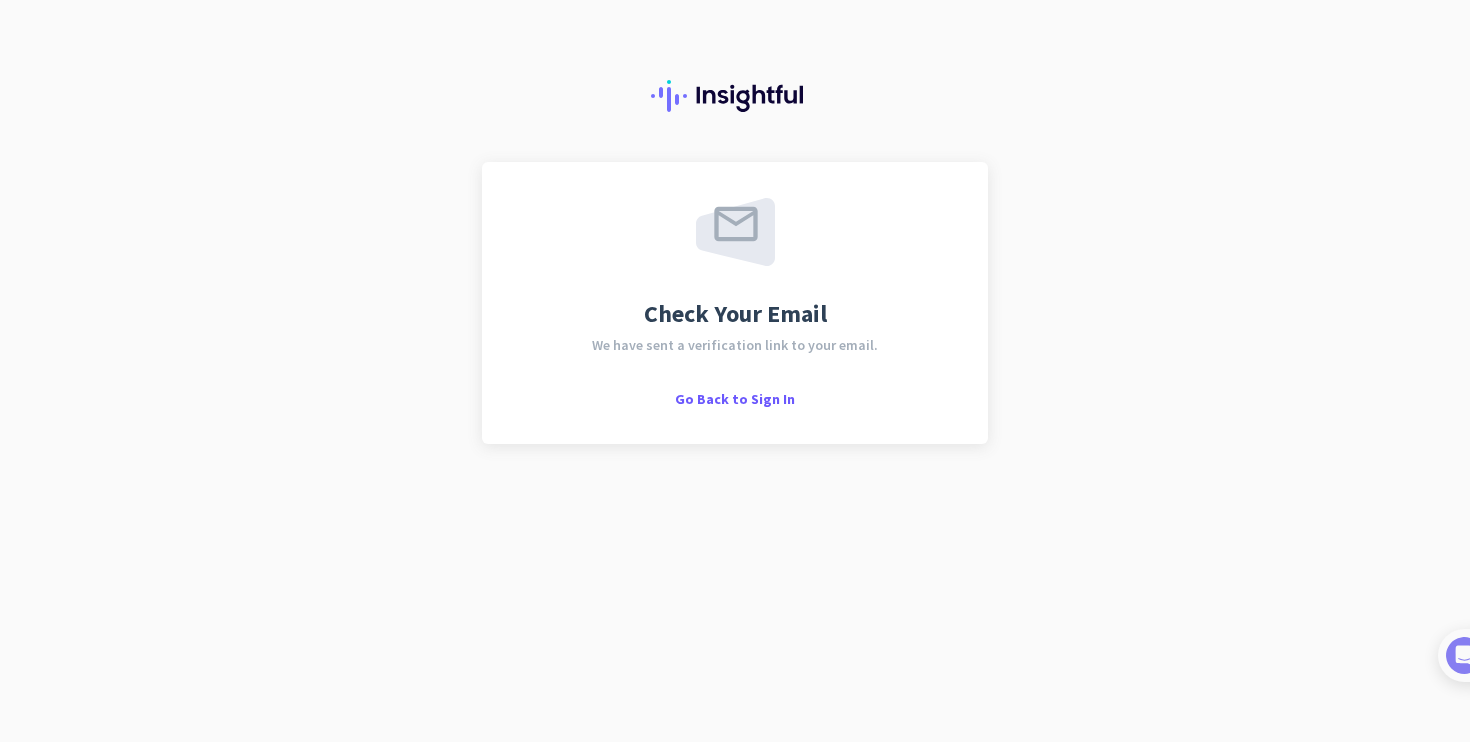 scroll, scrollTop: 0, scrollLeft: 0, axis: both 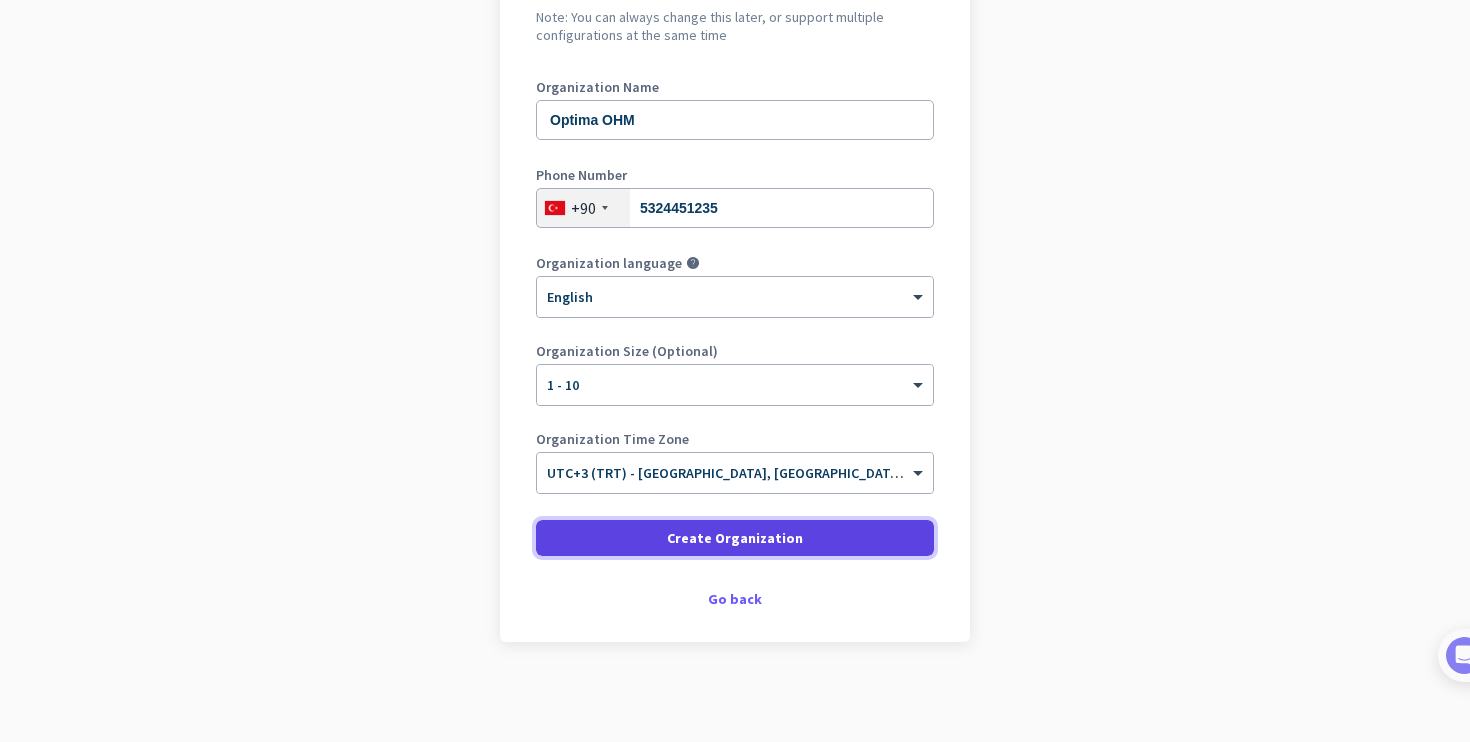 click on "Create Organization" 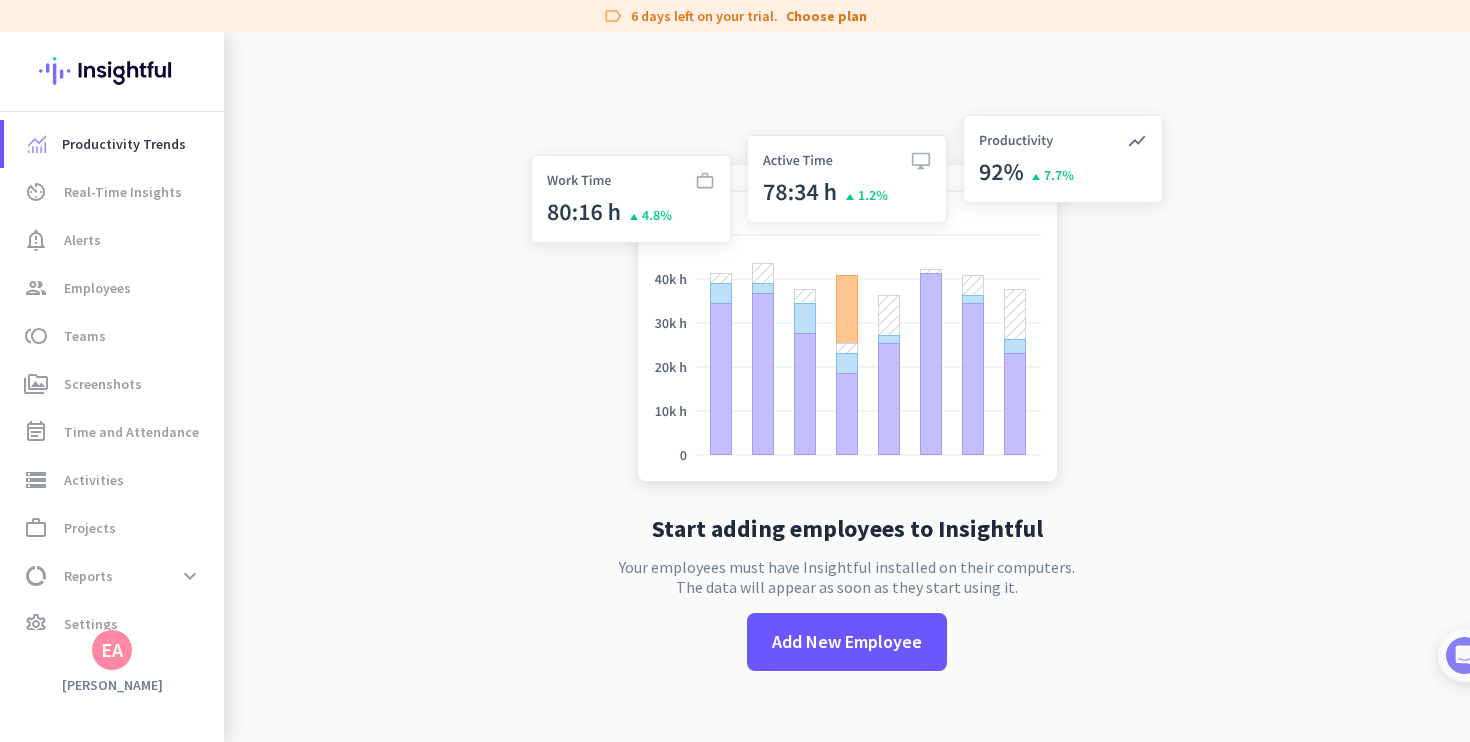 scroll, scrollTop: 32, scrollLeft: 0, axis: vertical 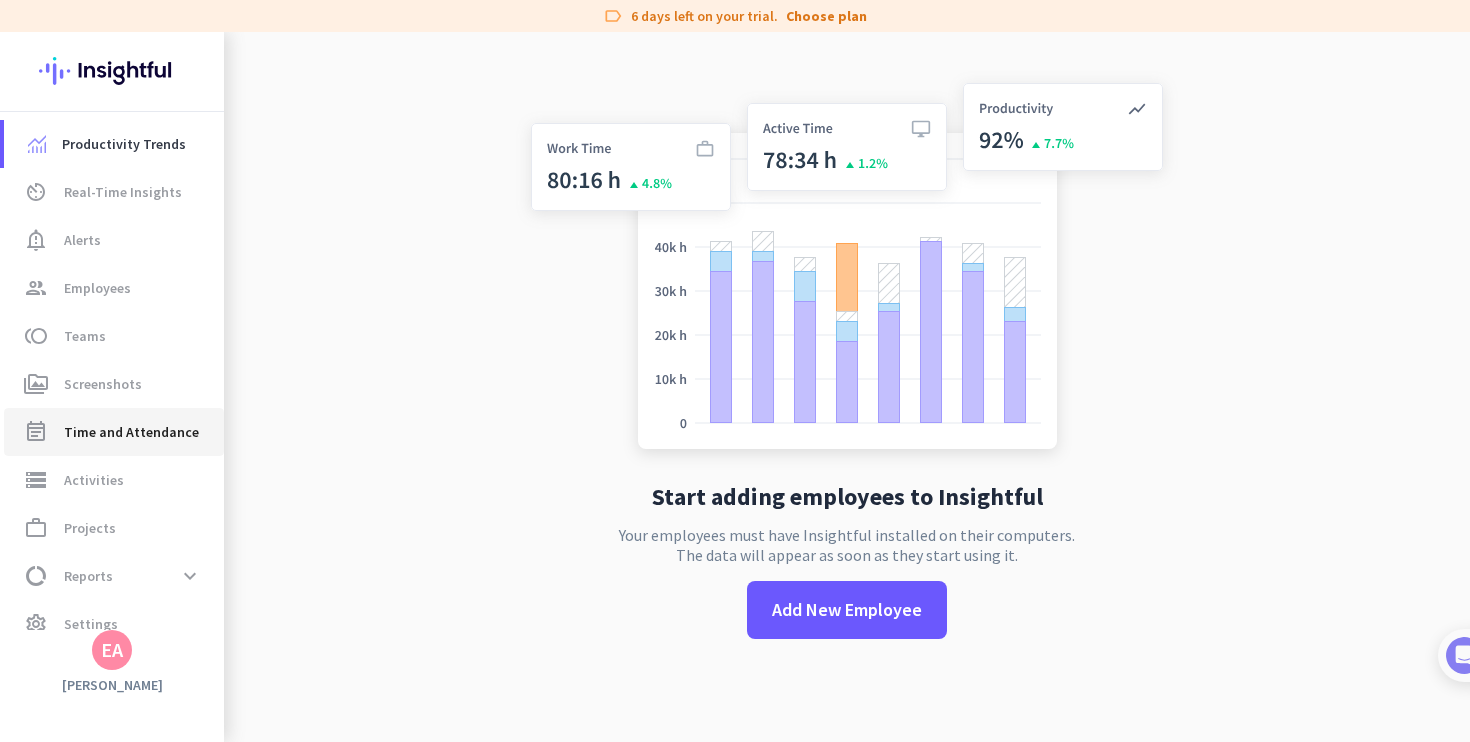 click on "event_note  Time and Attendance" 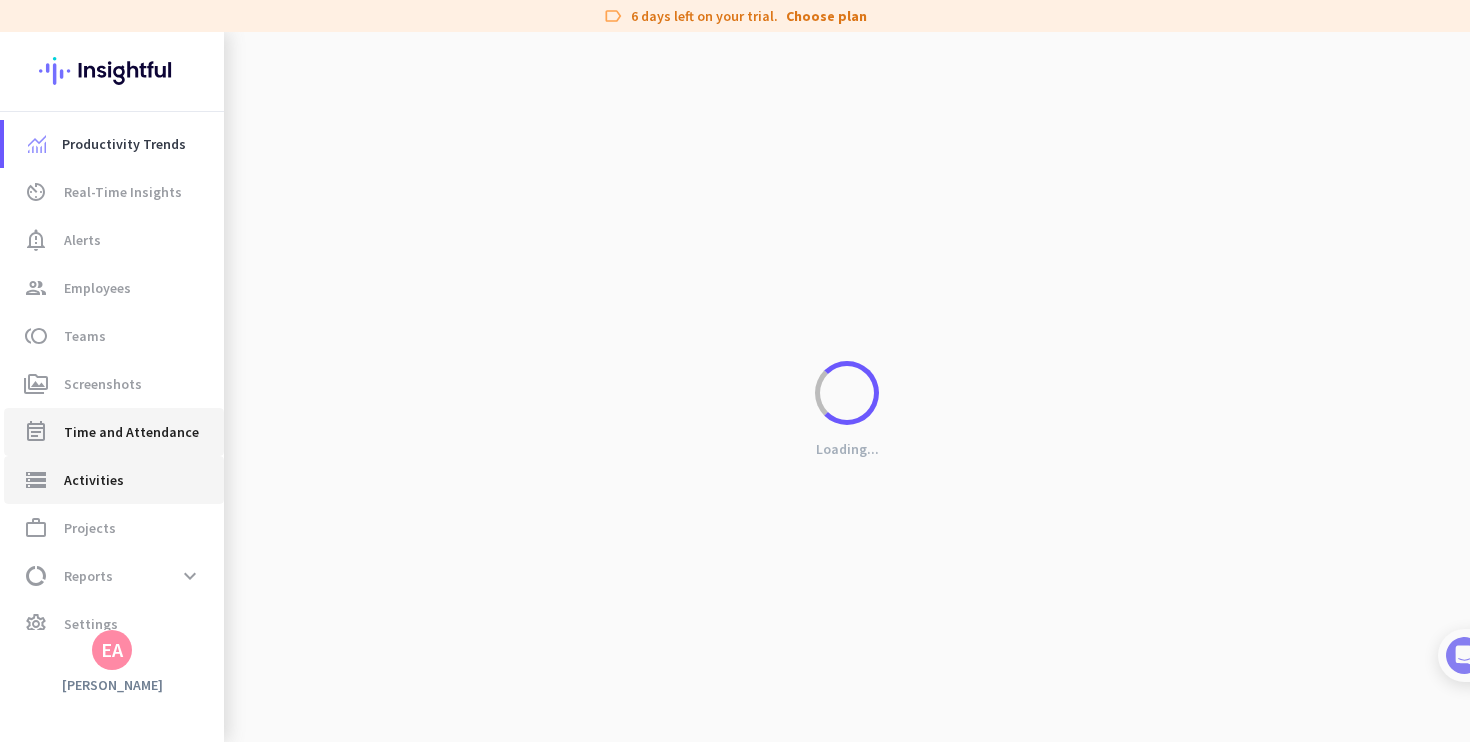 scroll, scrollTop: 0, scrollLeft: 0, axis: both 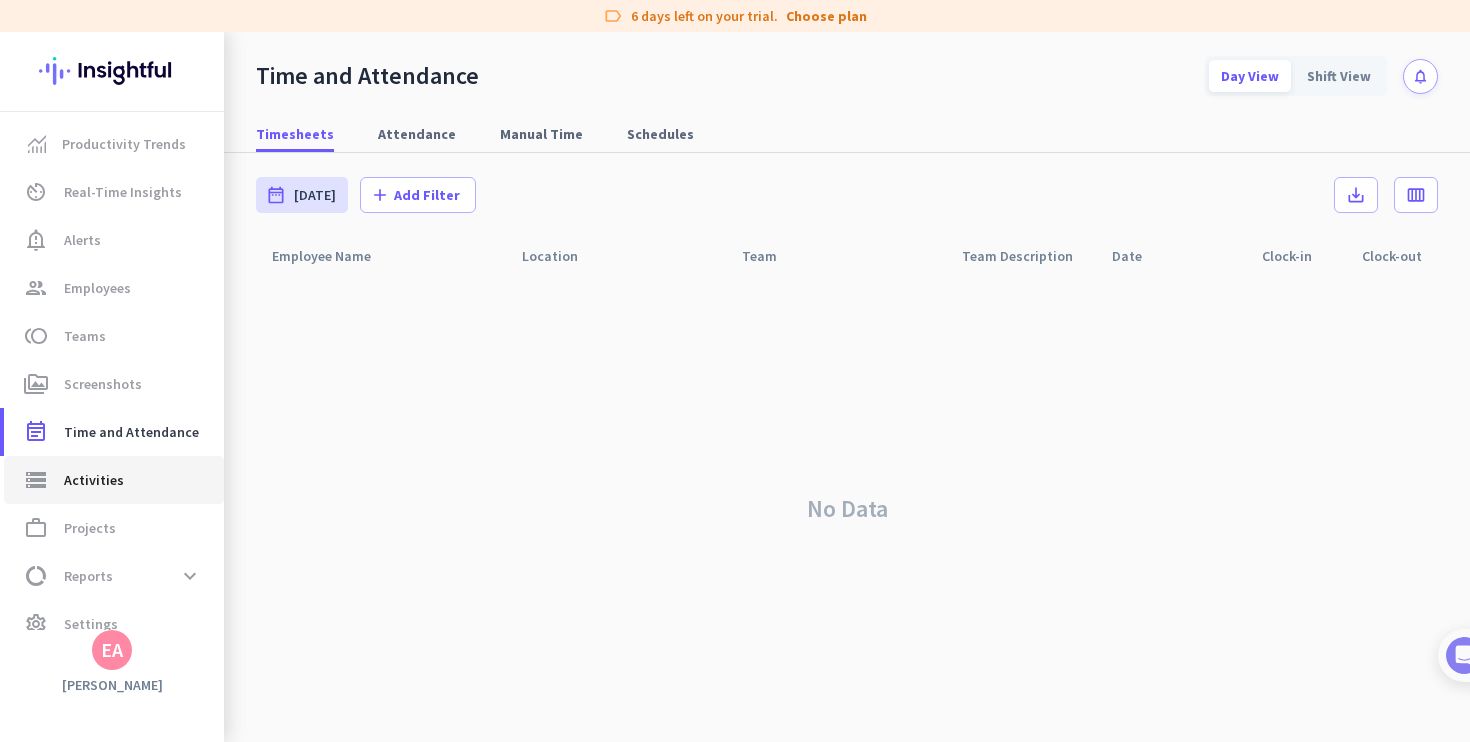 click on "storage  Activities" 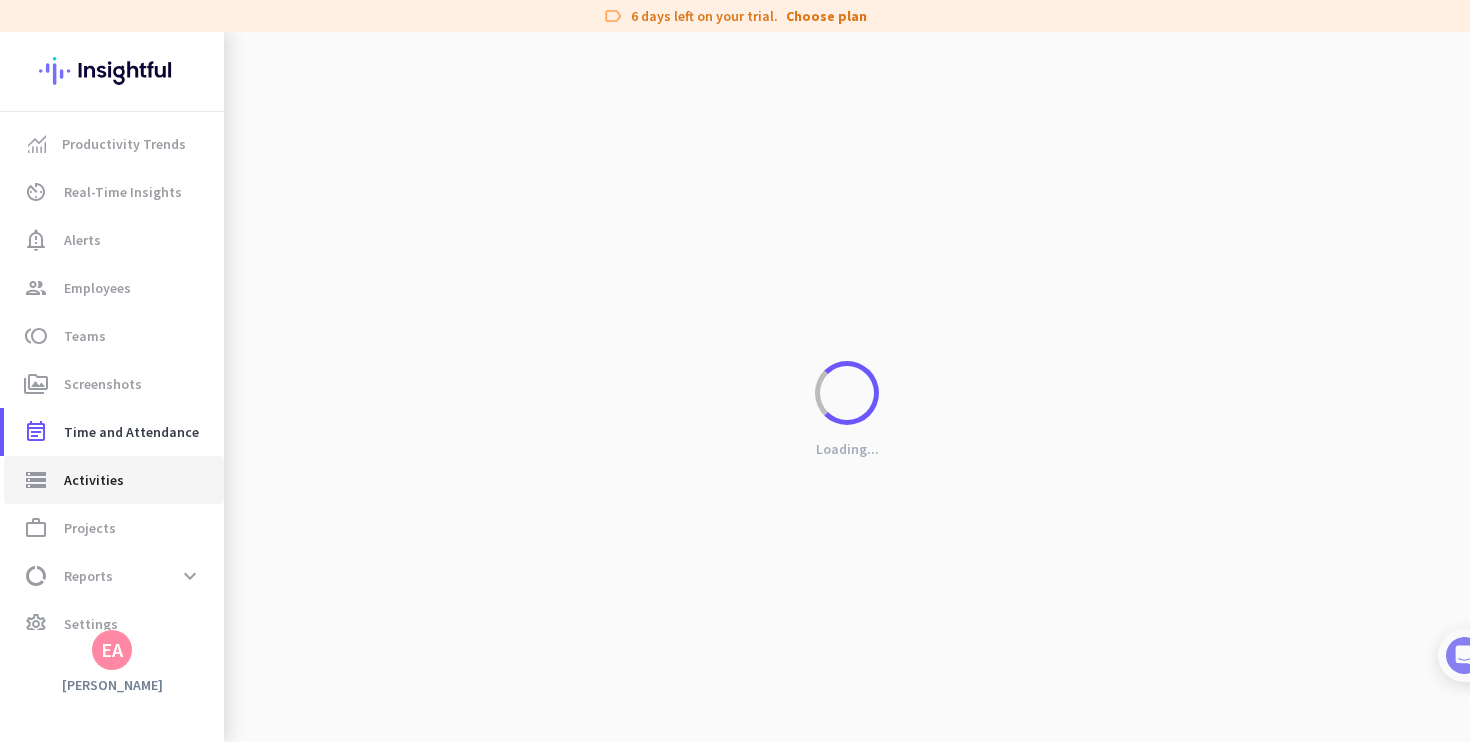type on "Tue, Jul 22" 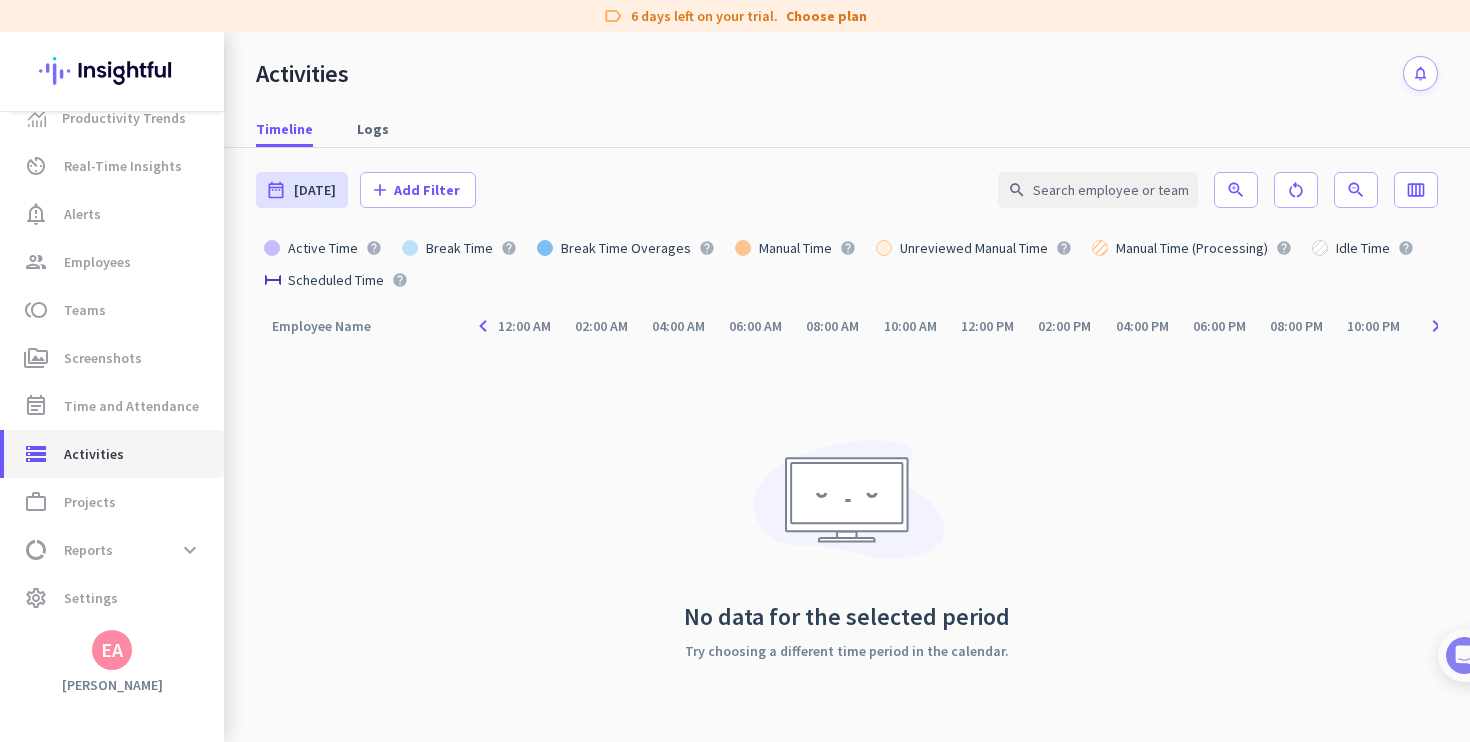 scroll, scrollTop: 0, scrollLeft: 0, axis: both 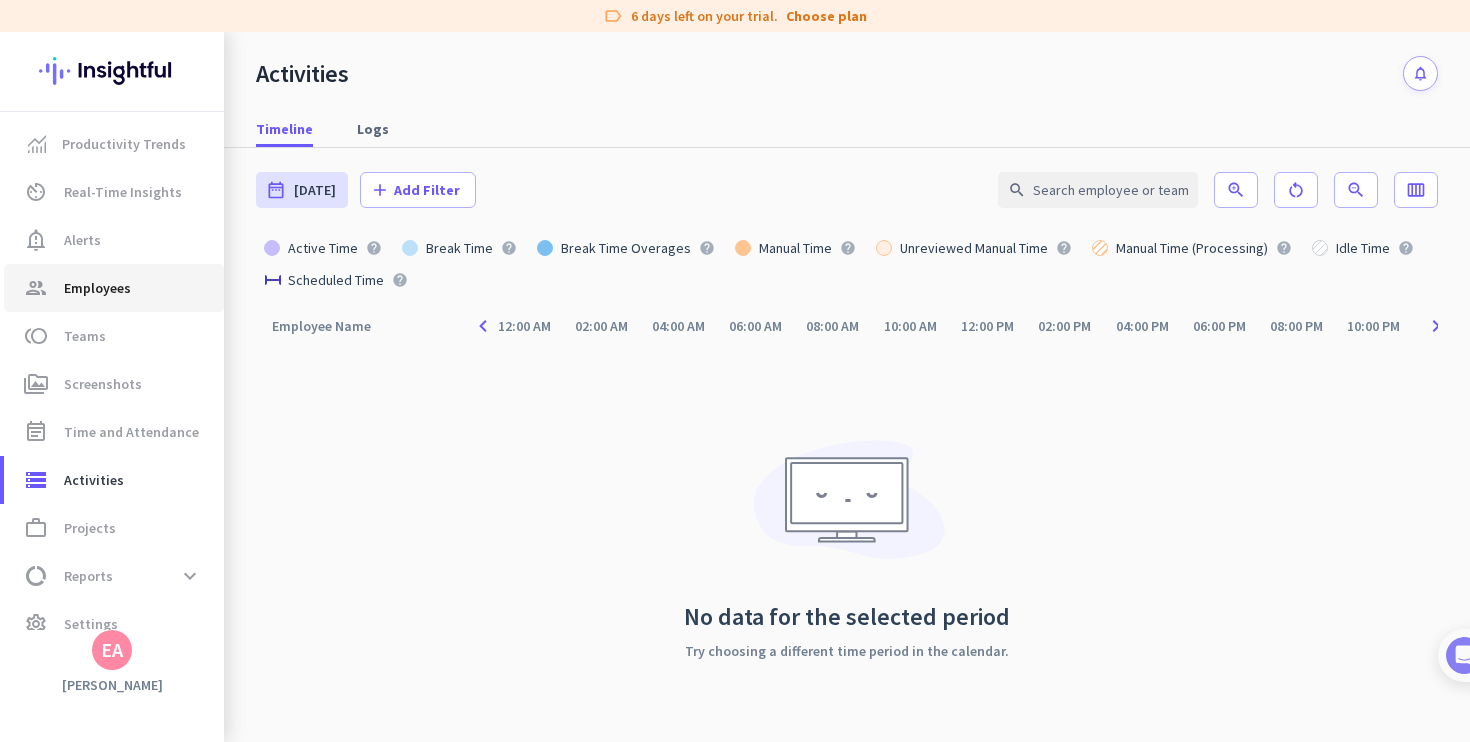 click on "group  Employees" 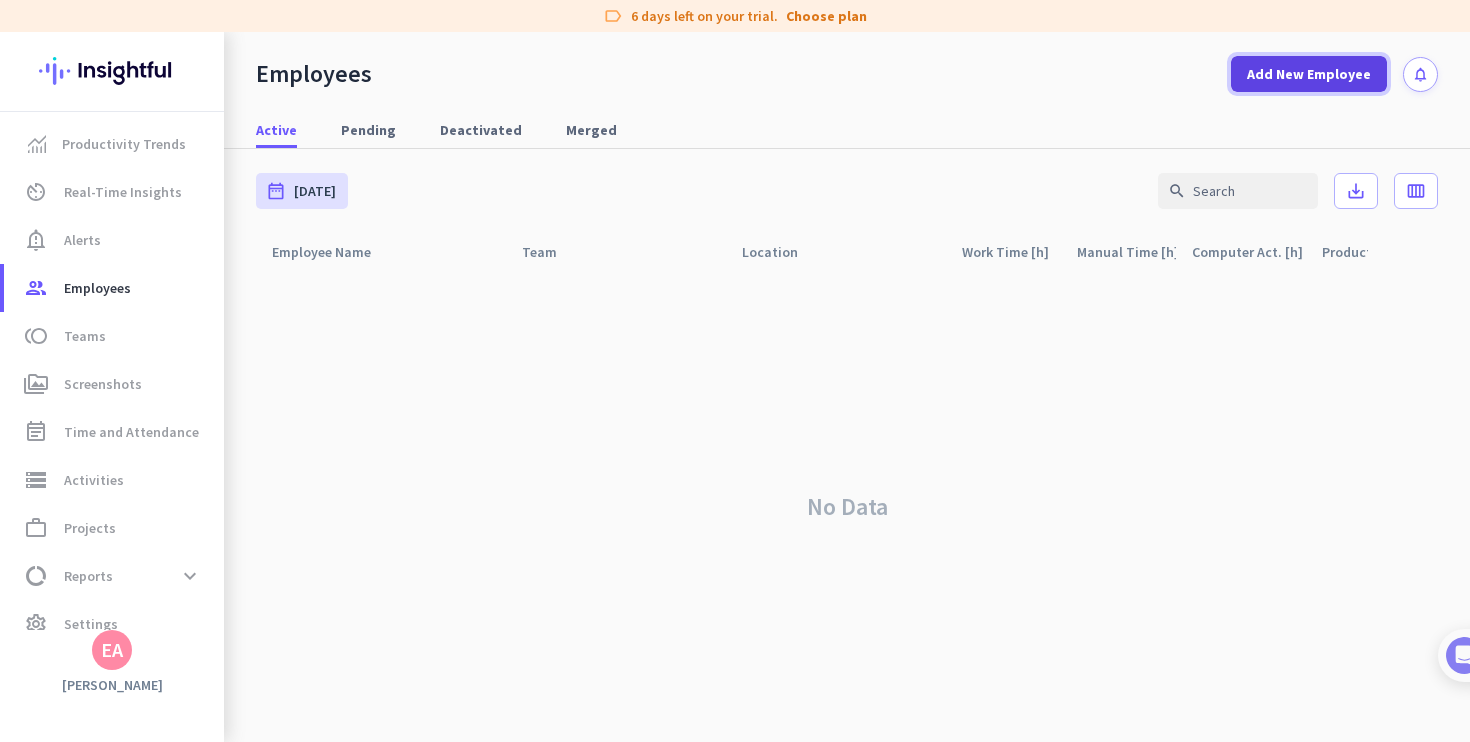 click on "Add New Employee" at bounding box center [1309, 74] 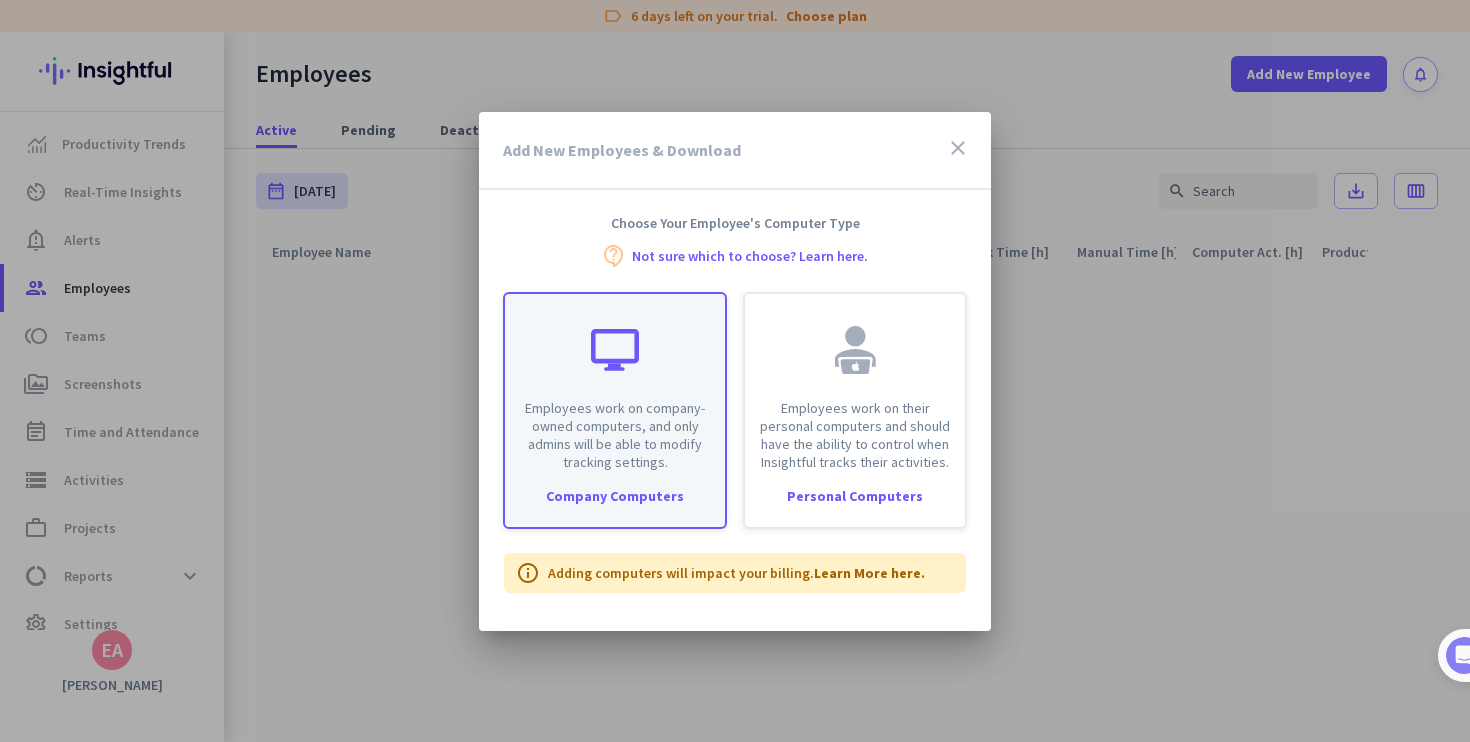click on "Employees work on company-owned computers, and only admins will be able to modify tracking settings." at bounding box center [615, 435] 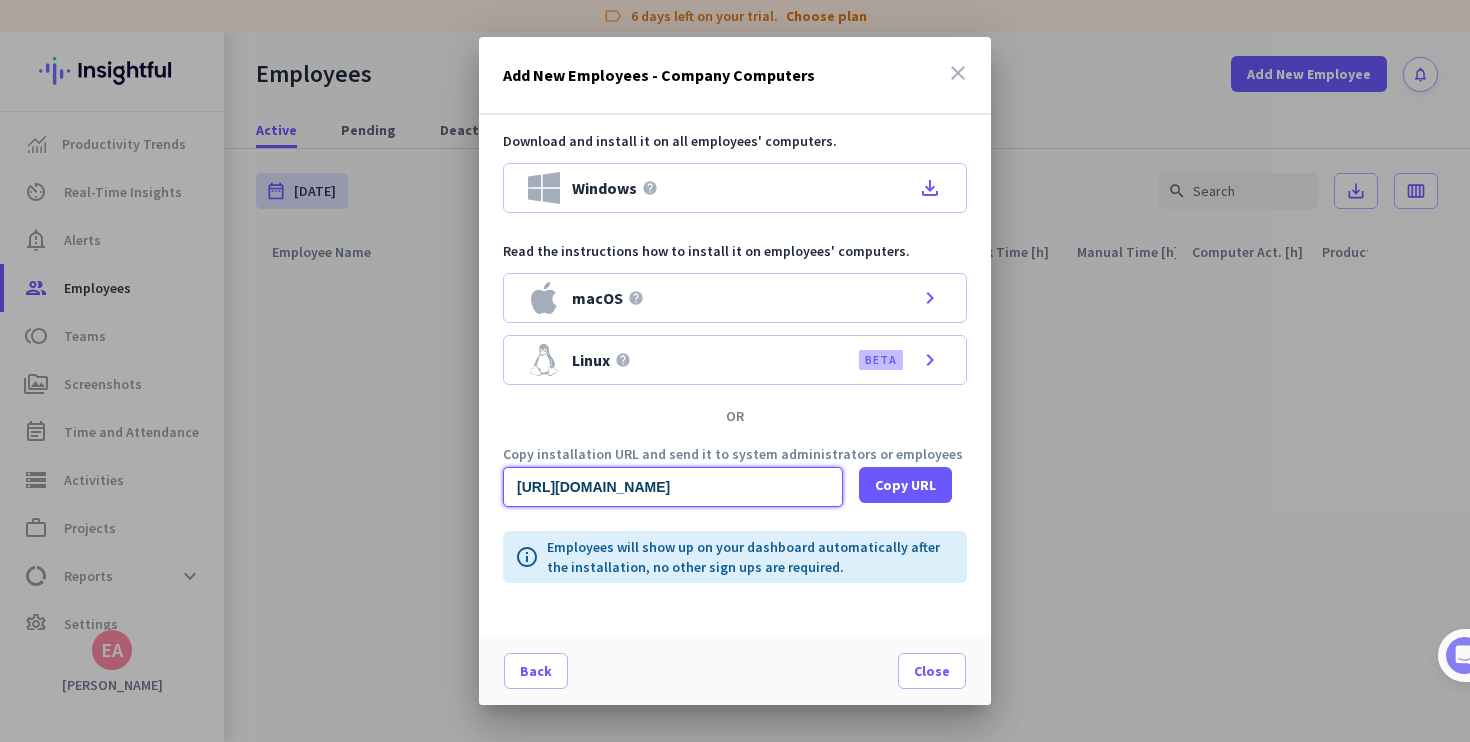 click on "https://app.insightful.io/#/installation/company?token=eyJhbGciOiJIUzI1NiIsInR5cCI6IkpXVCJ9.eyJvcmdhbml6YXRpb25JZCI6Ind4Z2tmeHJnb2pfdXFiYSIsImlhdCI6MTc1MzE5Njc2MywiZXhwIjoxNzUzMzY5NTYzLCJhdWQiOlsiUFJPRCJdLCJpc3MiOiJQUk9EIn0.Ktw2izBfAUvAZAX9gJT5QTQJya8j0ku39I2putRChDc&organizationId=wxgkfxrgoj_uqba" at bounding box center [673, 487] 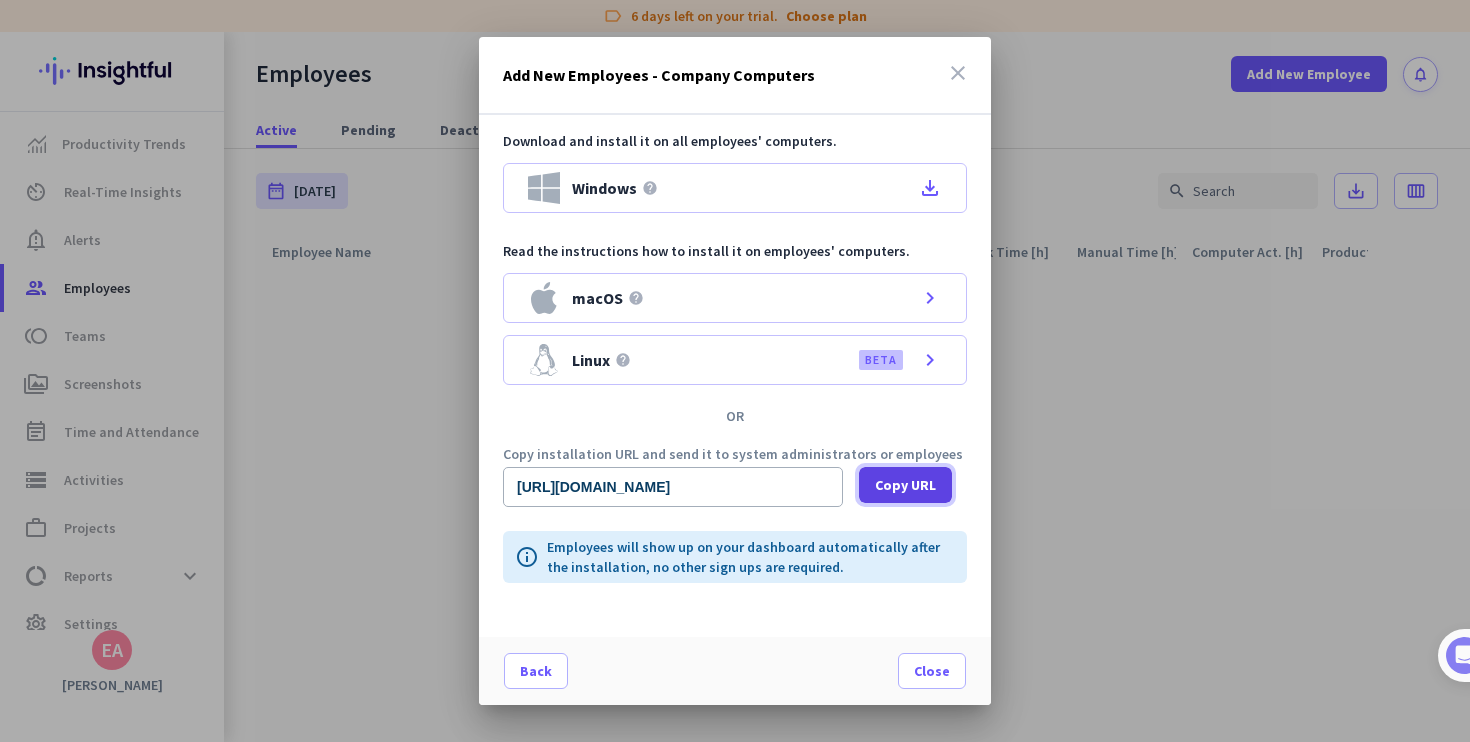 click on "Copy URL" at bounding box center [905, 485] 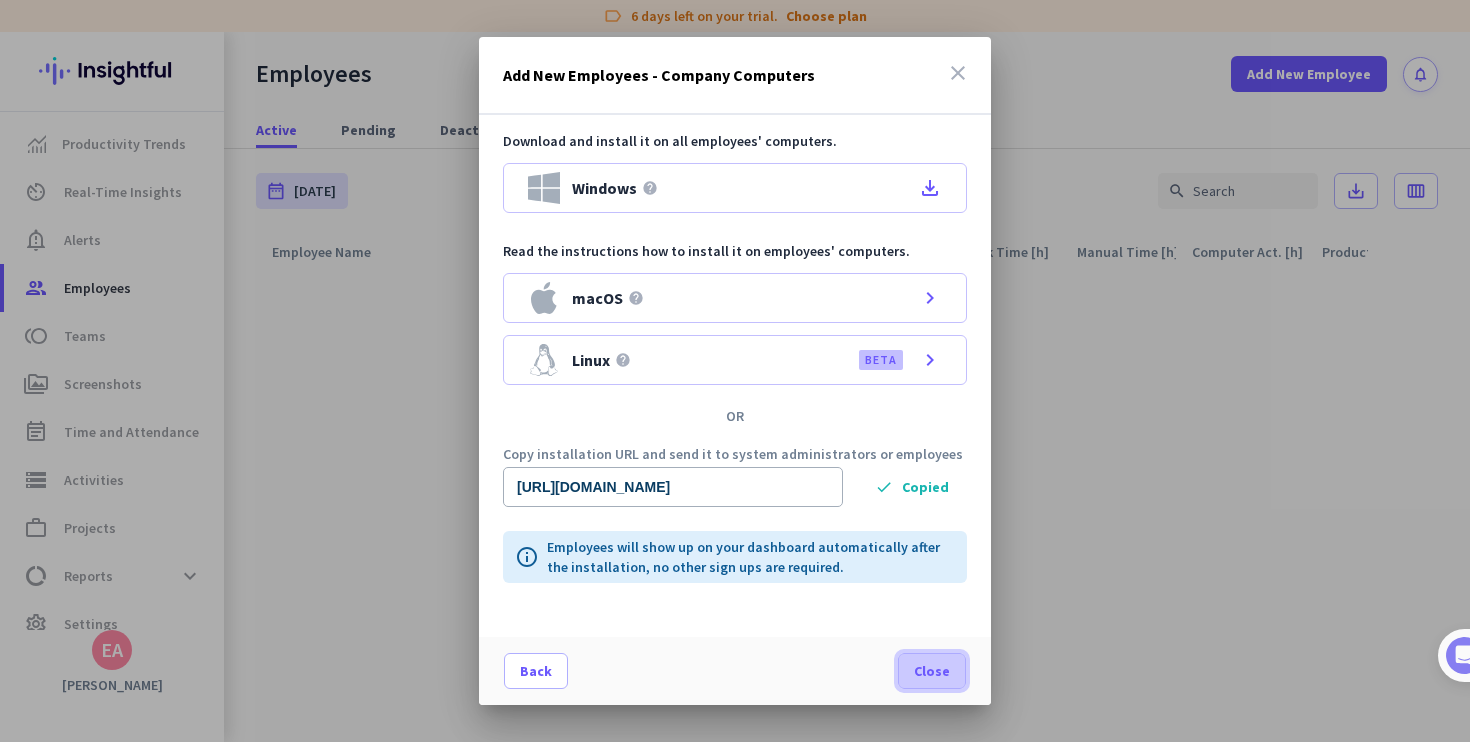click on "Close" at bounding box center [932, 671] 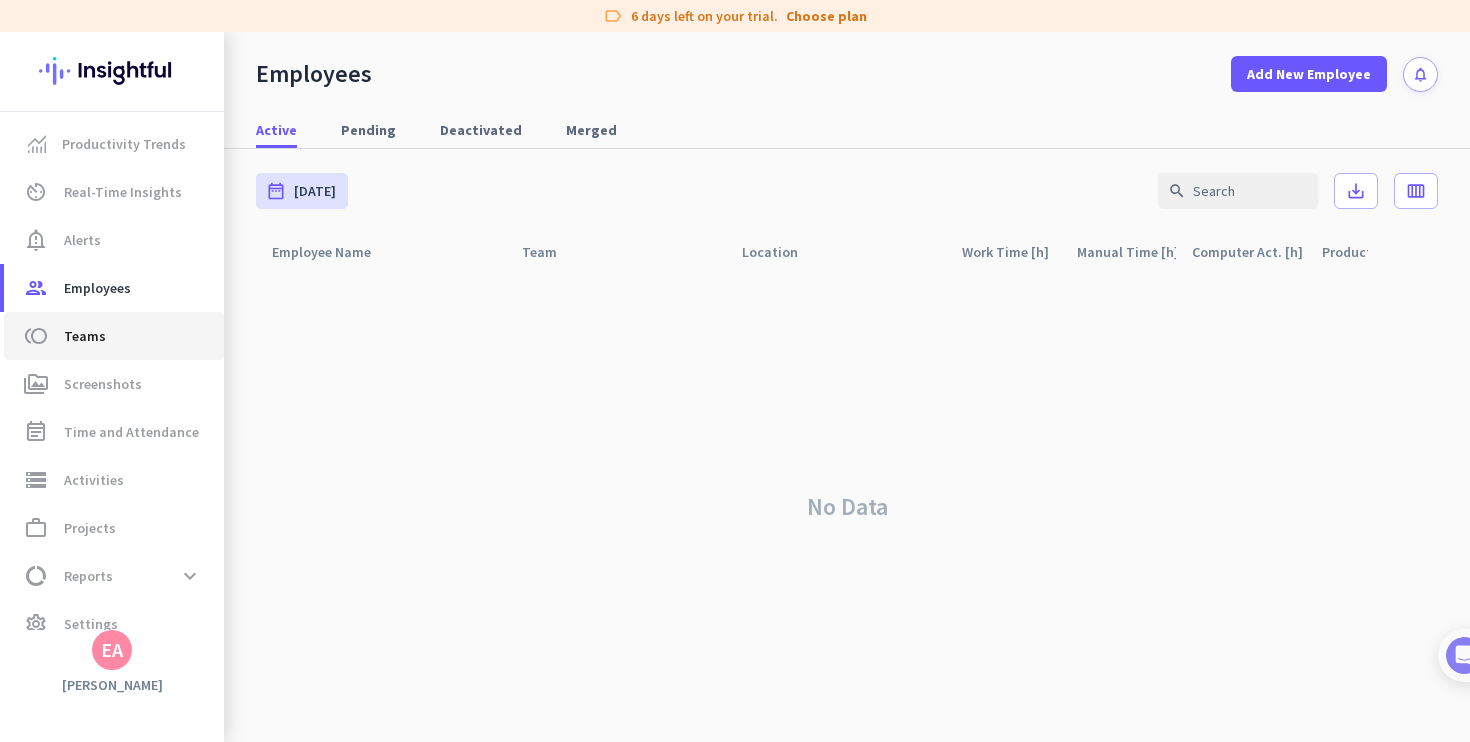 click on "toll  Teams" 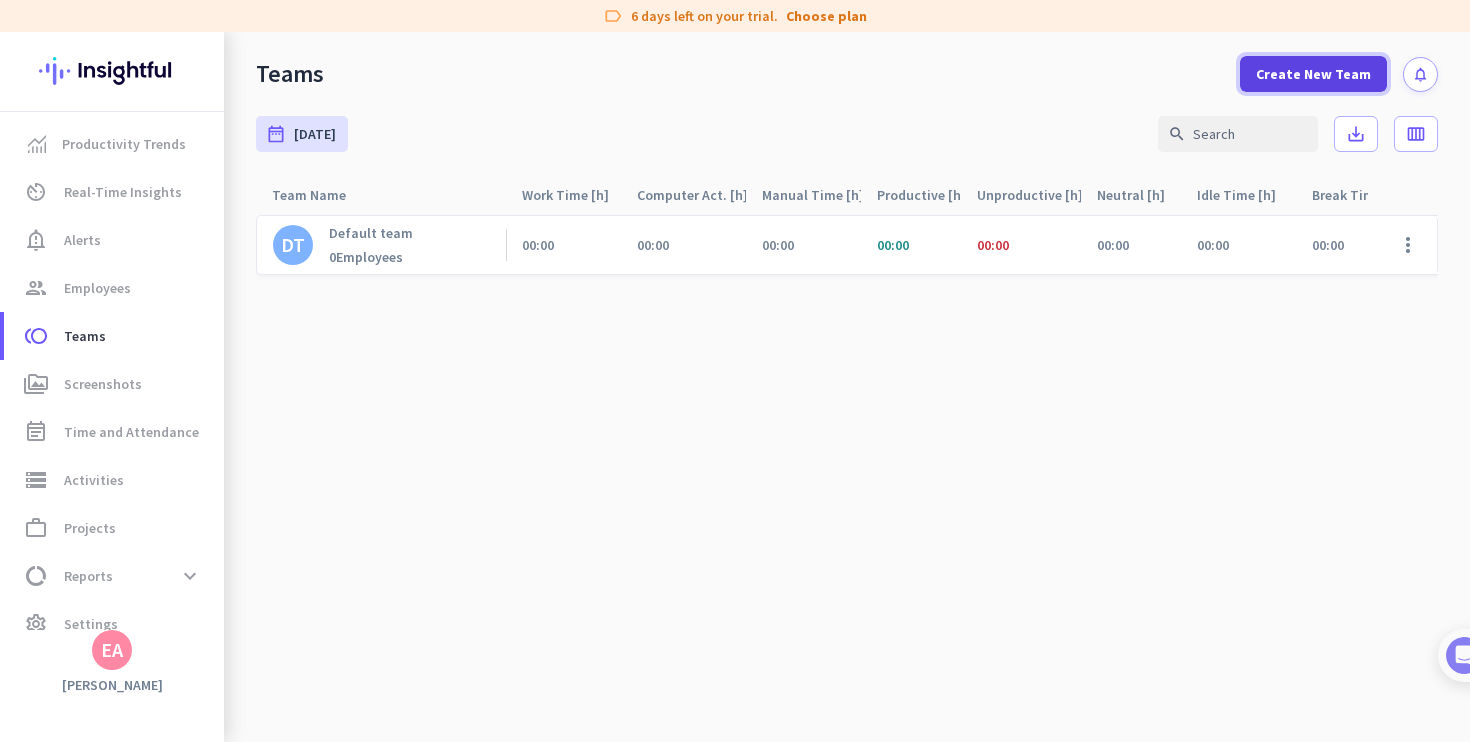 click on "Create New Team" at bounding box center (1313, 74) 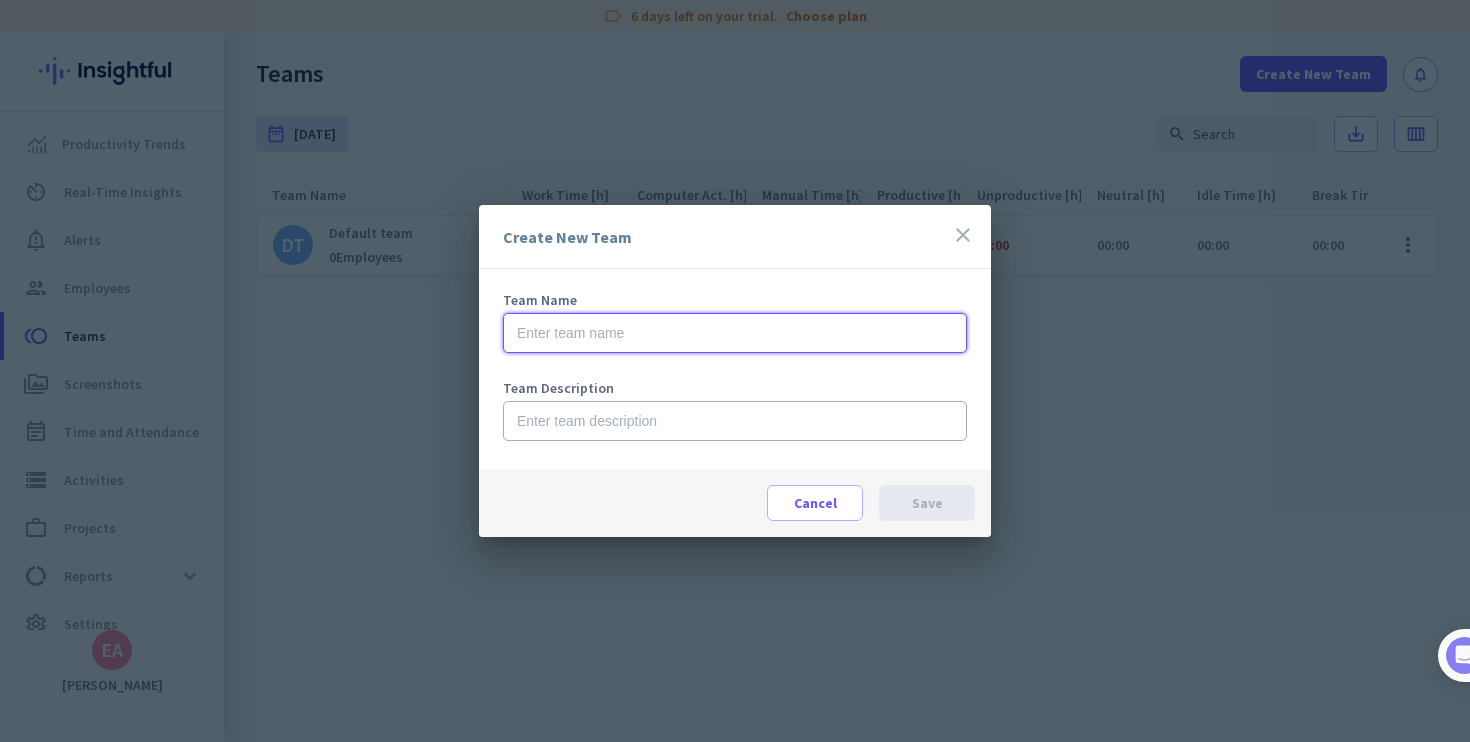 click at bounding box center (735, 333) 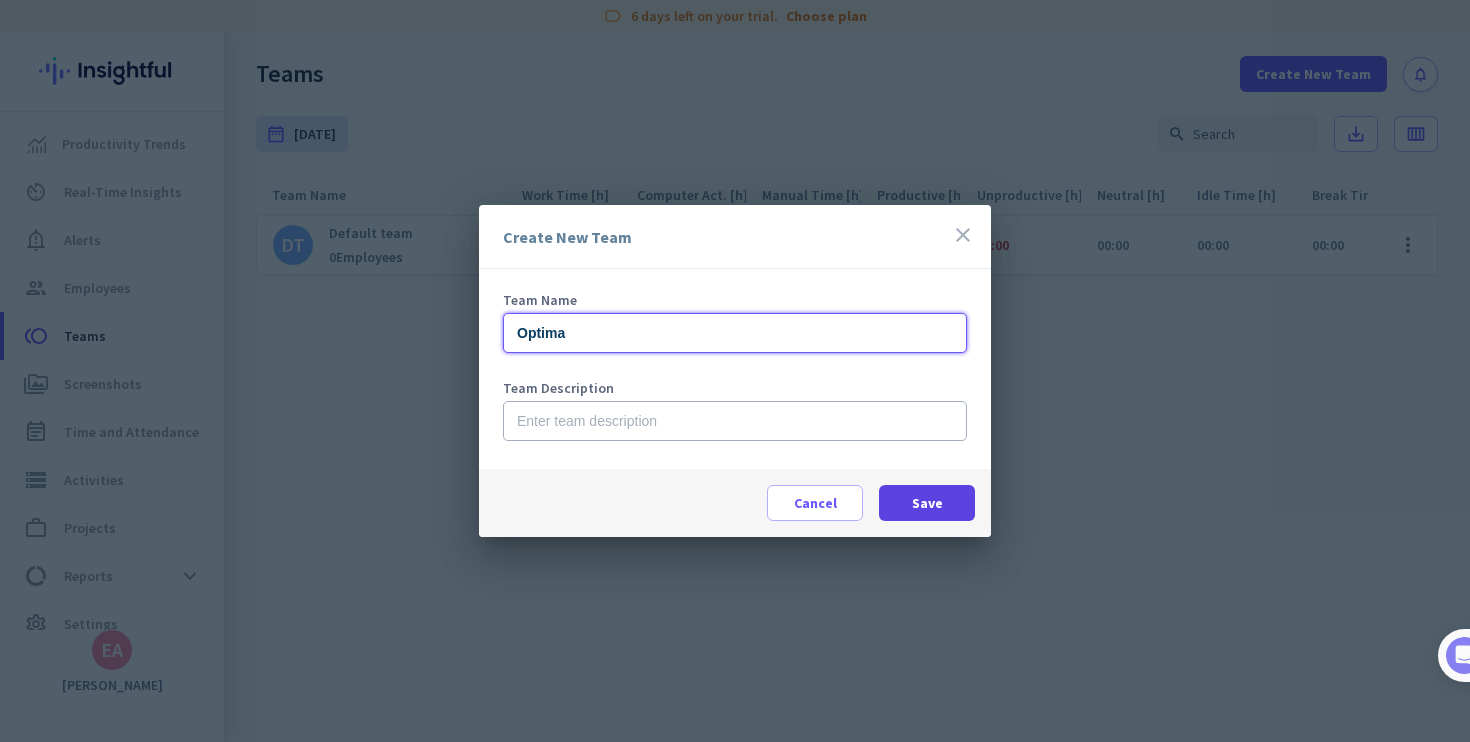 type on "Optima" 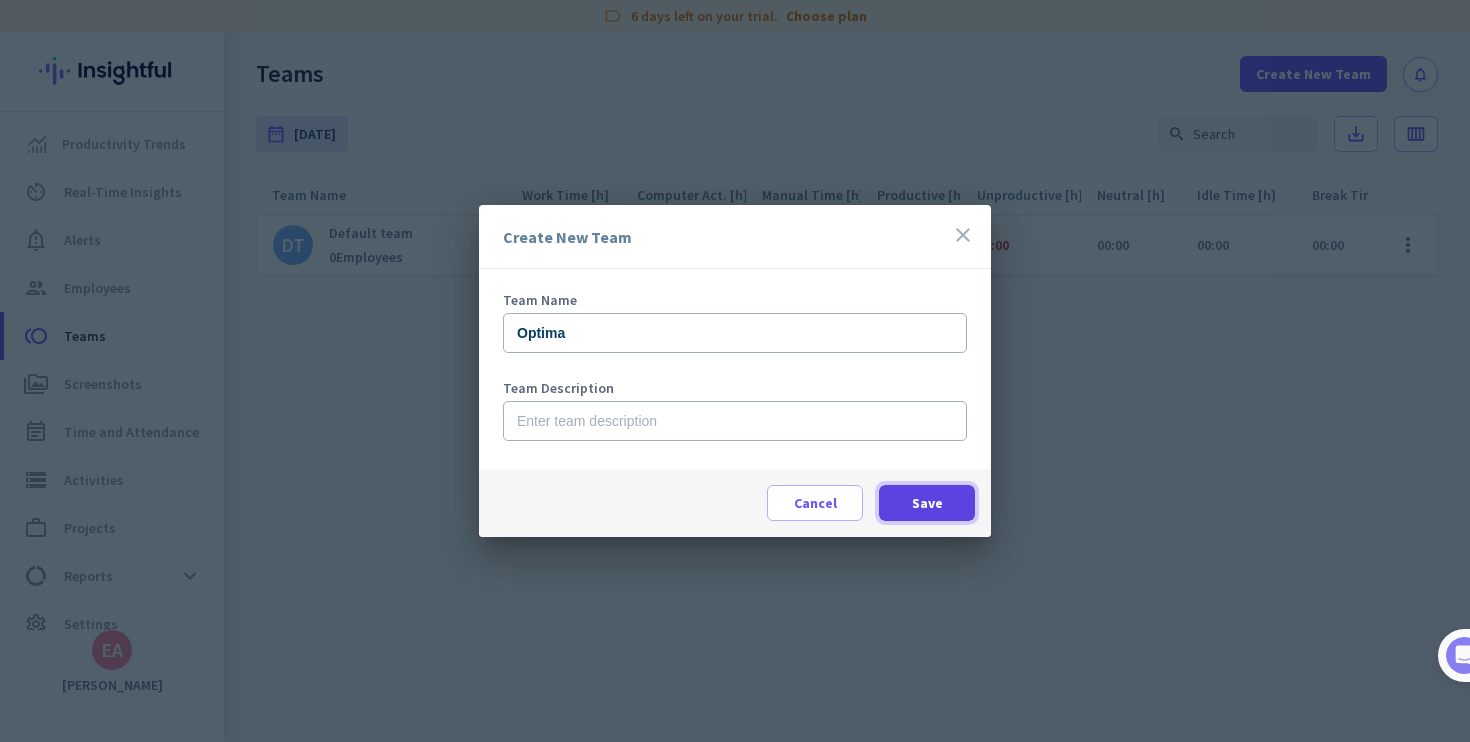 click at bounding box center (927, 503) 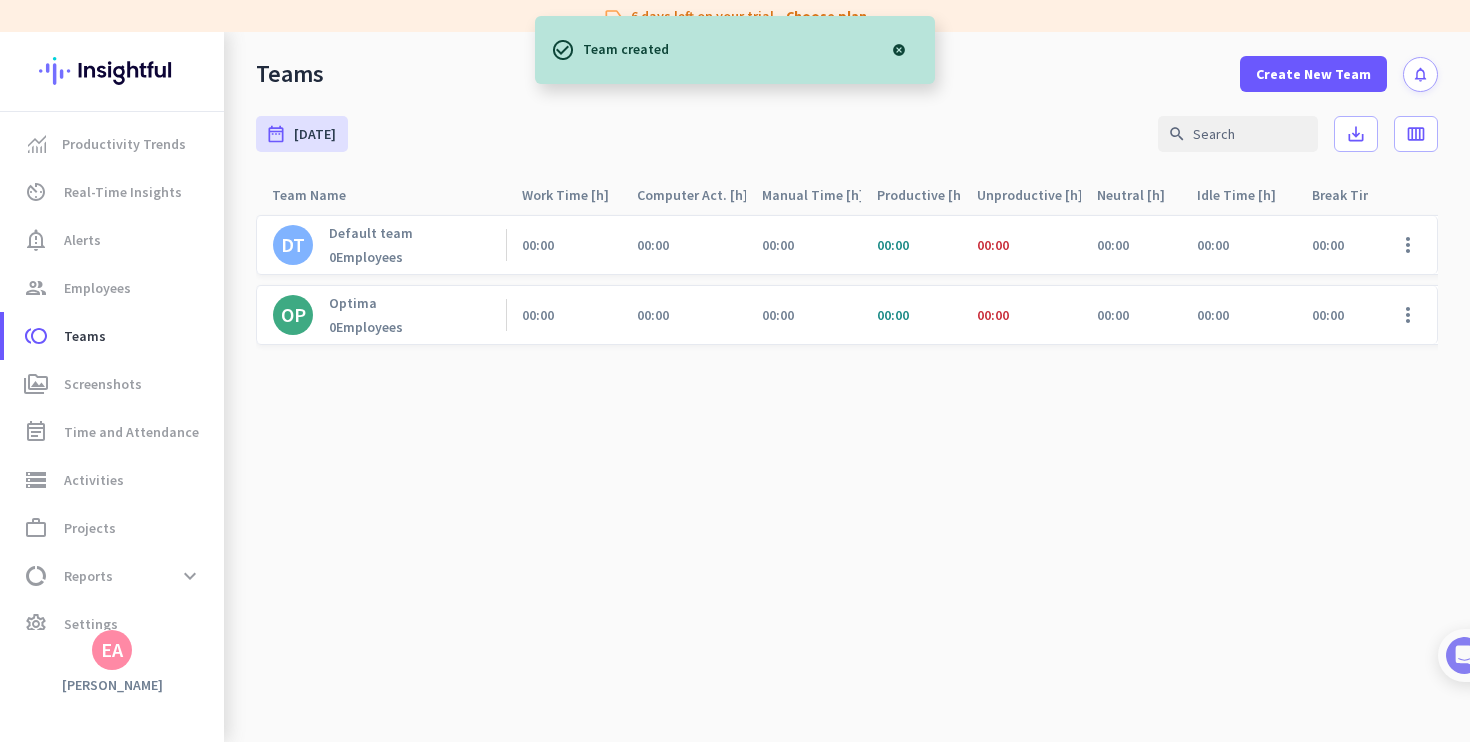 click on "DT   Default team  0  Employees" 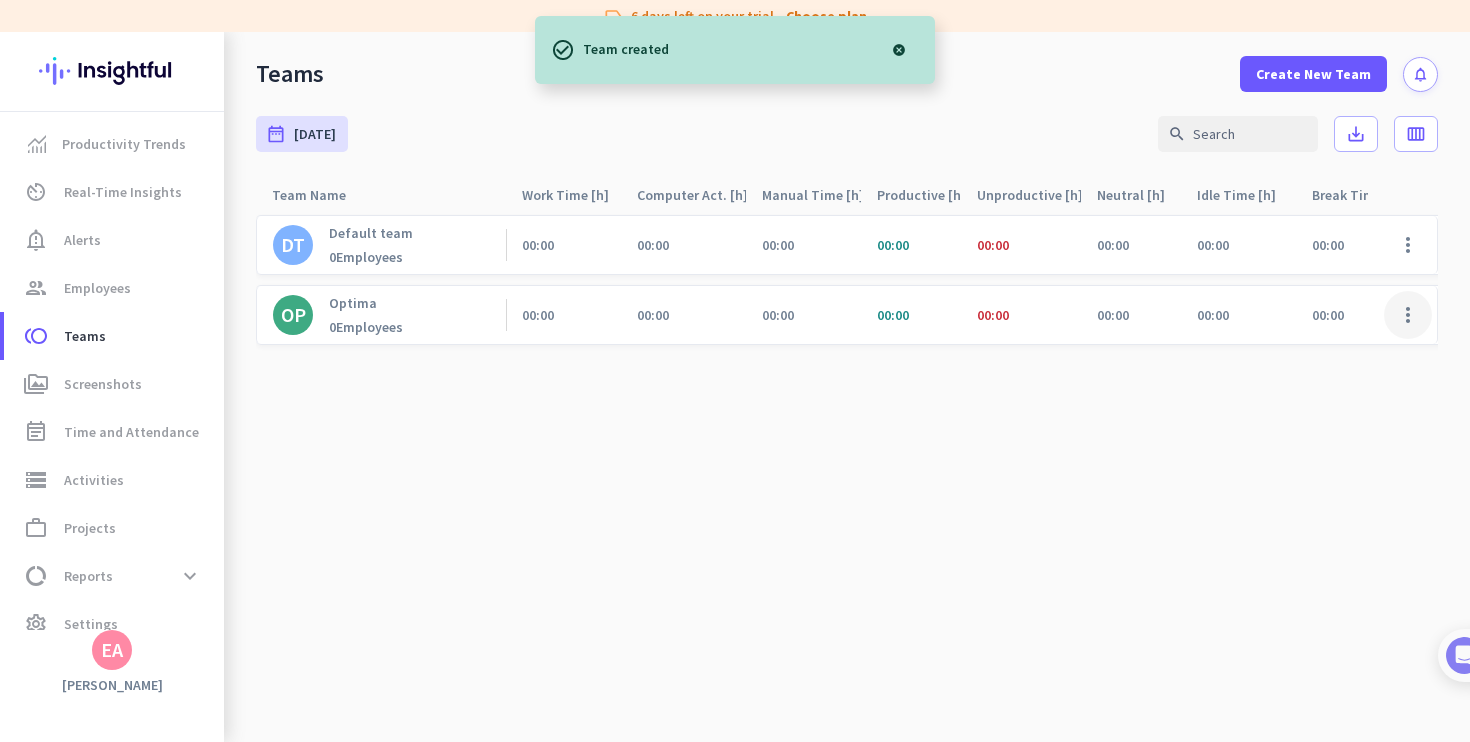 click 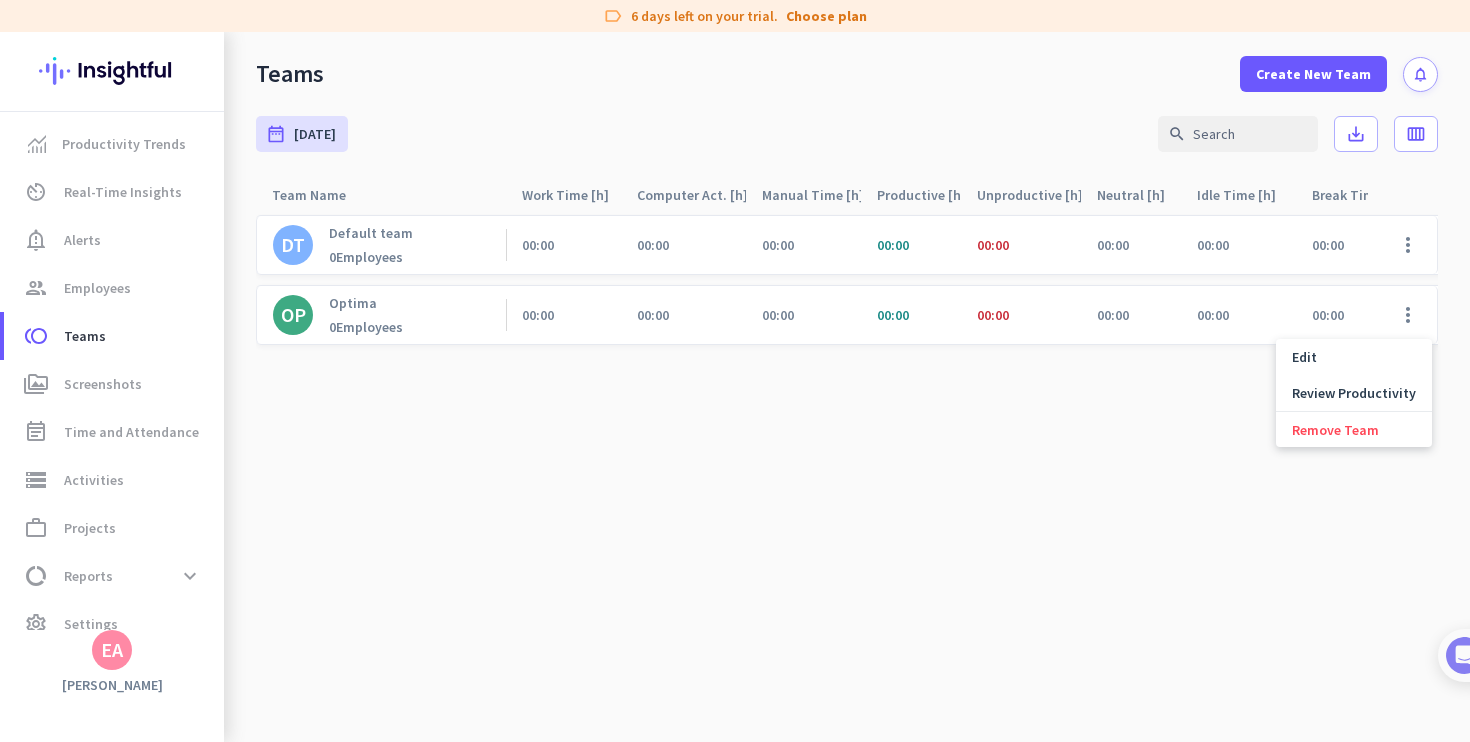 click at bounding box center (735, 371) 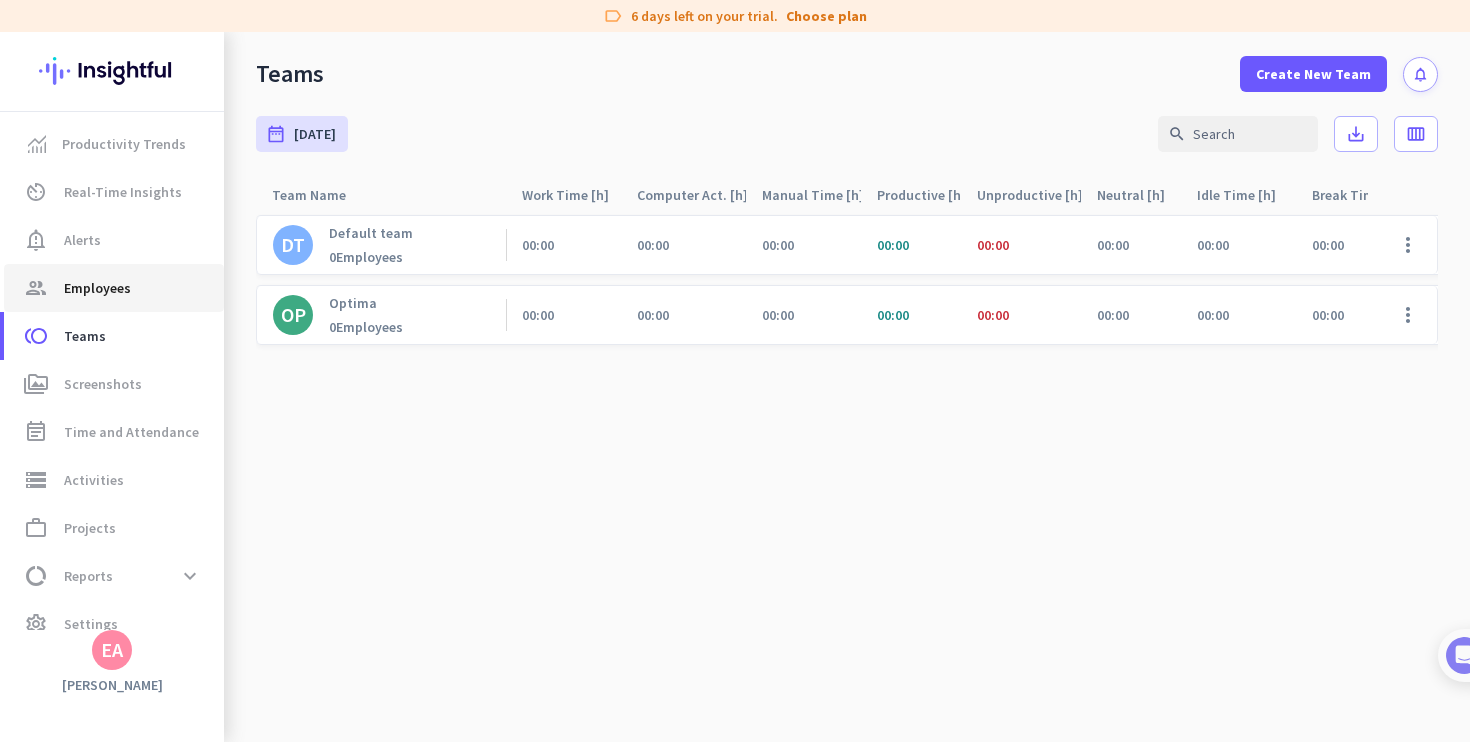 click on "group  Employees" 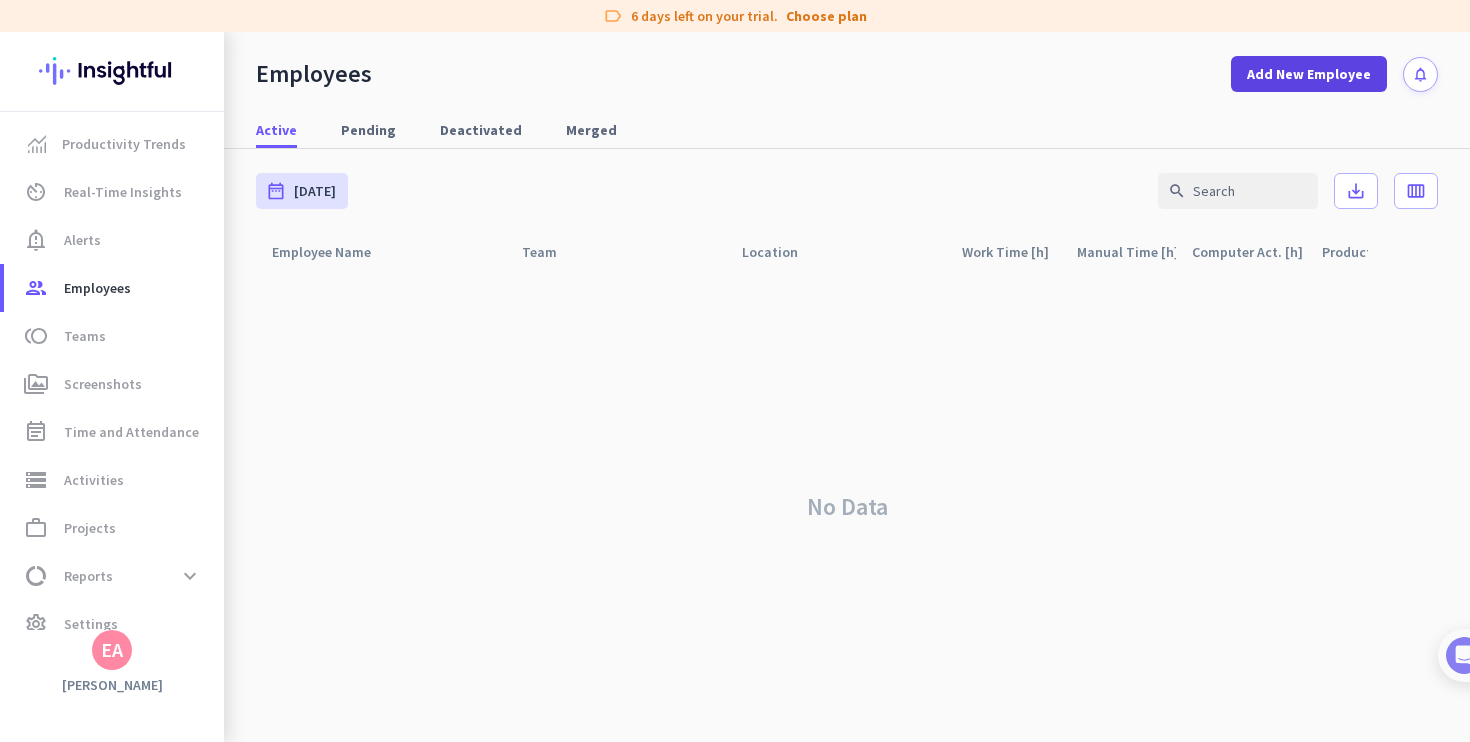 drag, startPoint x: 1416, startPoint y: 85, endPoint x: 1353, endPoint y: 70, distance: 64.7611 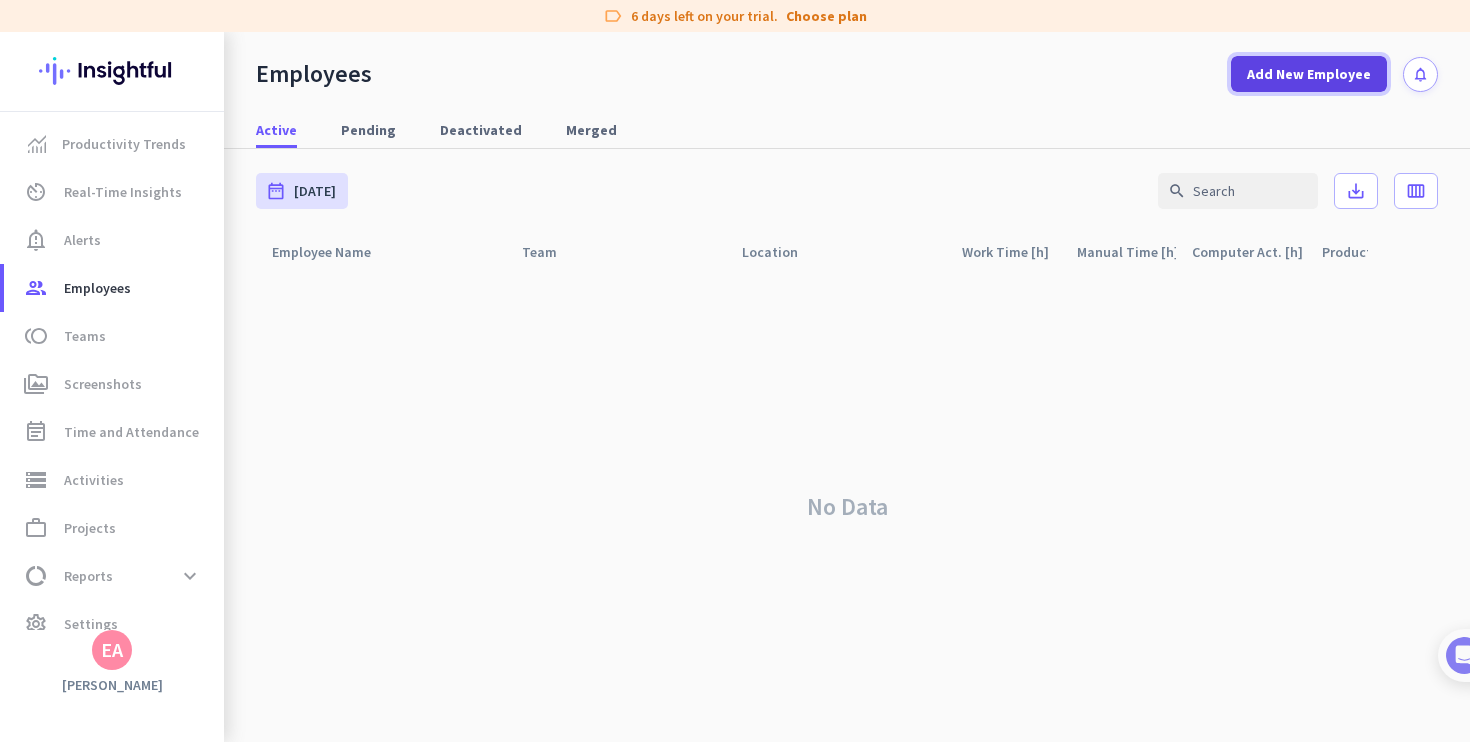 click on "Add New Employee" at bounding box center (1309, 74) 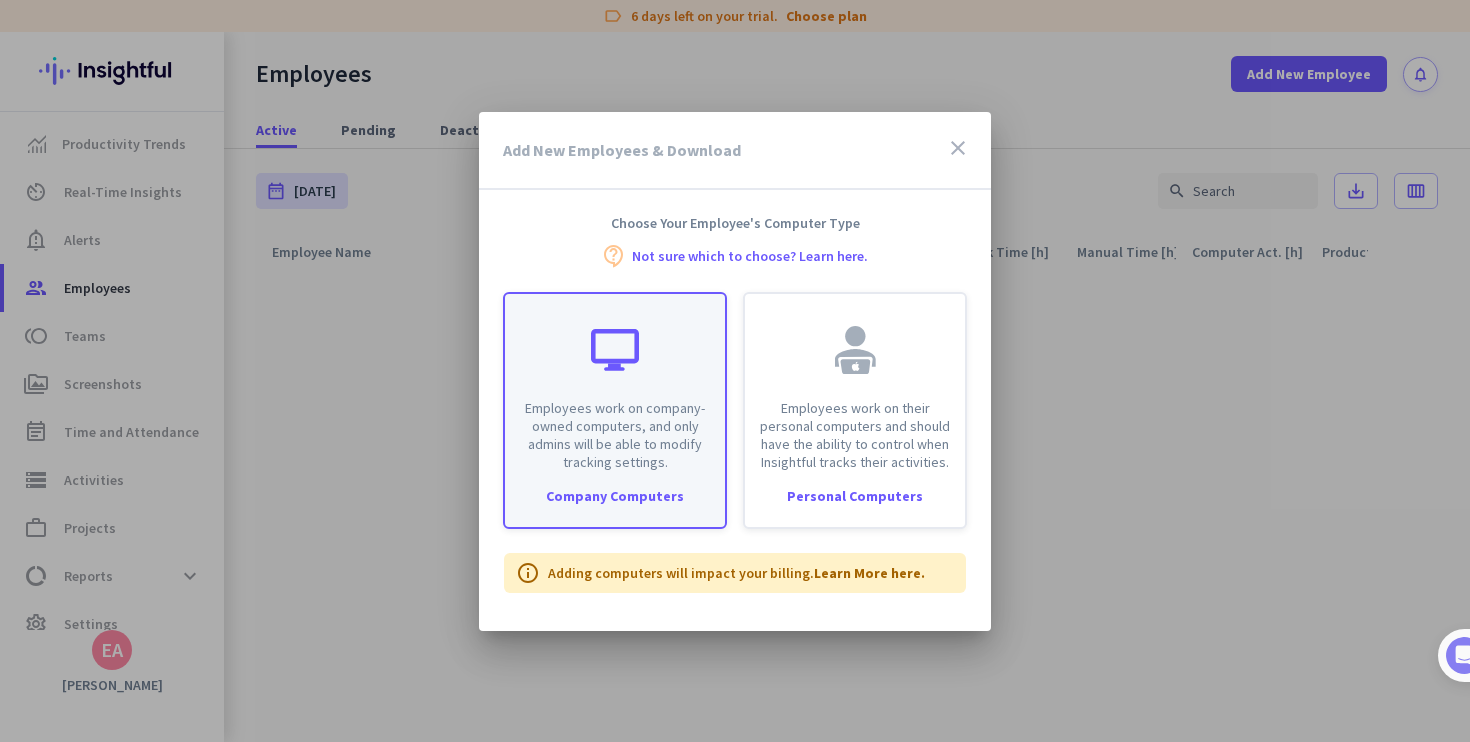 click on "Employees work on company-owned computers, and only admins will be able to modify tracking settings." at bounding box center (615, 435) 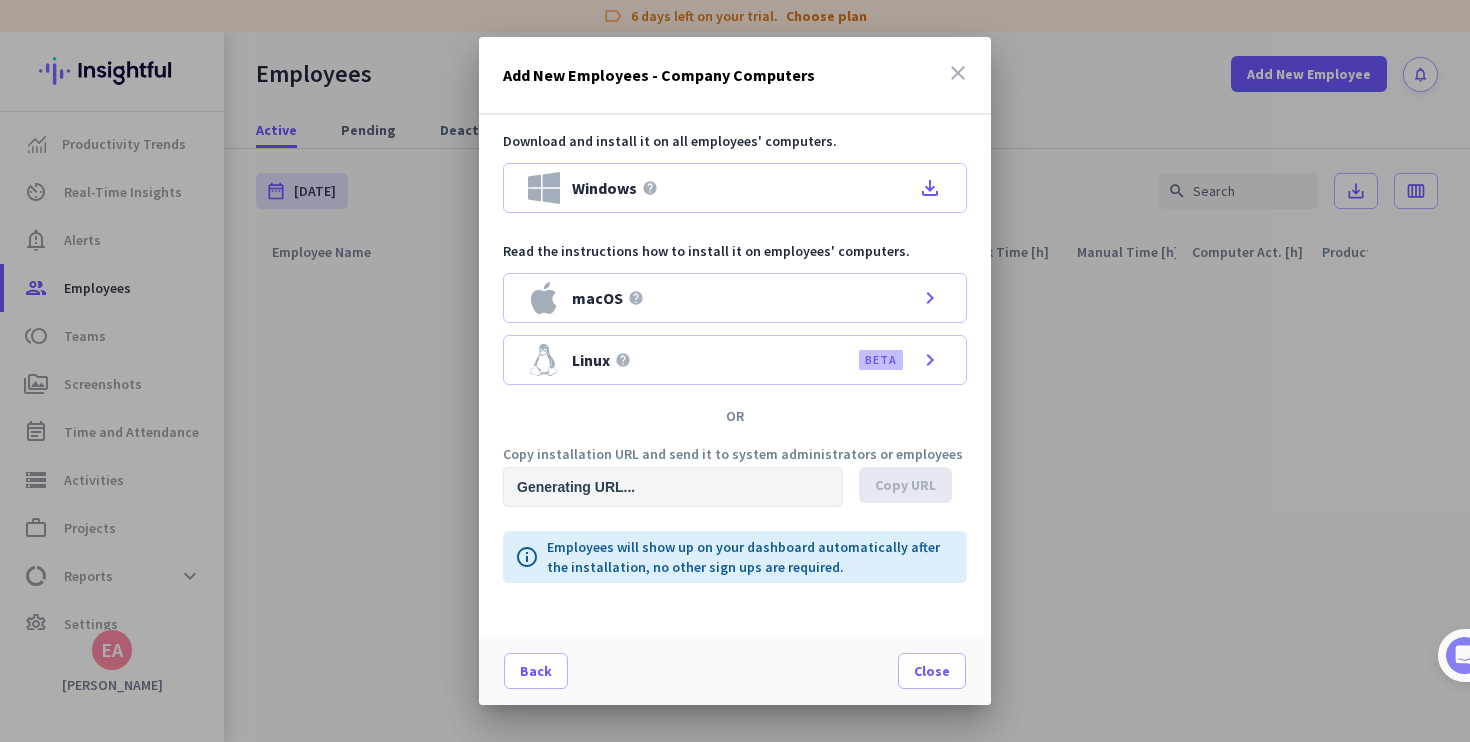 type on "https://app.insightful.io/#/installation/company?token=eyJhbGciOiJIUzI1NiIsInR5cCI6IkpXVCJ9.eyJvcmdhbml6YXRpb25JZCI6Ind4Z2tmeHJnb2pfdXFiYSIsImlhdCI6MTc1MzE5NjgxMSwiZXhwIjoxNzUzMzY5NjExLCJhdWQiOlsiUFJPRCJdLCJpc3MiOiJQUk9EIn0.V01rg_vECxIYprVAM3lVJ-6J6LDraK99rCtWLeXE-Hc&organizationId=wxgkfxrgoj_uqba" 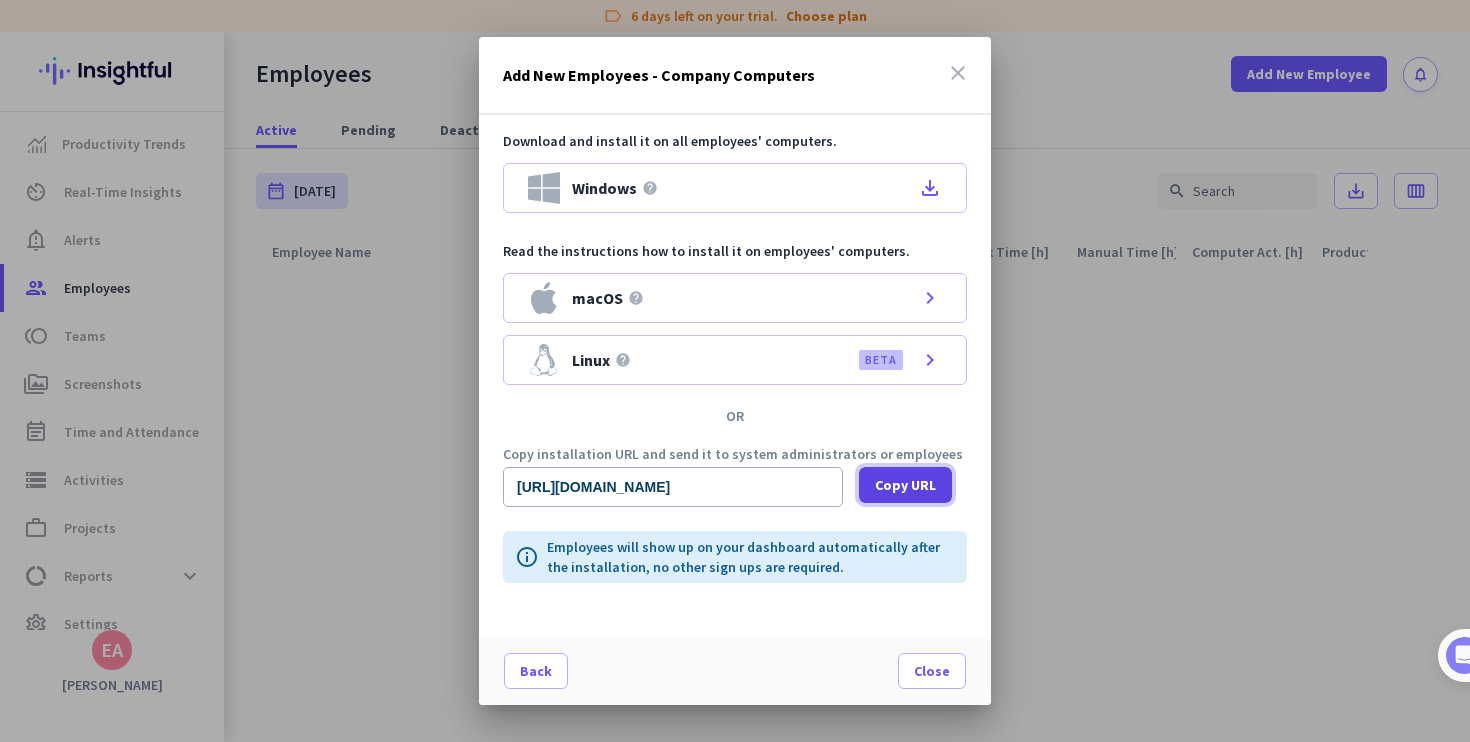 click at bounding box center [905, 485] 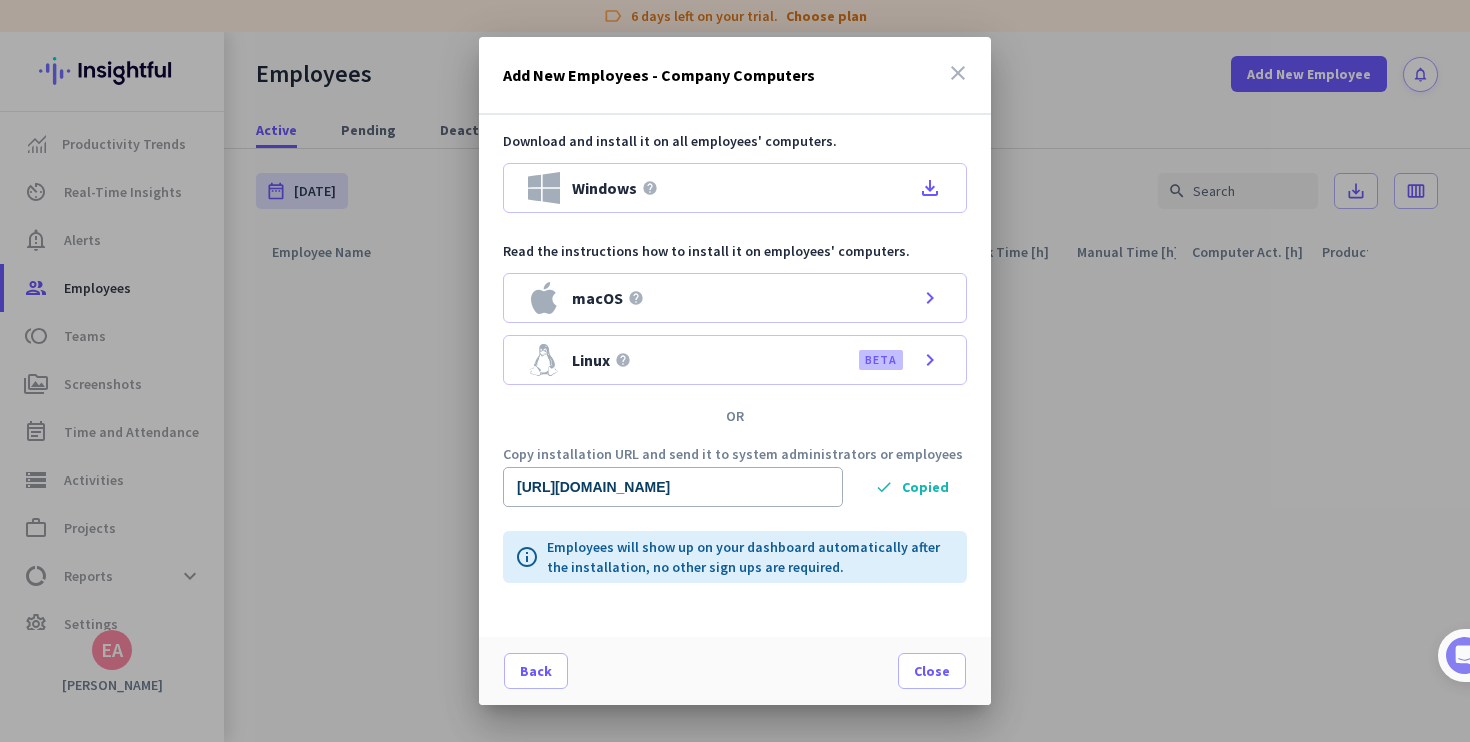 click at bounding box center [735, 371] 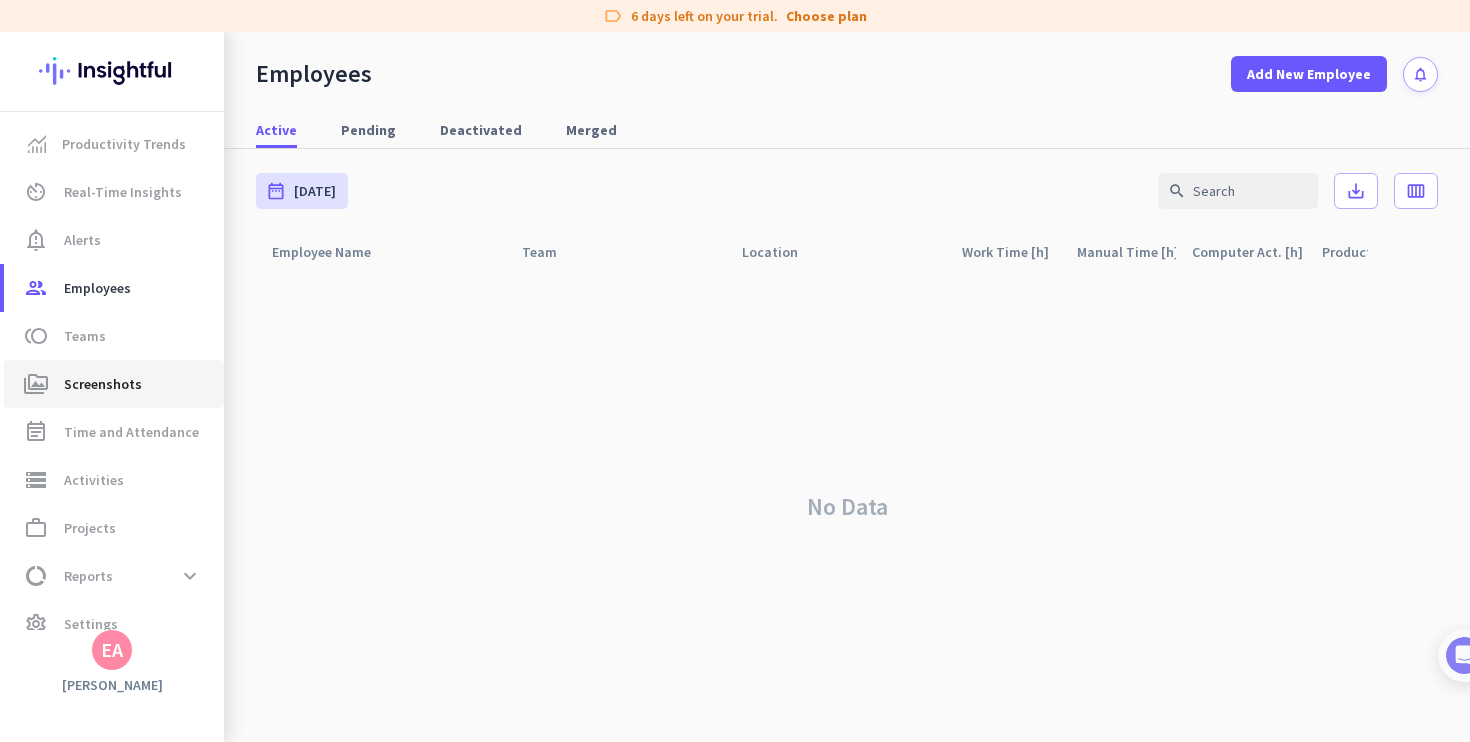 click on "perm_media  Screenshots" 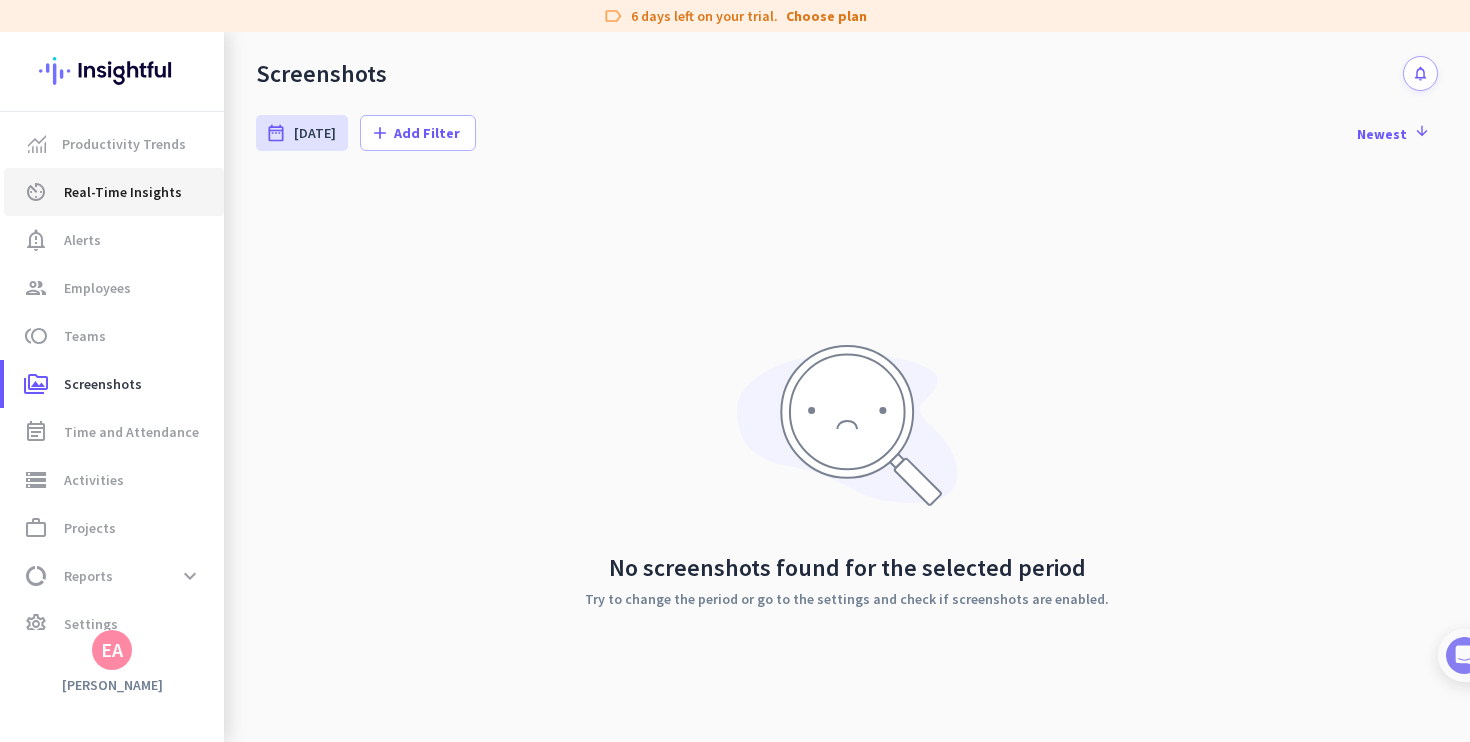 click on "av_timer  Real-Time Insights" 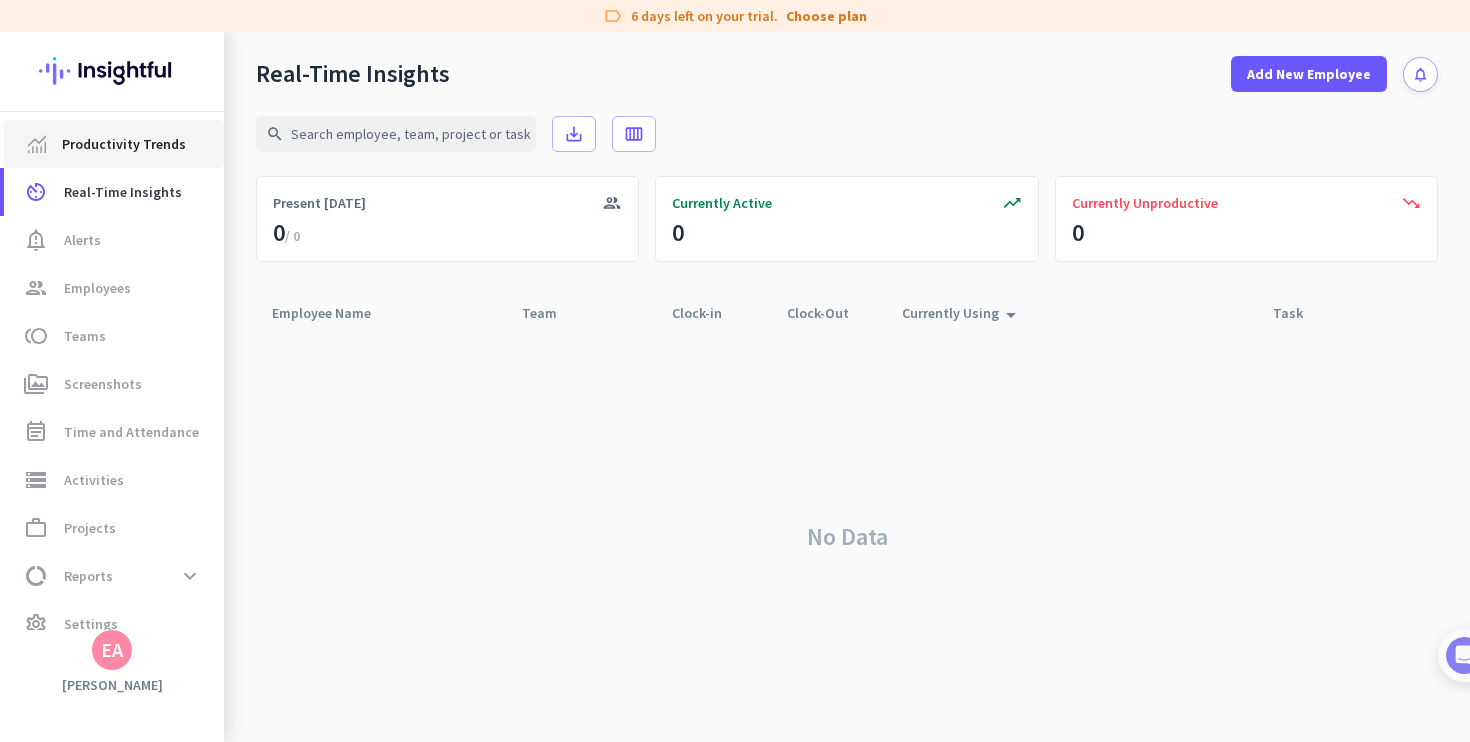 click on "Productivity Trends" 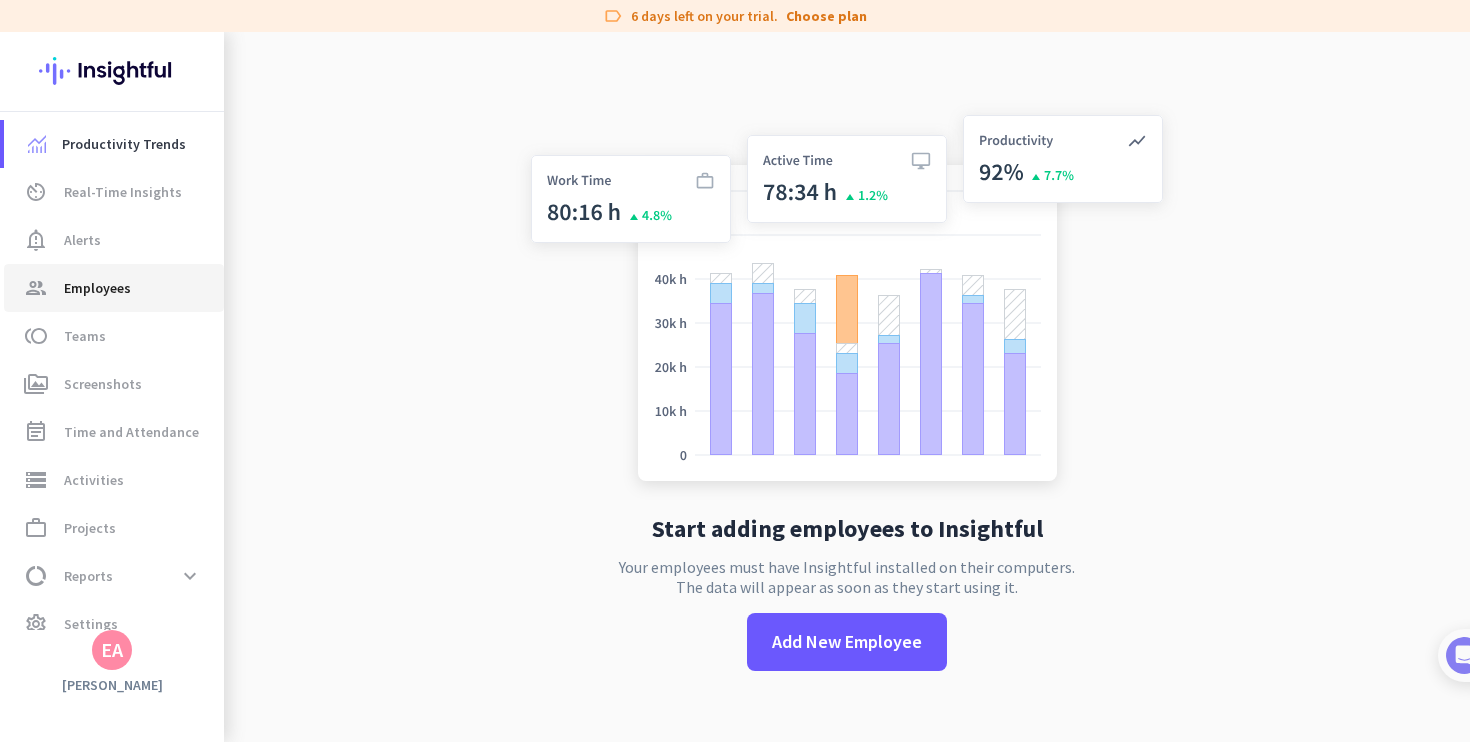 click on "group  Employees" 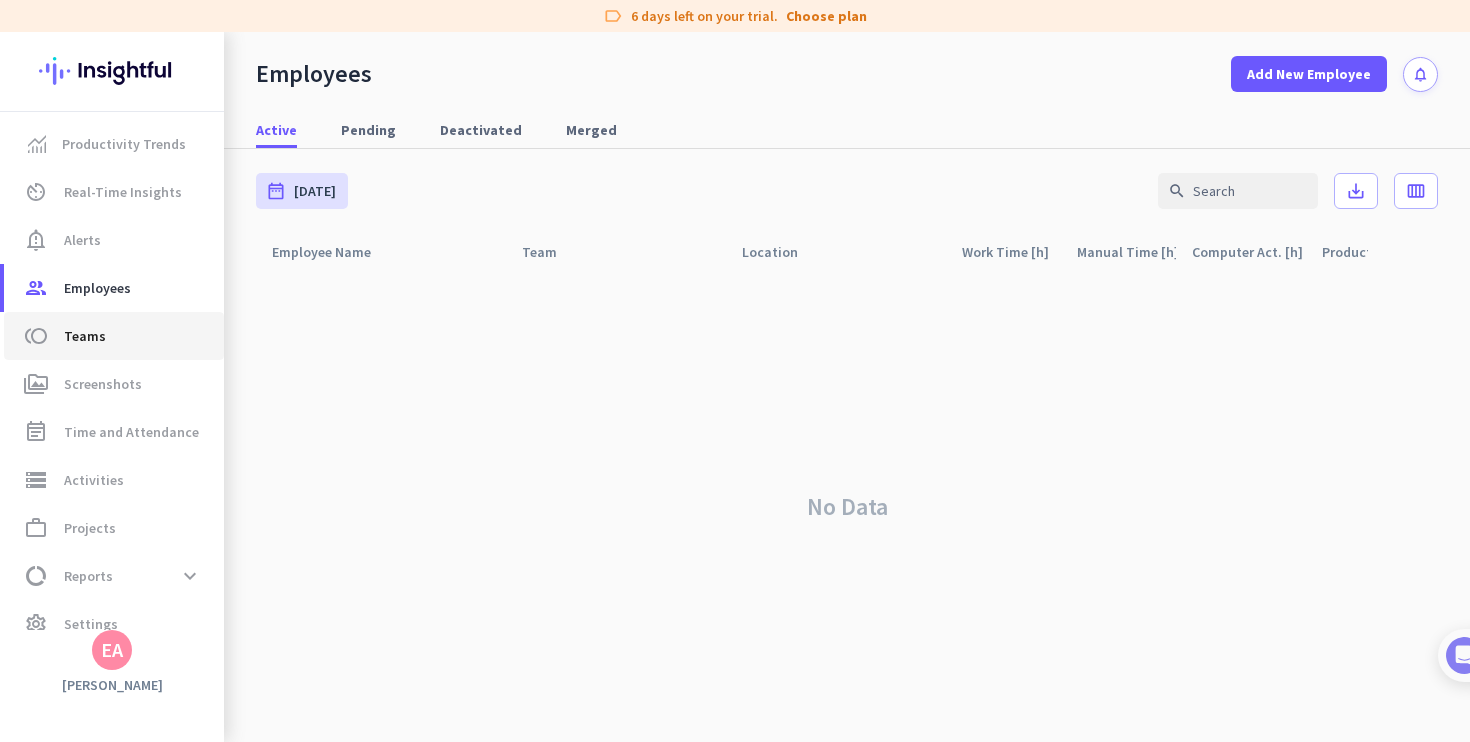 click on "toll  Teams" 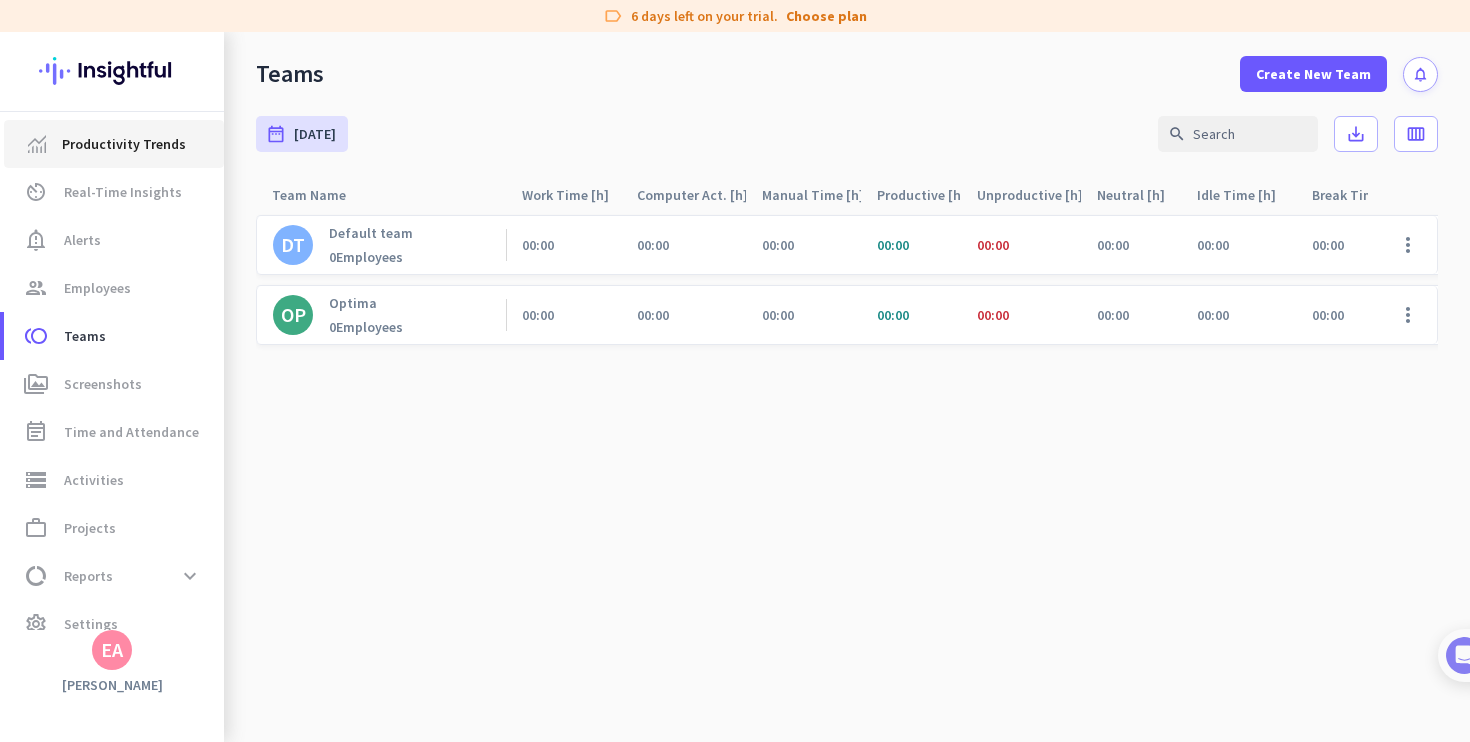 click on "Productivity Trends" 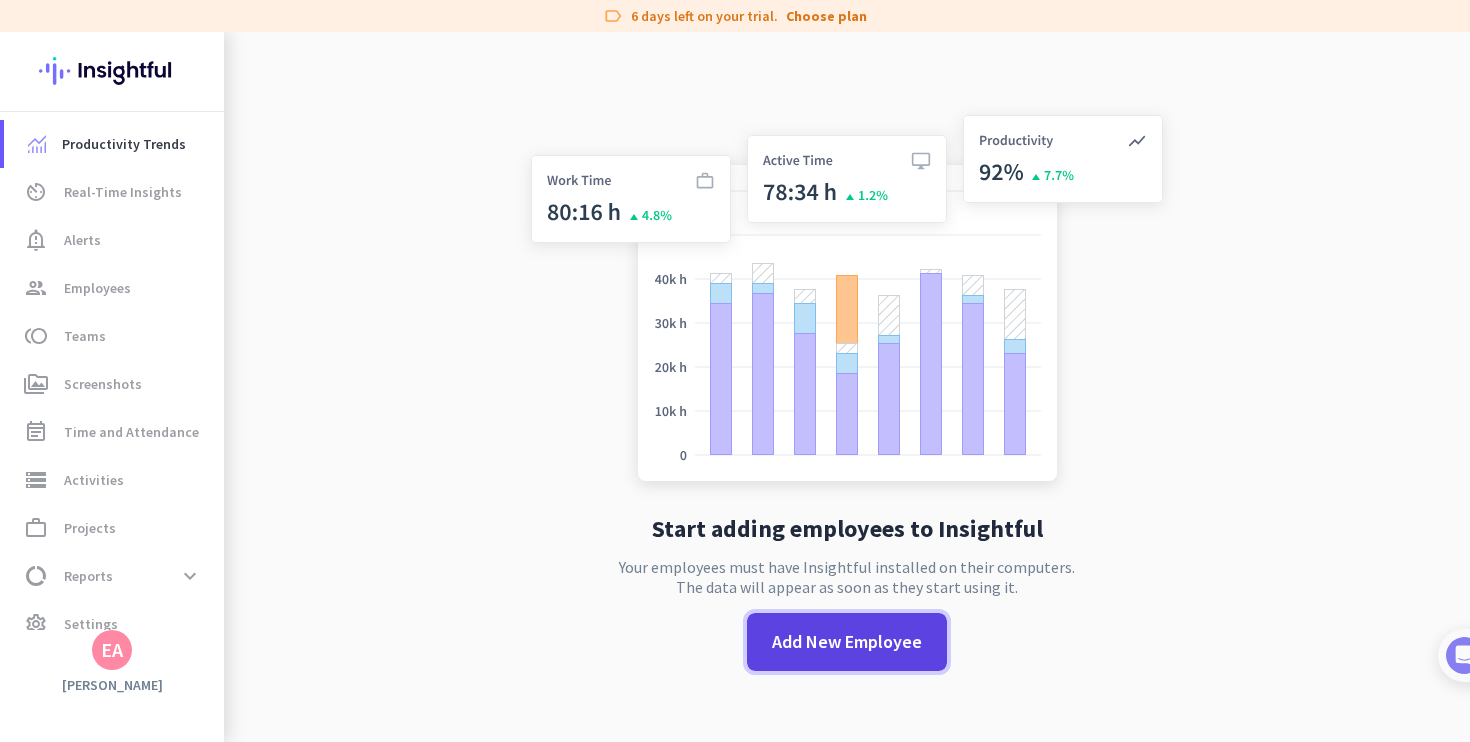 click 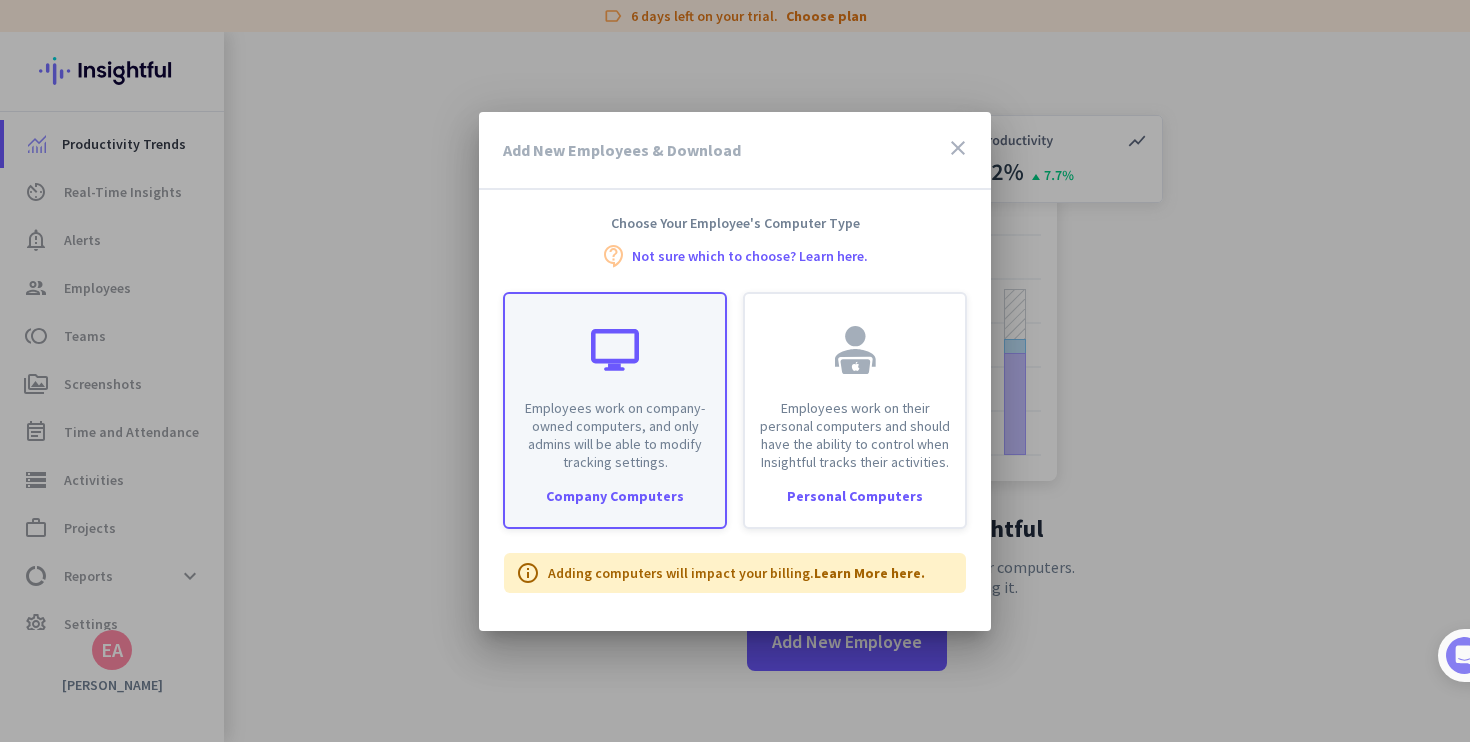 click on "Employees work on company-owned computers, and only admins will be able to modify tracking settings." at bounding box center (615, 382) 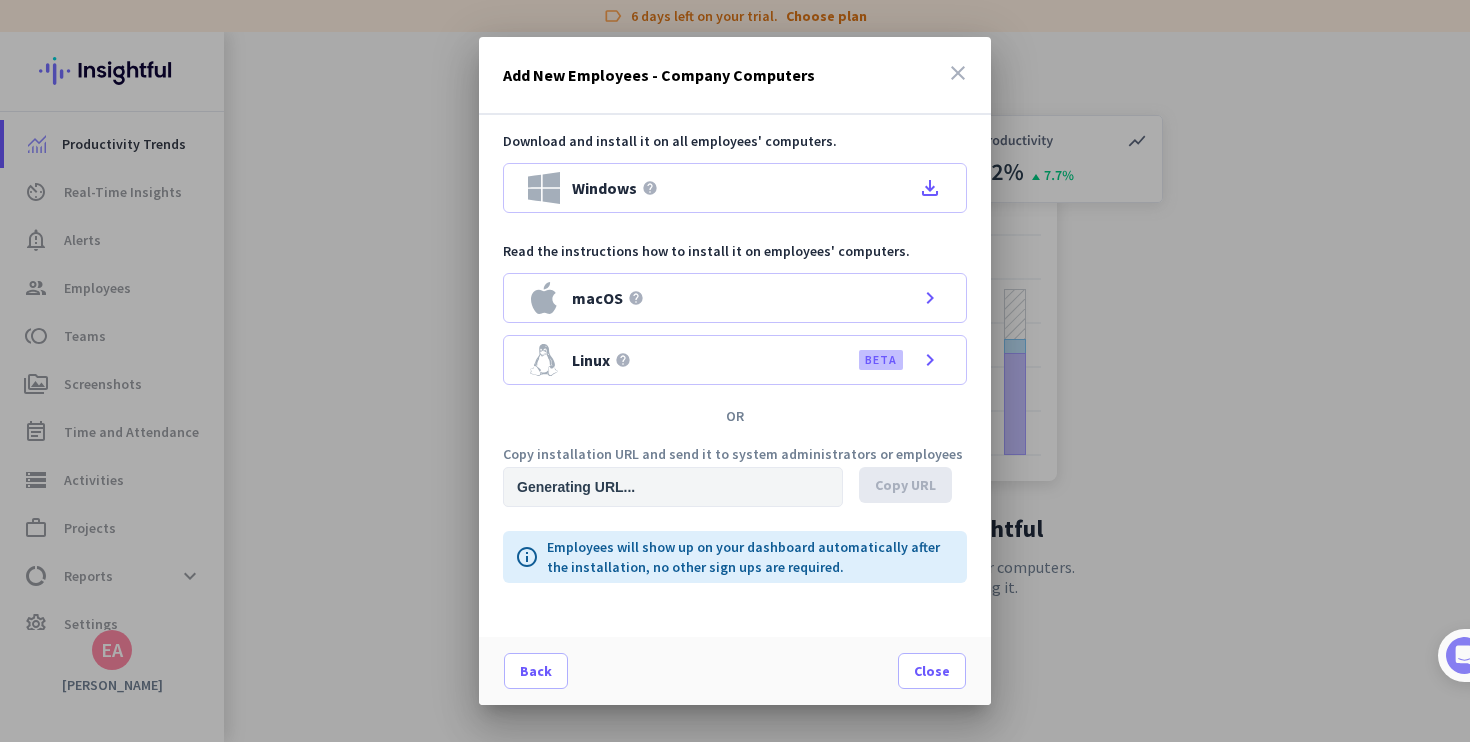type on "https://app.insightful.io/#/installation/company?token=eyJhbGciOiJIUzI1NiIsInR5cCI6IkpXVCJ9.eyJvcmdhbml6YXRpb25JZCI6Ind4Z2tmeHJnb2pfdXFiYSIsImlhdCI6MTc1MzE5Njk4NCwiZXhwIjoxNzUzMzY5Nzg0LCJhdWQiOlsiUFJPRCJdLCJpc3MiOiJQUk9EIn0.XdmYW5yOcnk0RfgCoMm1VALSce73gOzjHRdpoazyfBs&organizationId=wxgkfxrgoj_uqba" 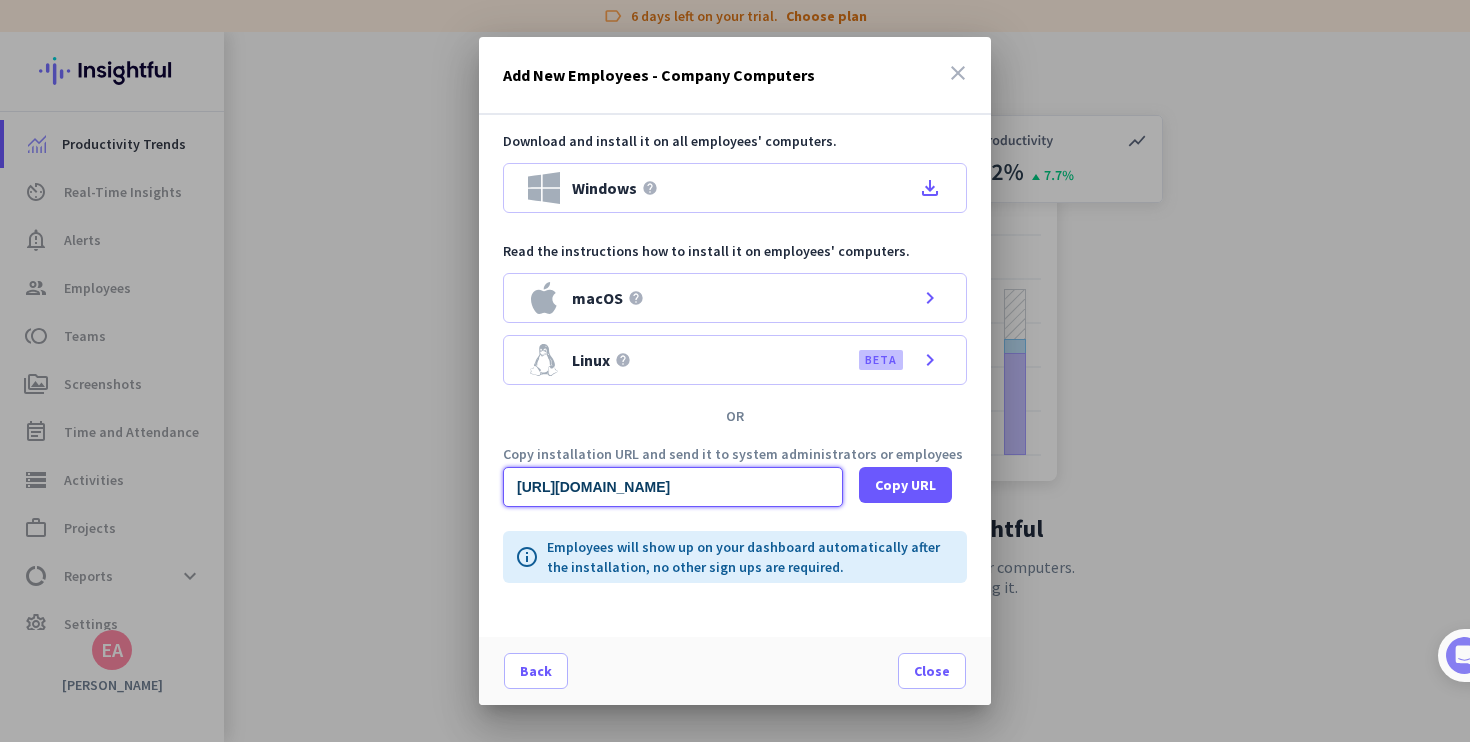 scroll, scrollTop: 0, scrollLeft: 1999, axis: horizontal 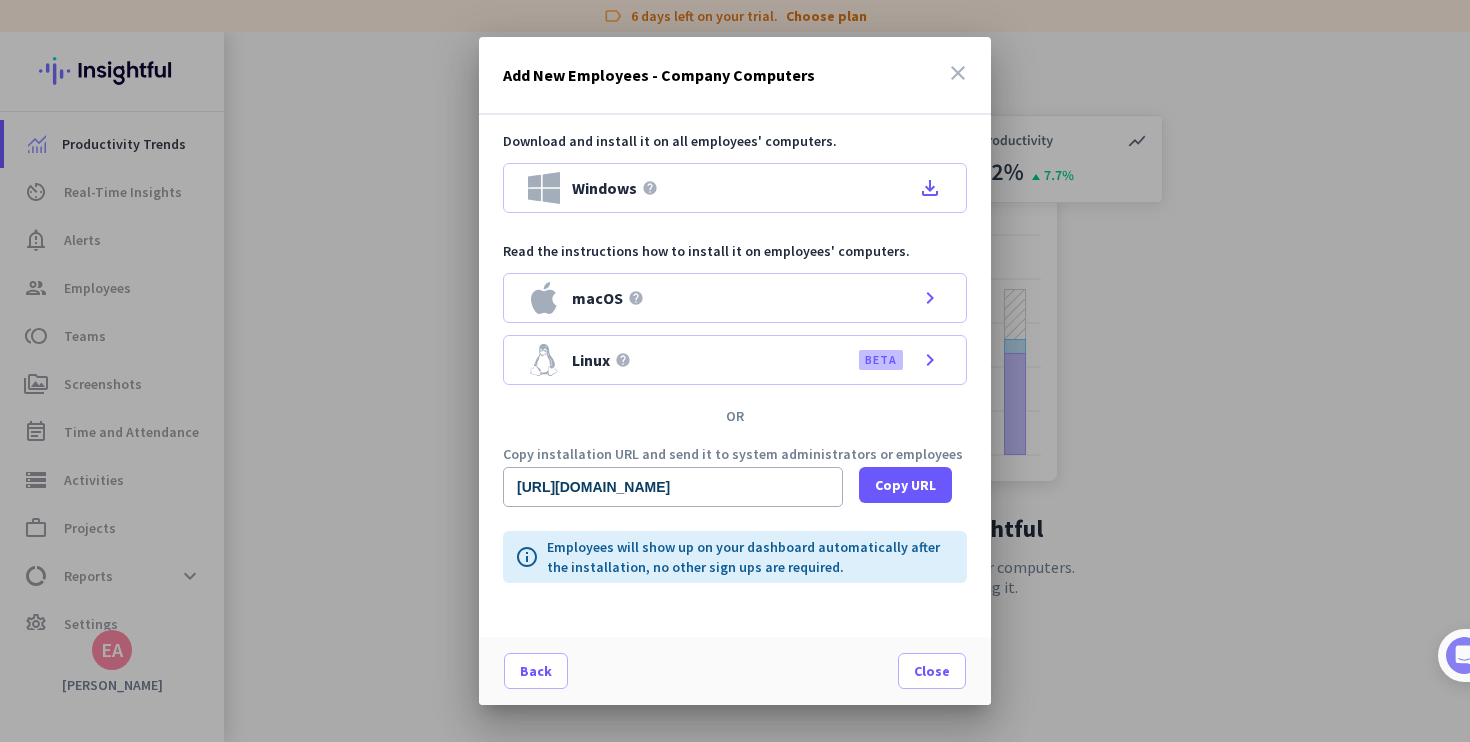 click on "OR" at bounding box center [735, 416] 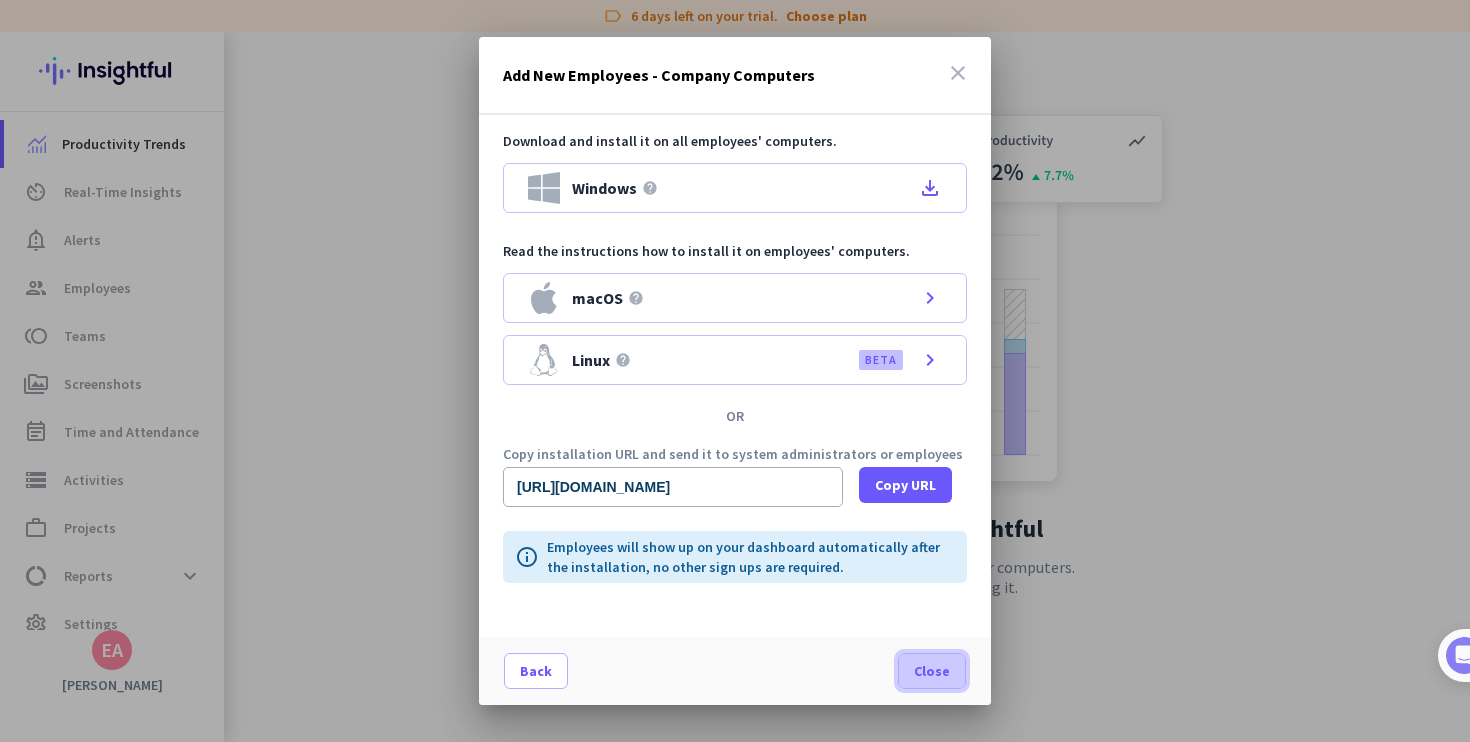 click on "Close" at bounding box center (932, 671) 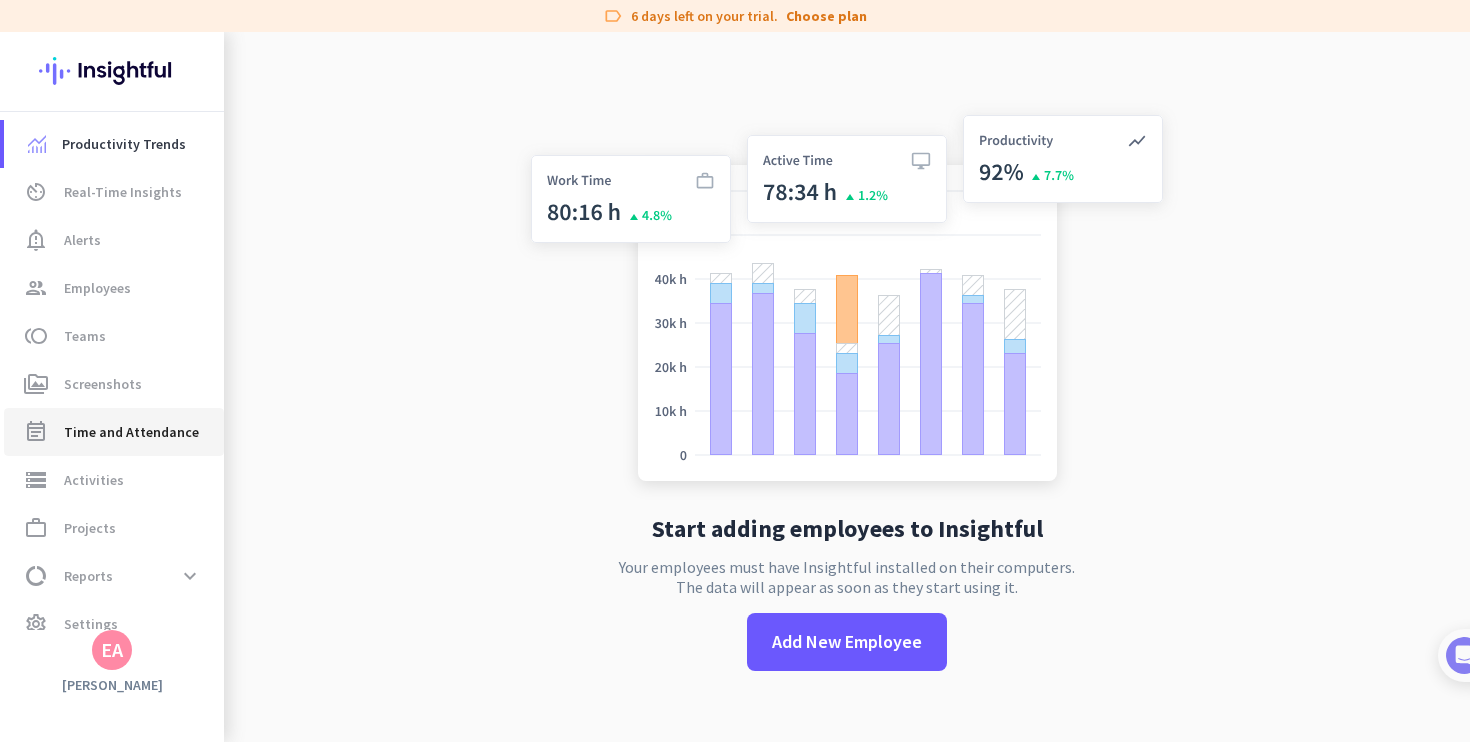 click on "Time and Attendance" 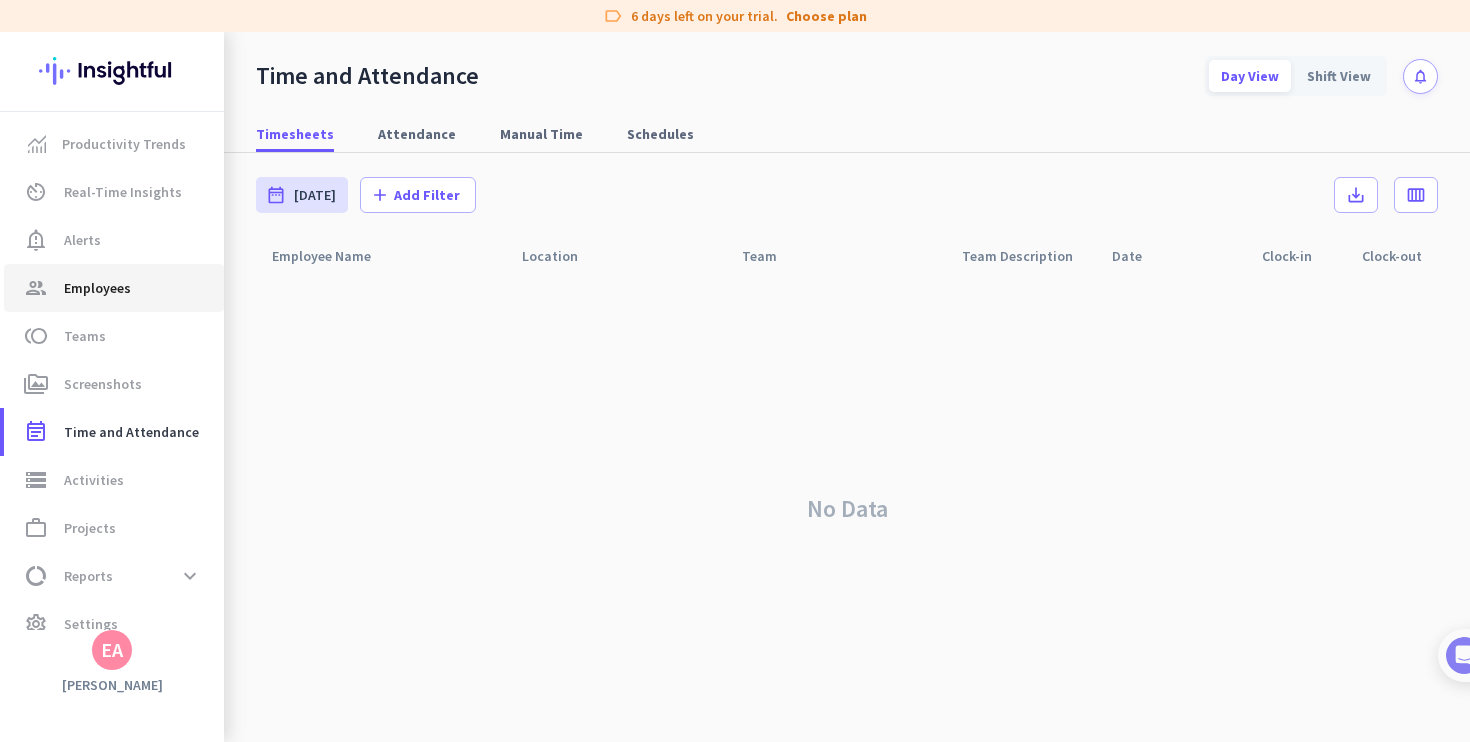 click on "group  Employees" 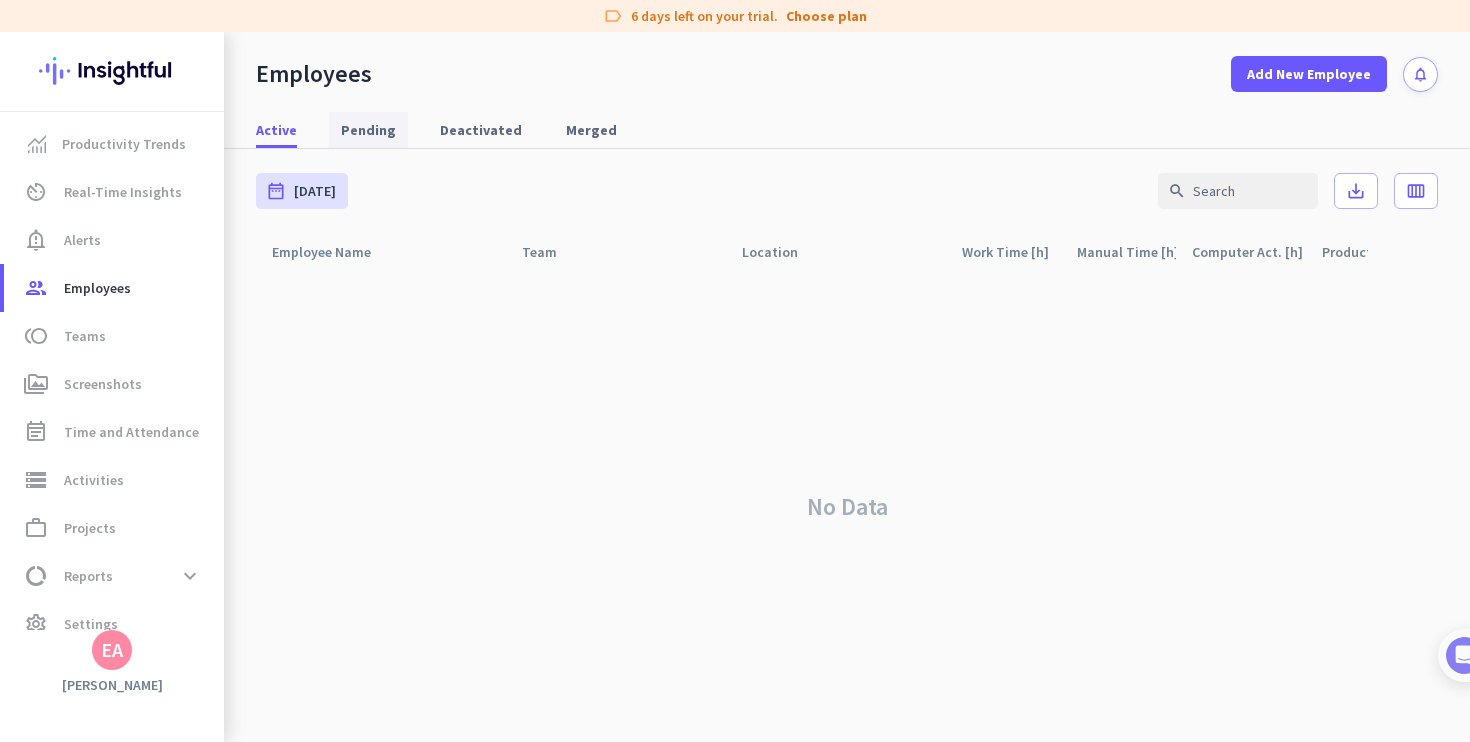 click on "Pending" at bounding box center (368, 130) 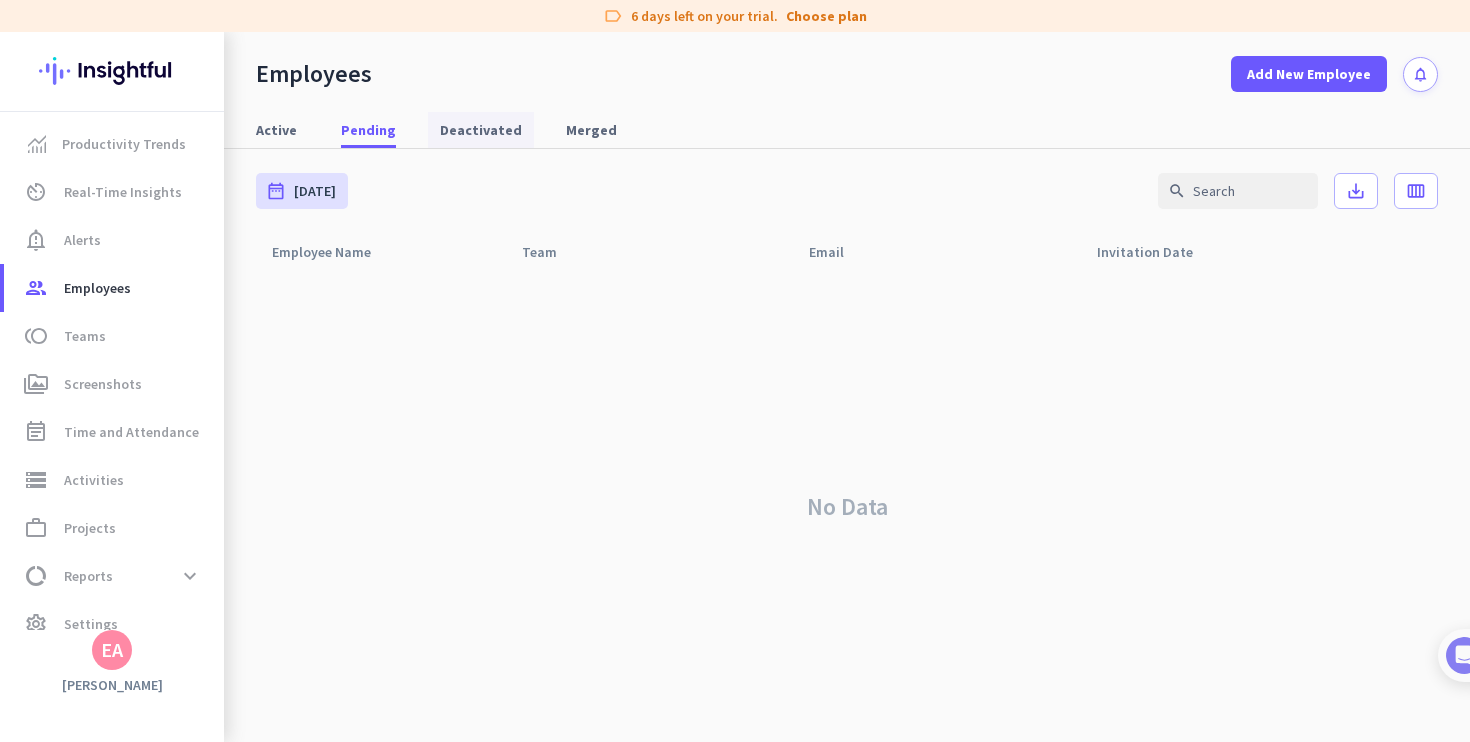 click on "Deactivated" at bounding box center [481, 130] 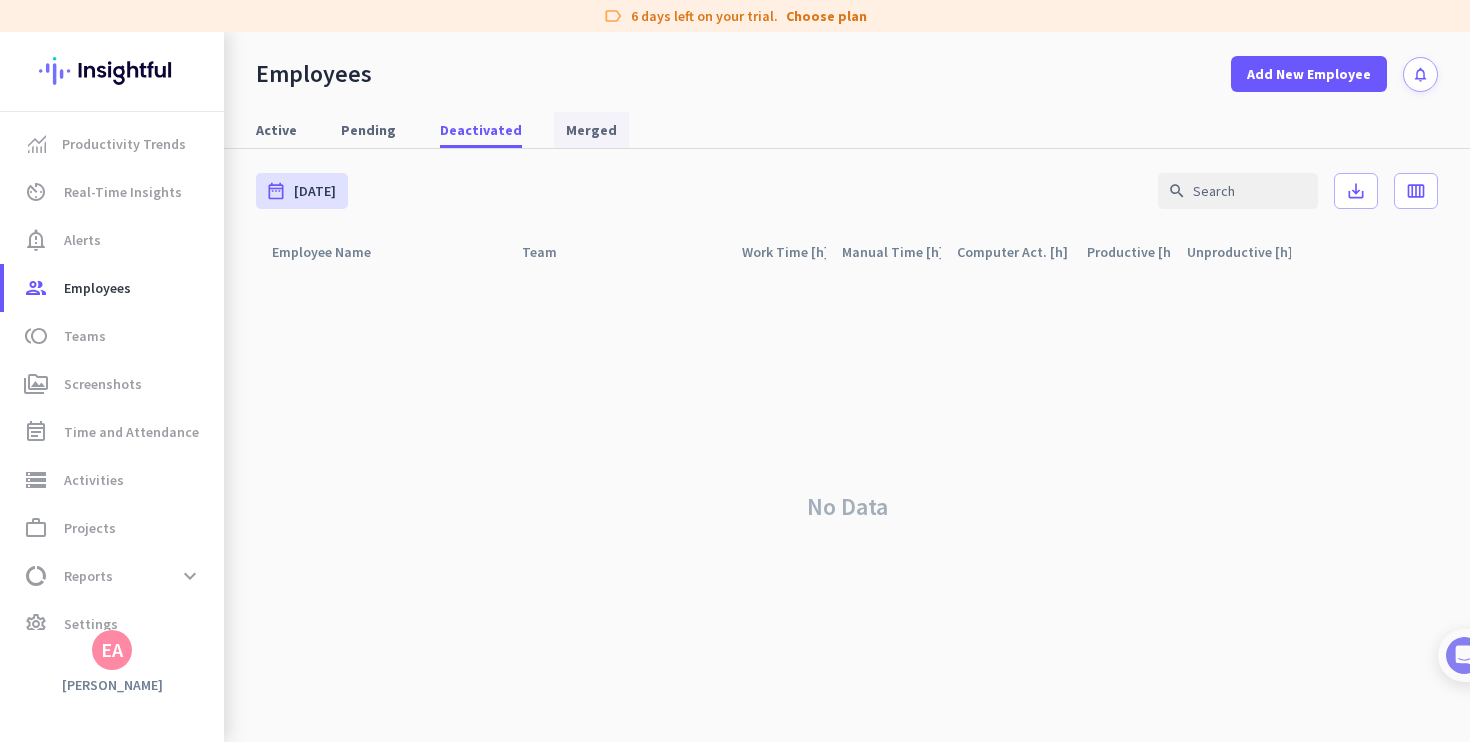 click on "Merged" at bounding box center (591, 130) 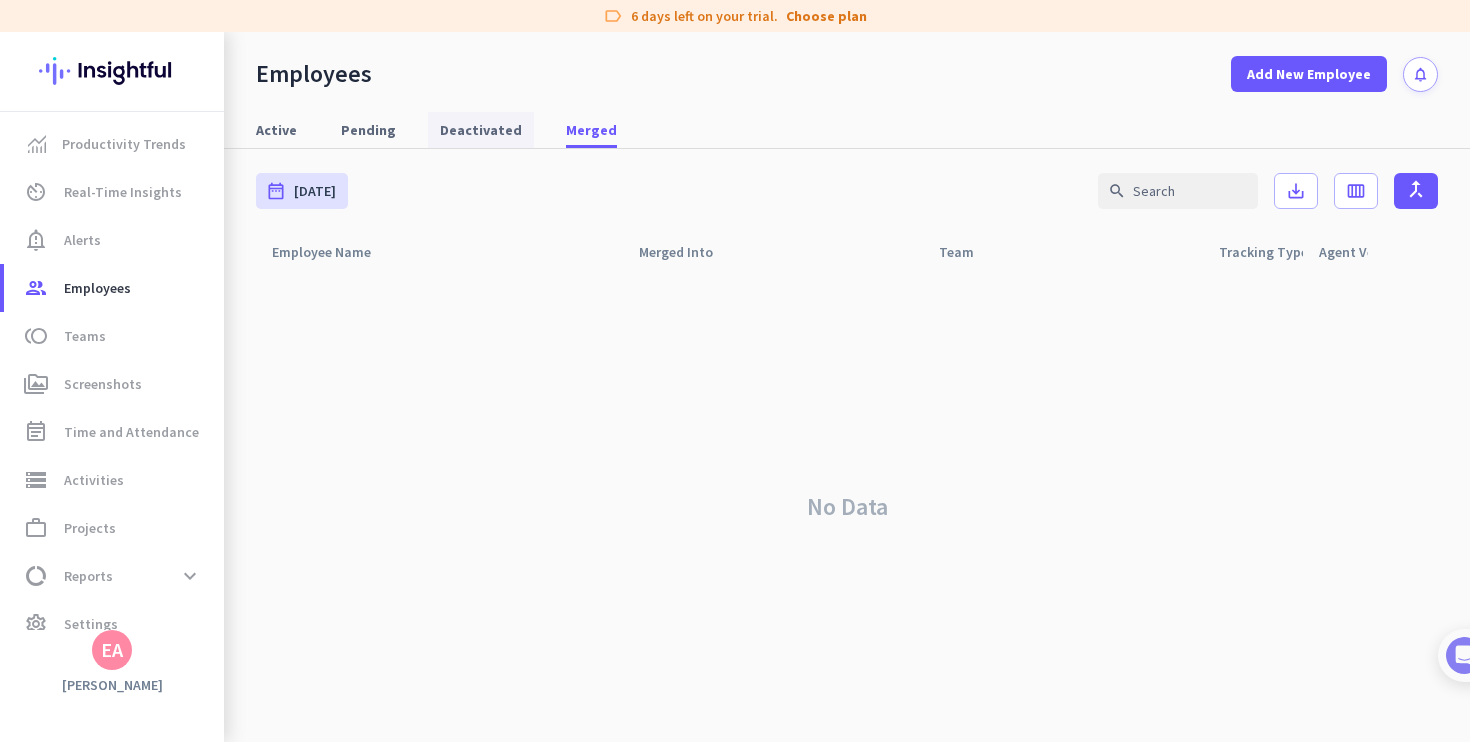 click on "Deactivated" at bounding box center [481, 130] 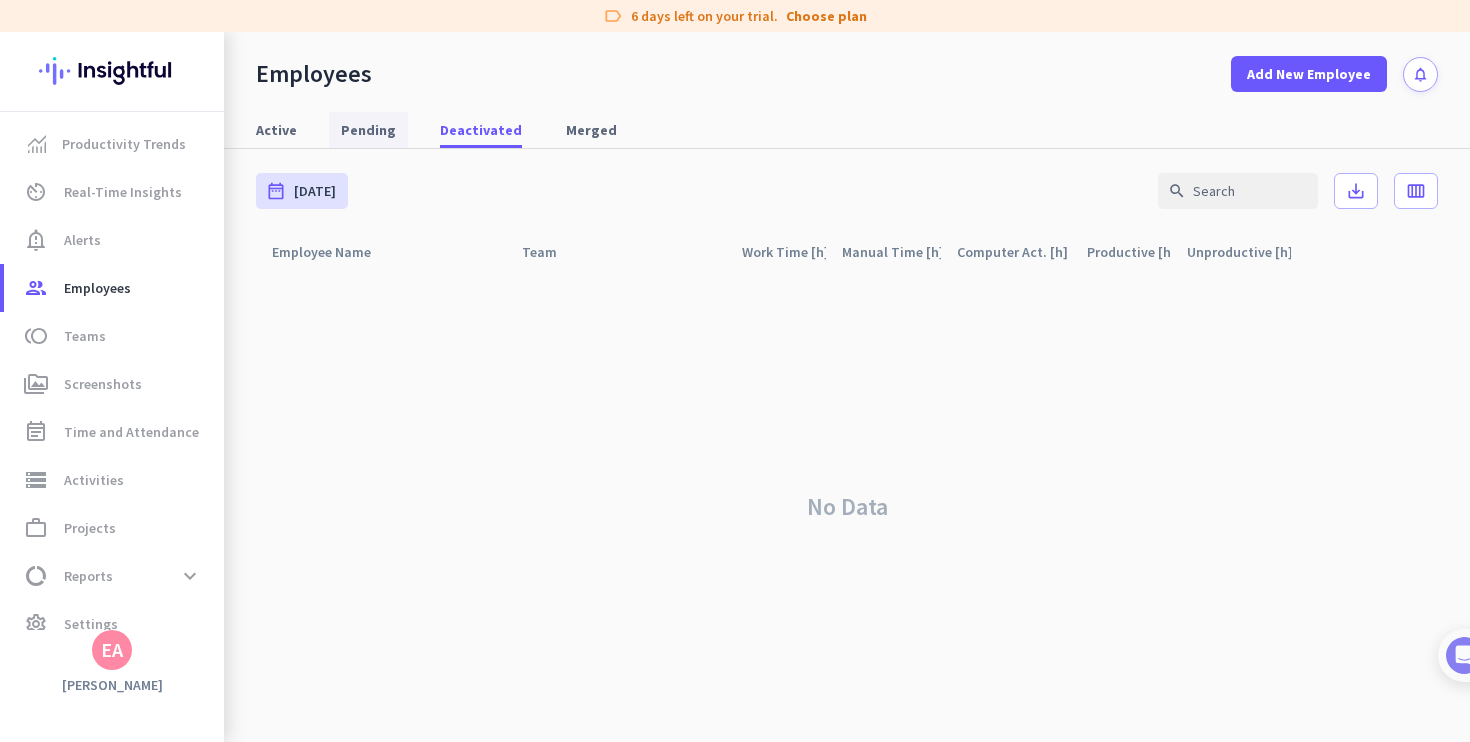 click on "Pending" at bounding box center [368, 130] 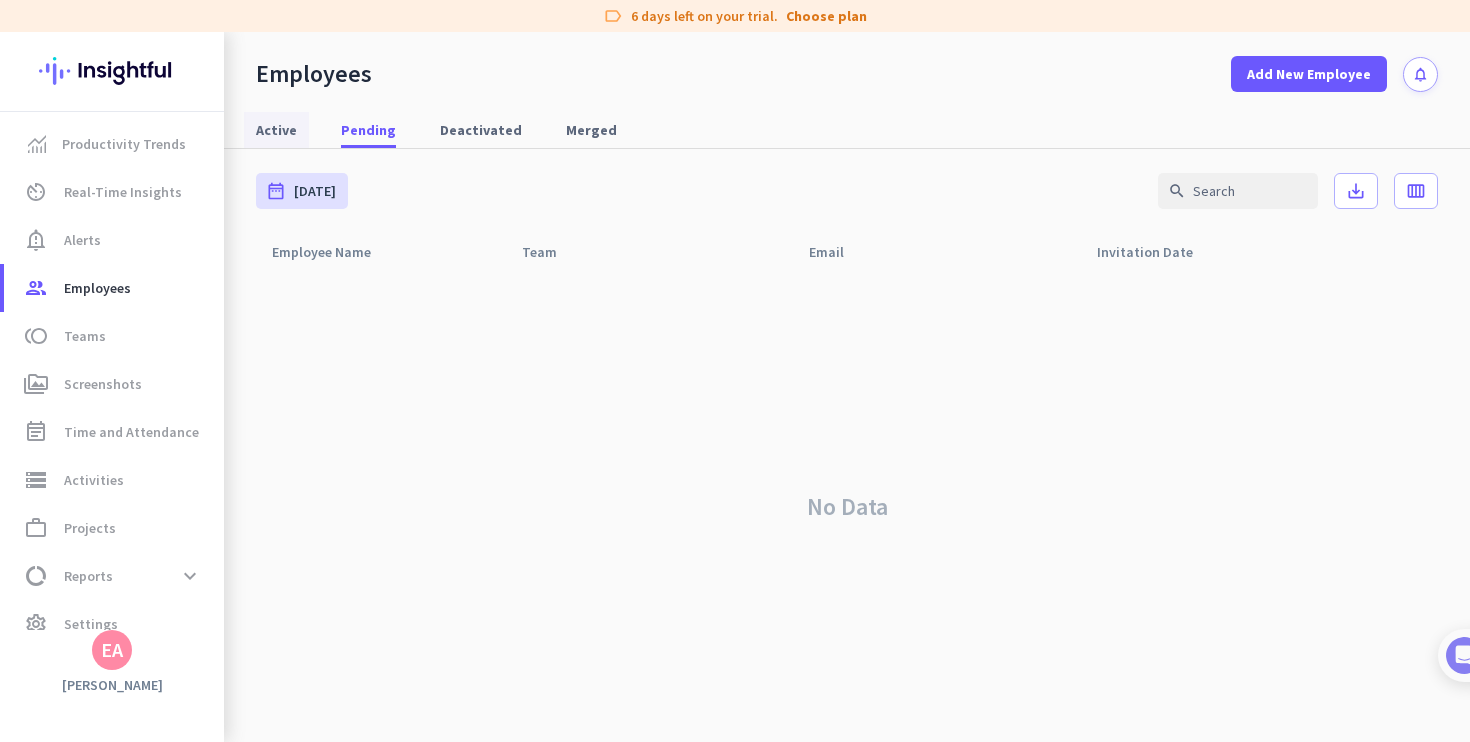 click on "Active" at bounding box center (276, 130) 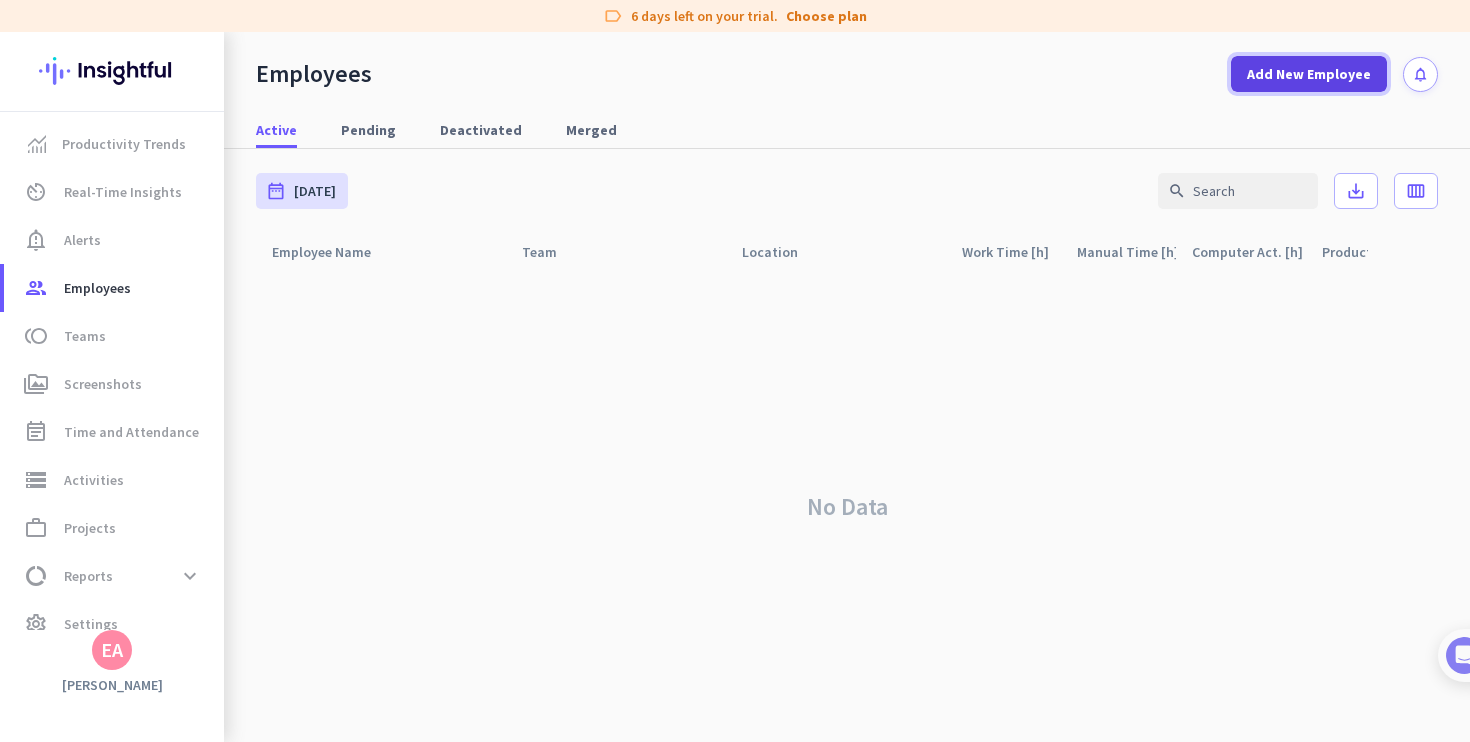 click on "Add New Employee" at bounding box center [1309, 74] 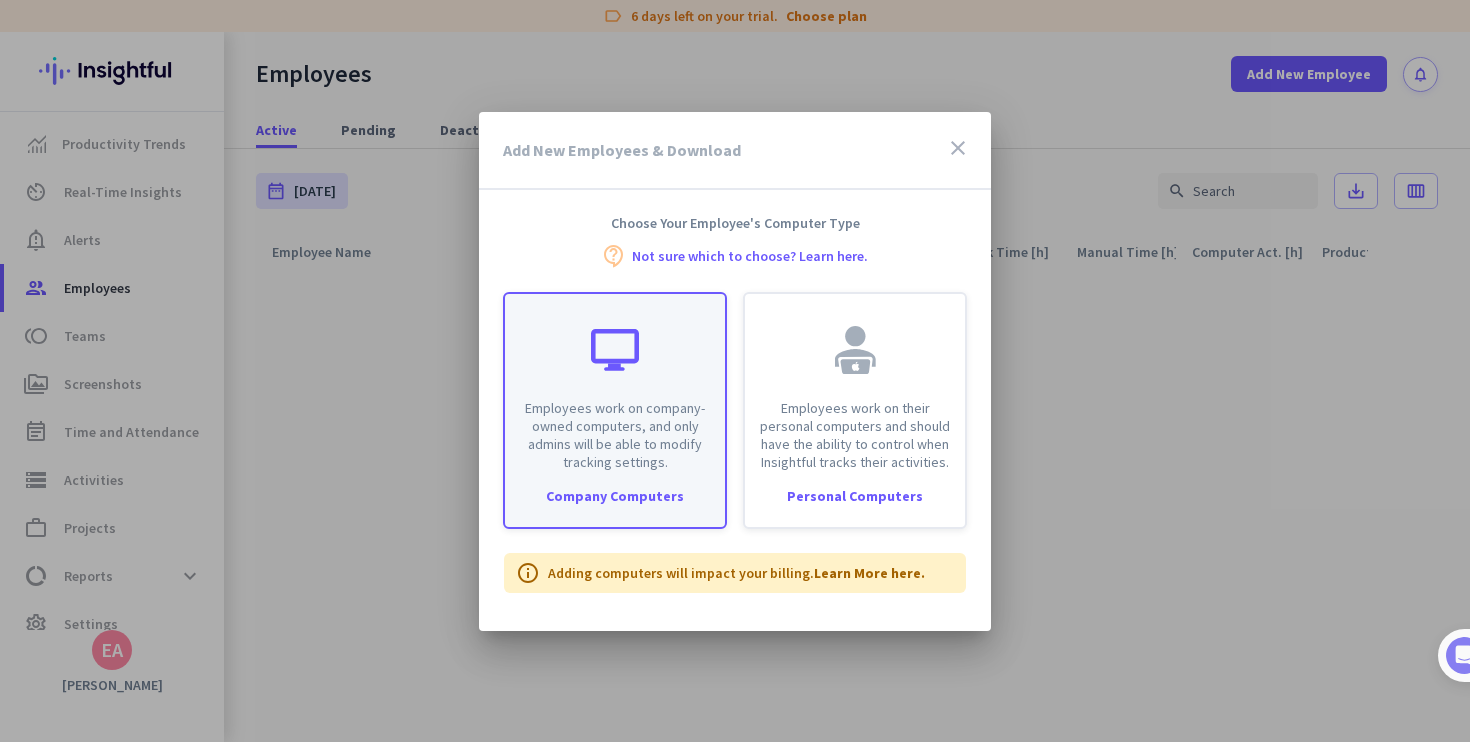click on "Employees work on company-owned computers, and only admins will be able to modify tracking settings." at bounding box center [615, 435] 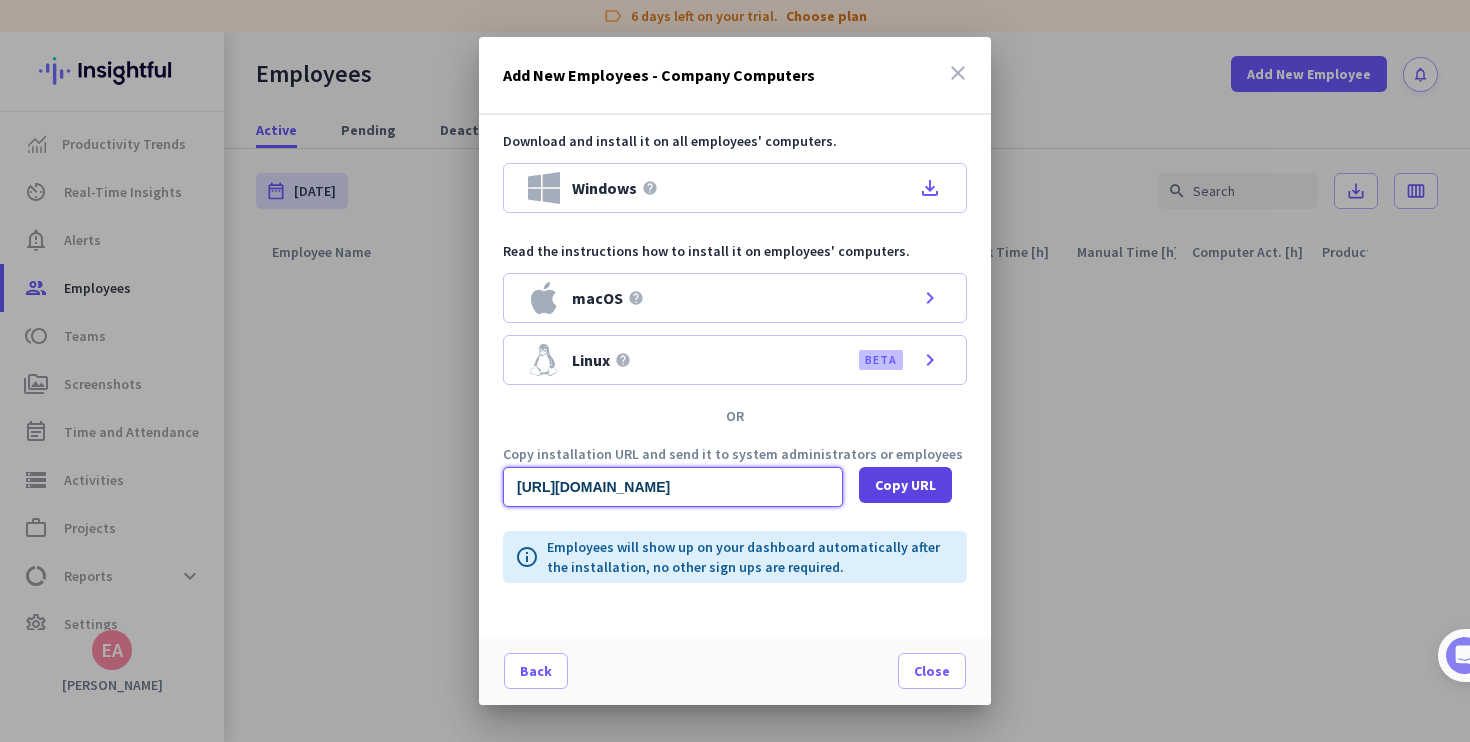 scroll, scrollTop: 0, scrollLeft: 2001, axis: horizontal 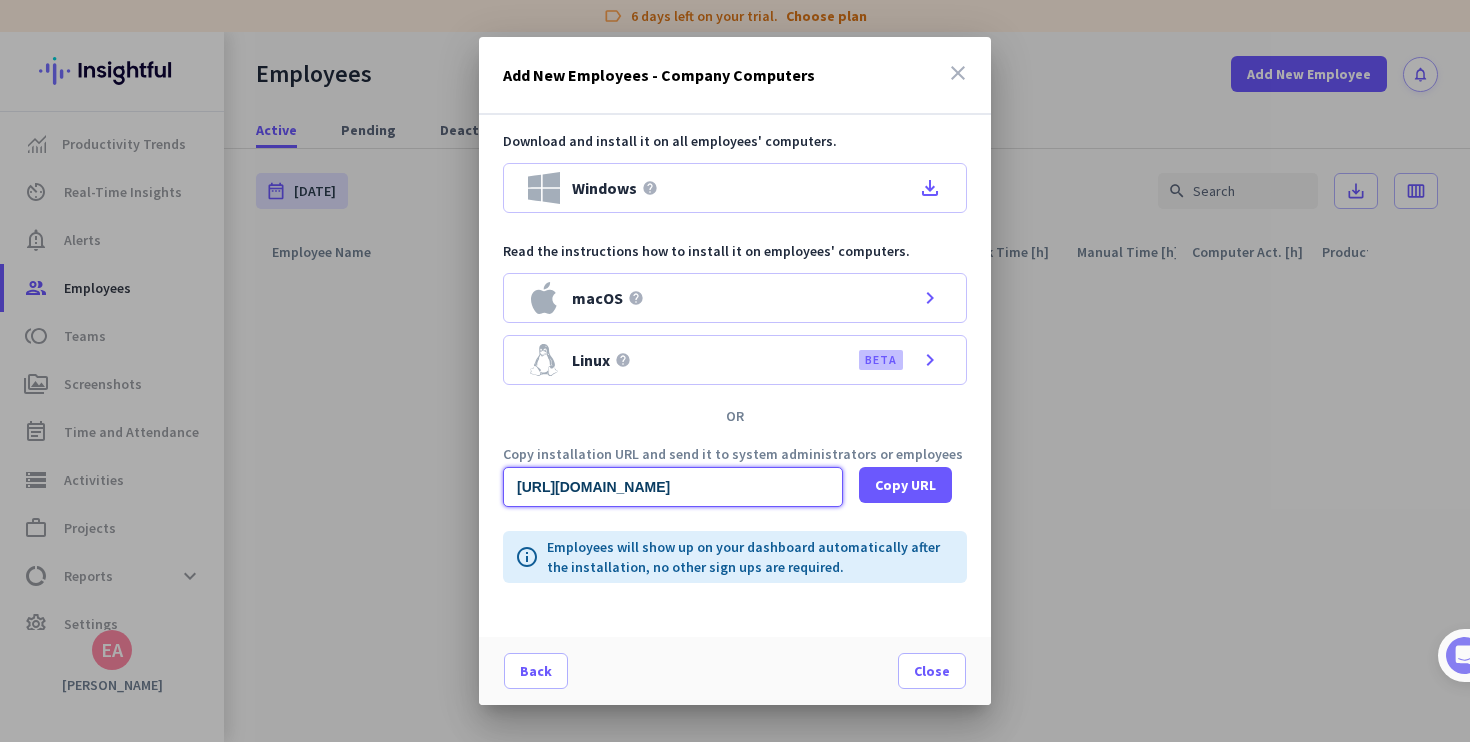 drag, startPoint x: 549, startPoint y: 487, endPoint x: 932, endPoint y: 450, distance: 384.78305 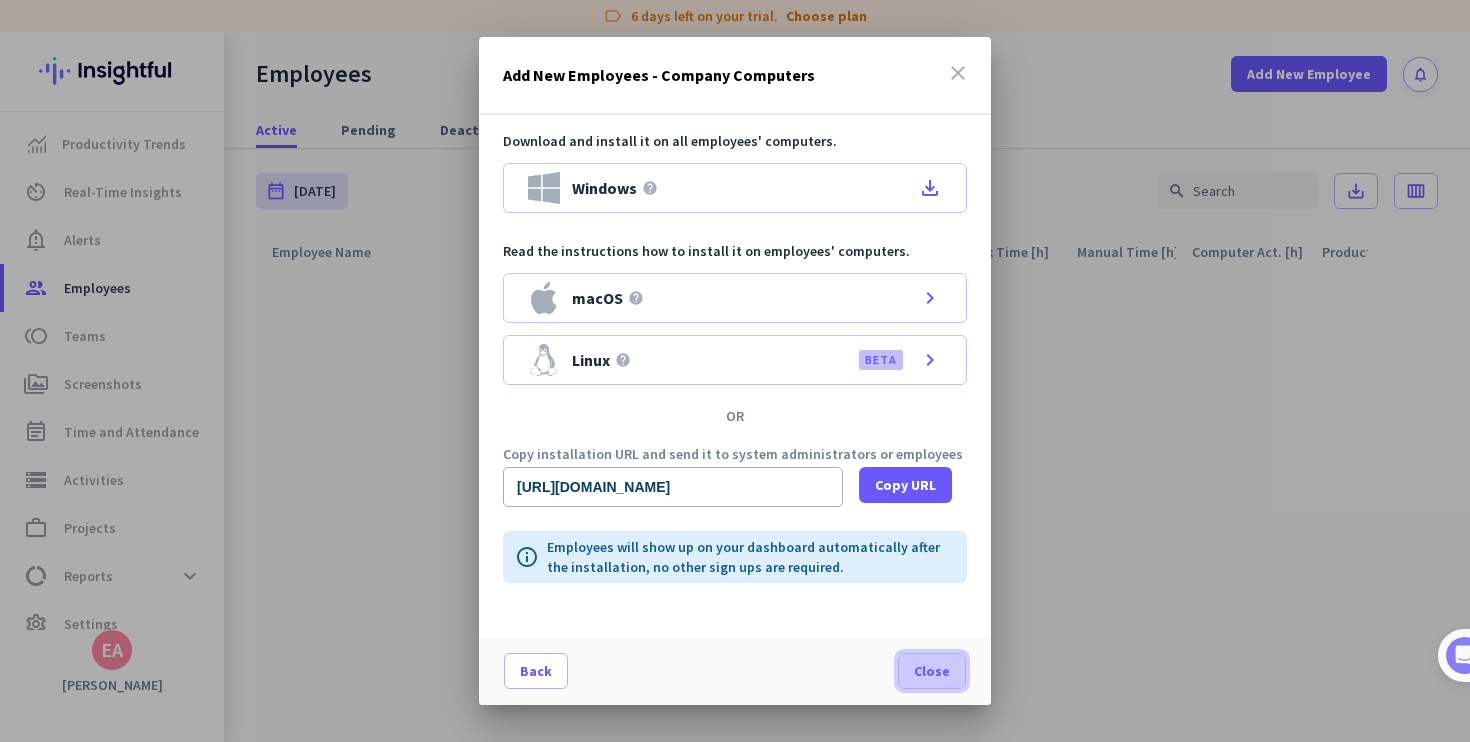 click on "Close" at bounding box center (932, 671) 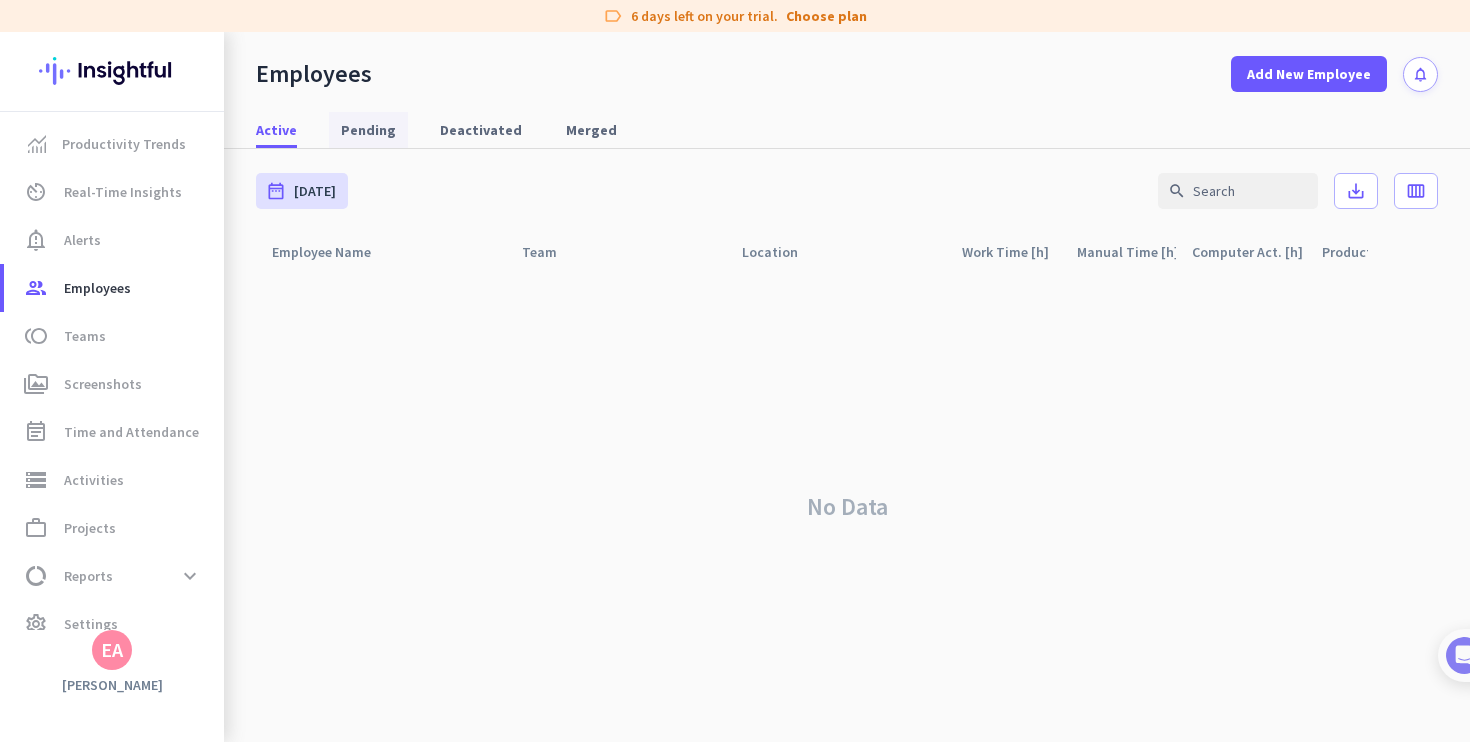 click on "Pending" at bounding box center [368, 130] 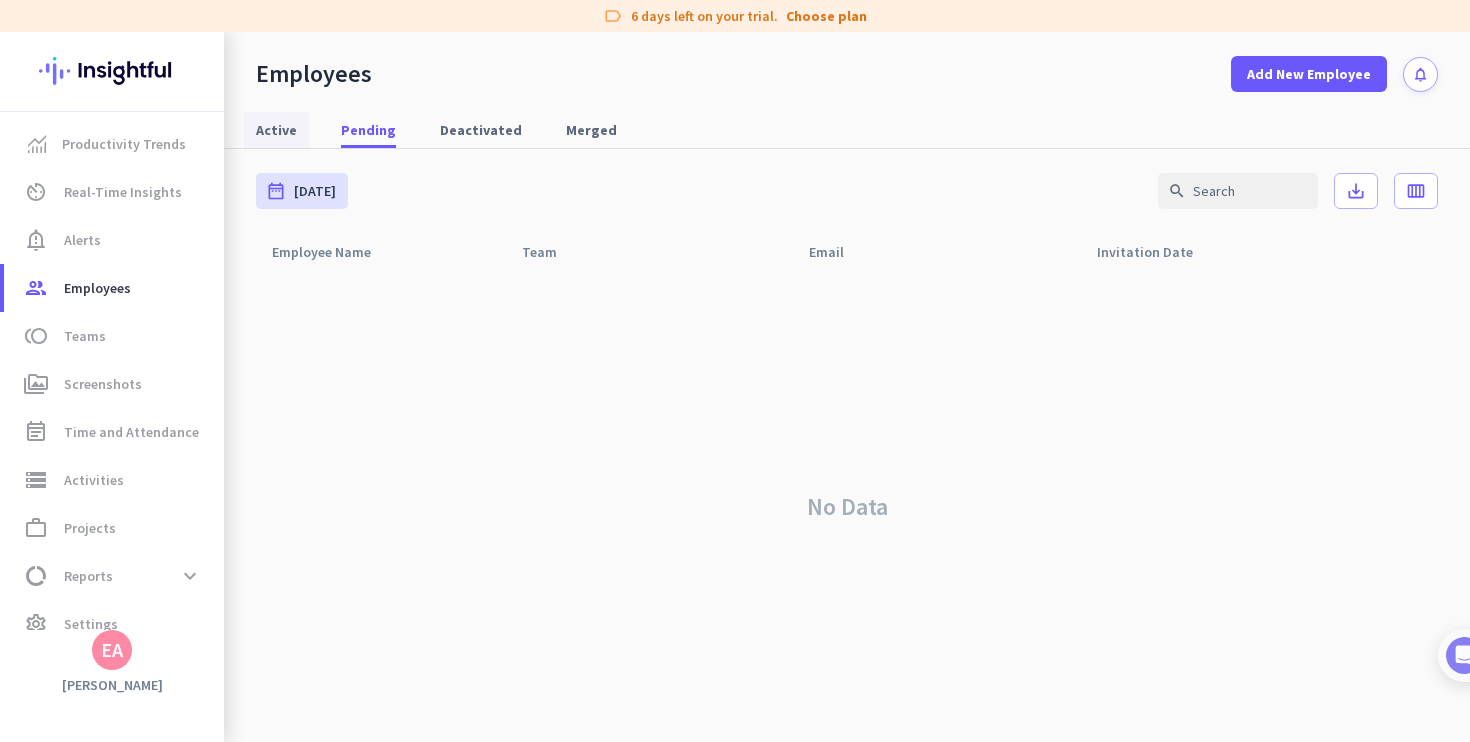 click on "Active" at bounding box center (276, 130) 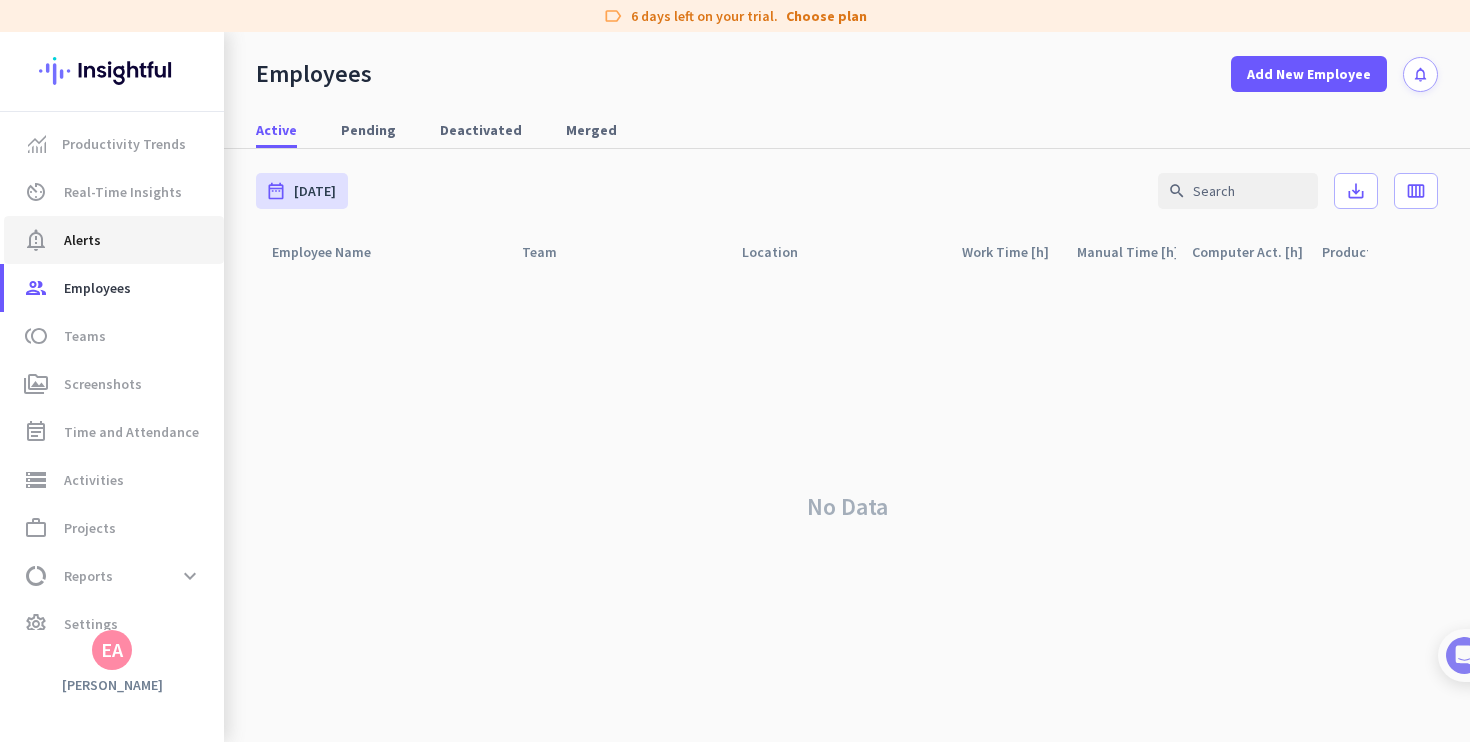 click on "notification_important  Alerts" 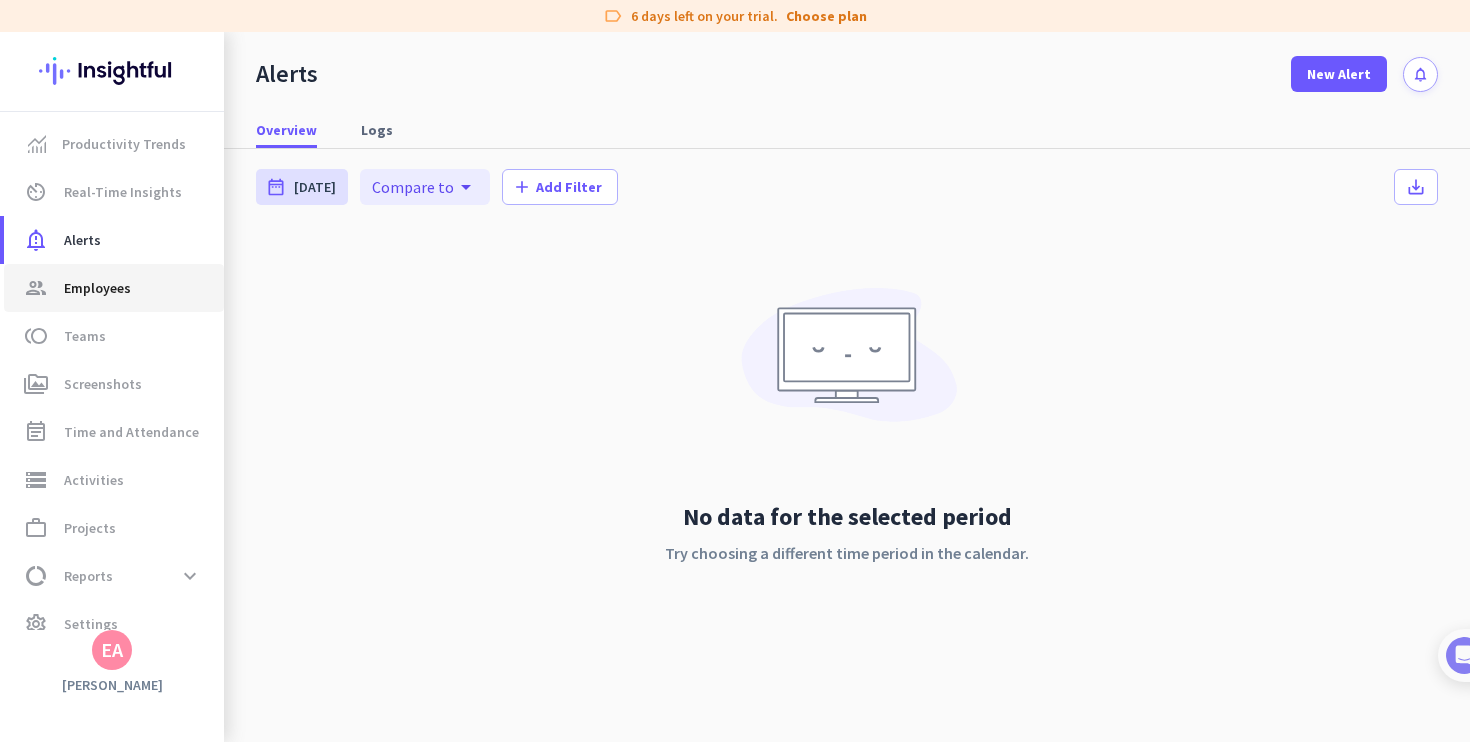 click on "group  Employees" 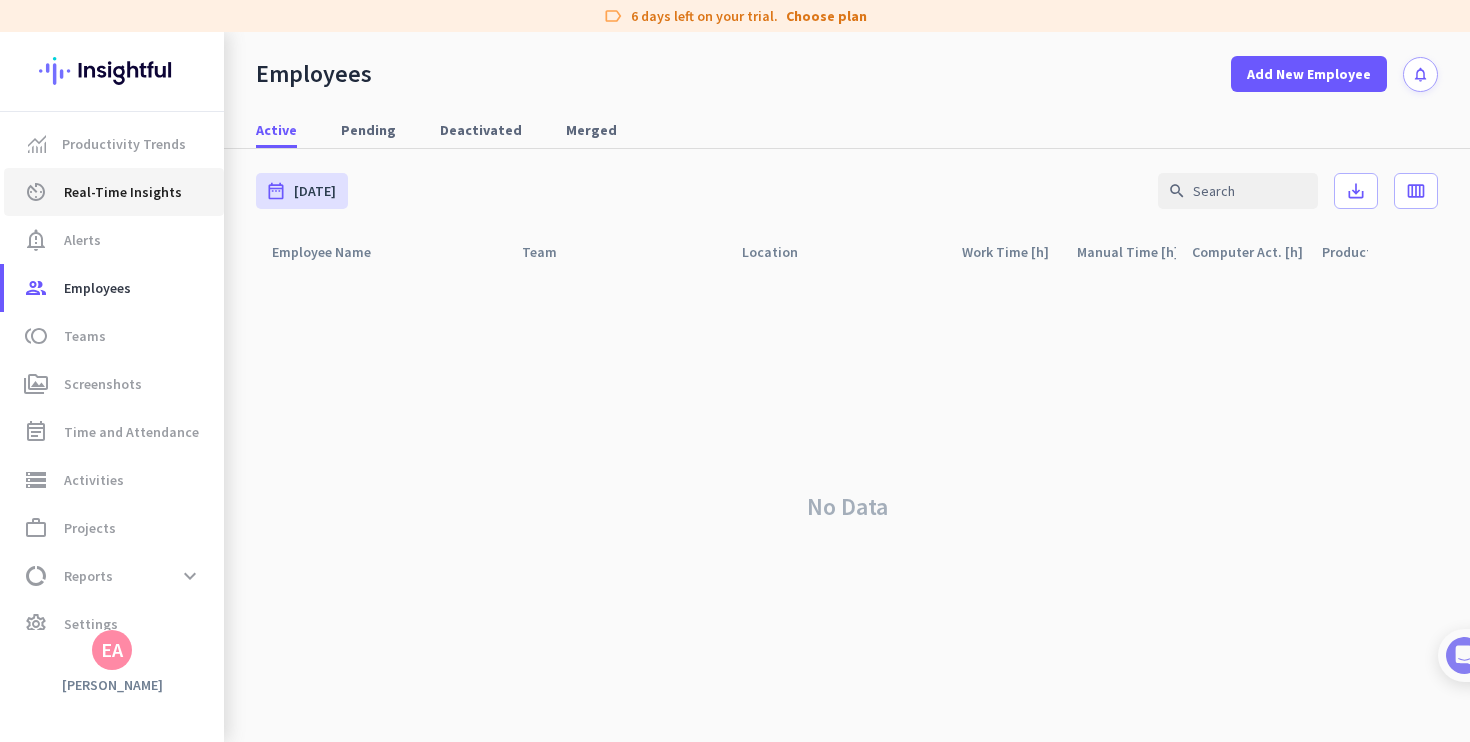 click on "av_timer  Real-Time Insights" 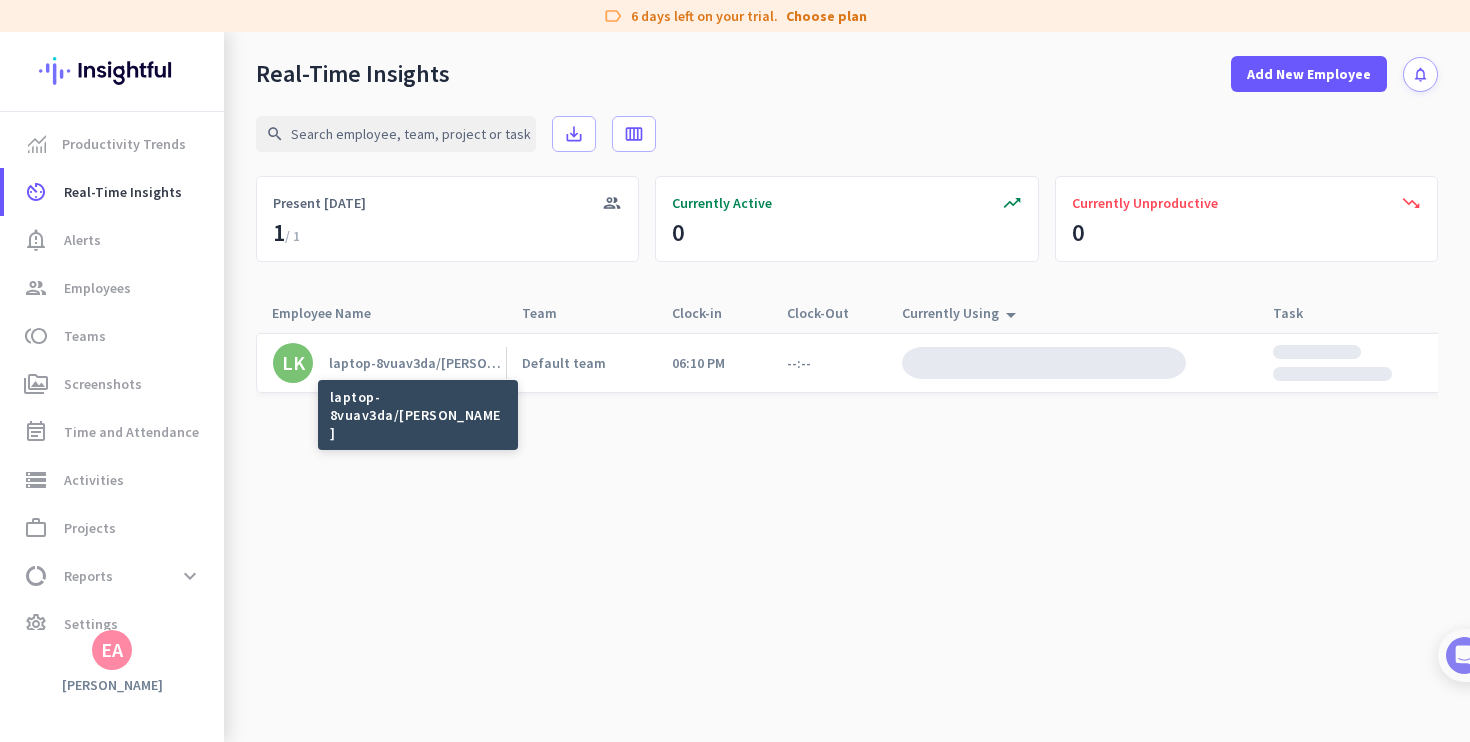 click on "laptop-8vuav3da/erkan kocaoğlu" 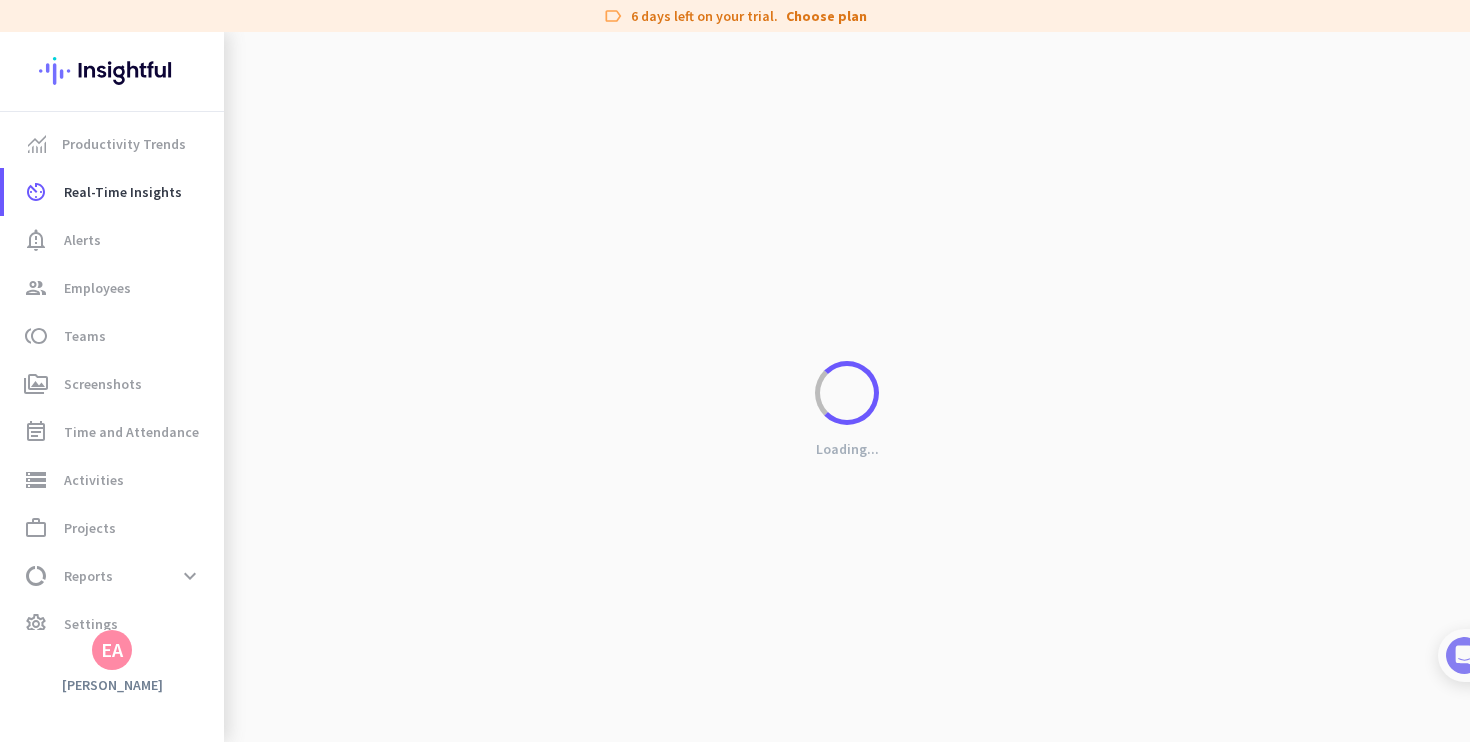 click on "Loading..." 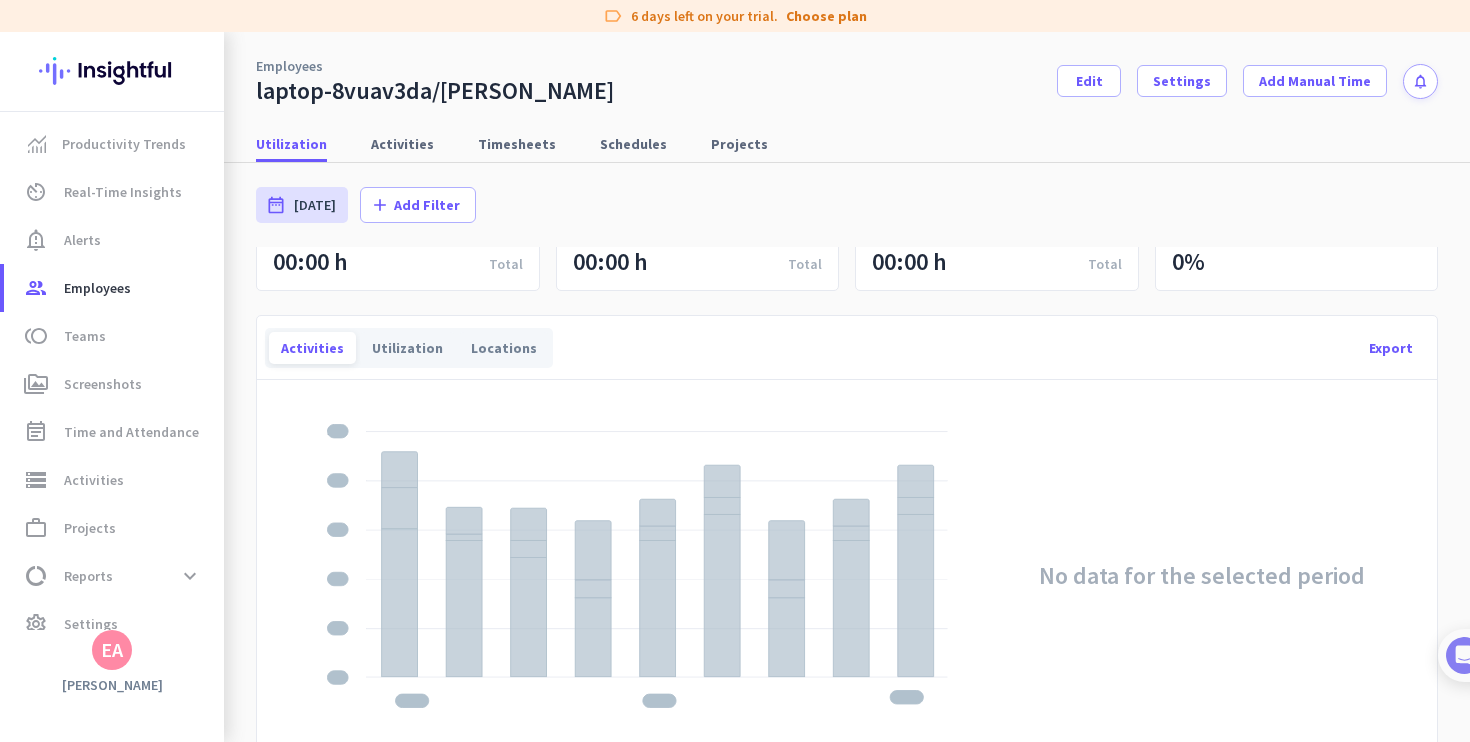 scroll, scrollTop: 0, scrollLeft: 0, axis: both 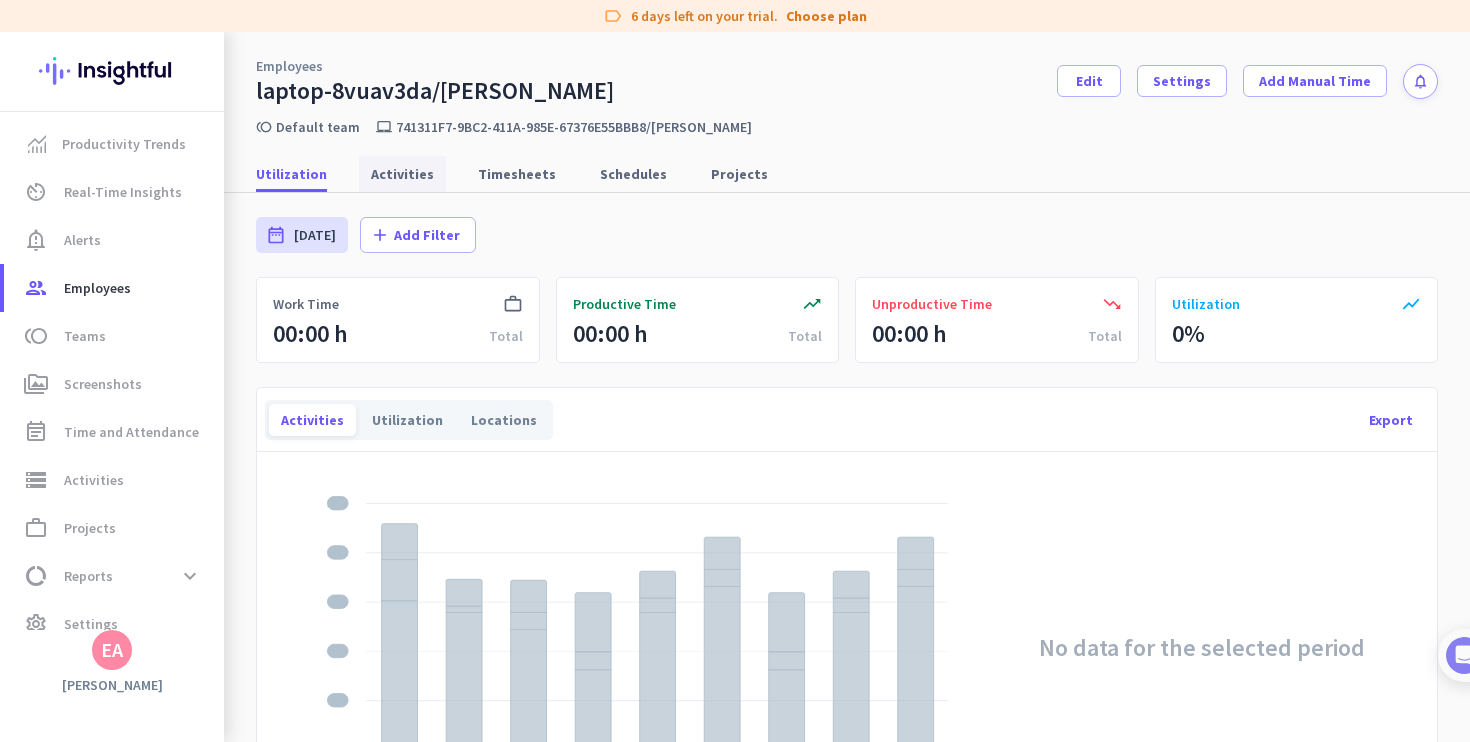 click on "Activities" at bounding box center (402, 174) 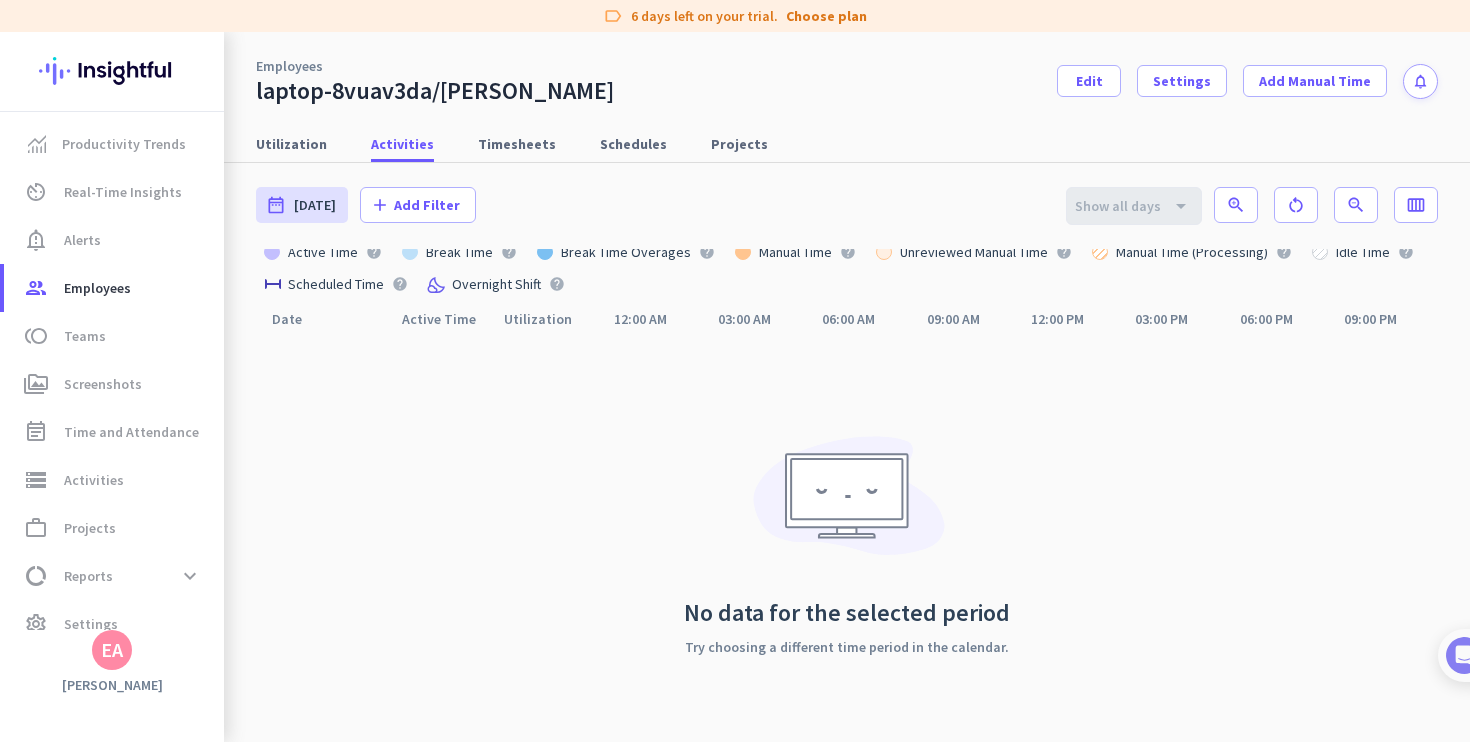 scroll, scrollTop: 0, scrollLeft: 0, axis: both 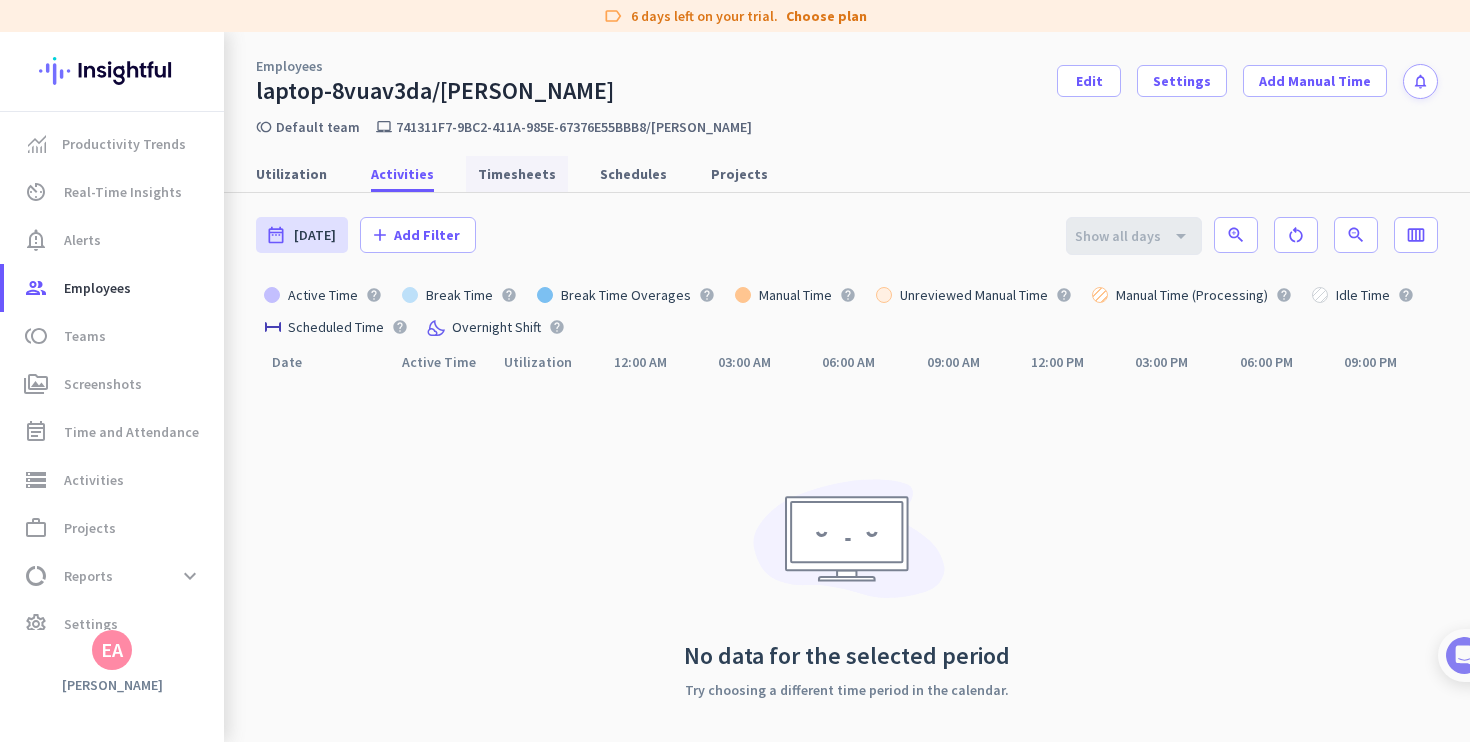 click on "Timesheets" at bounding box center [517, 174] 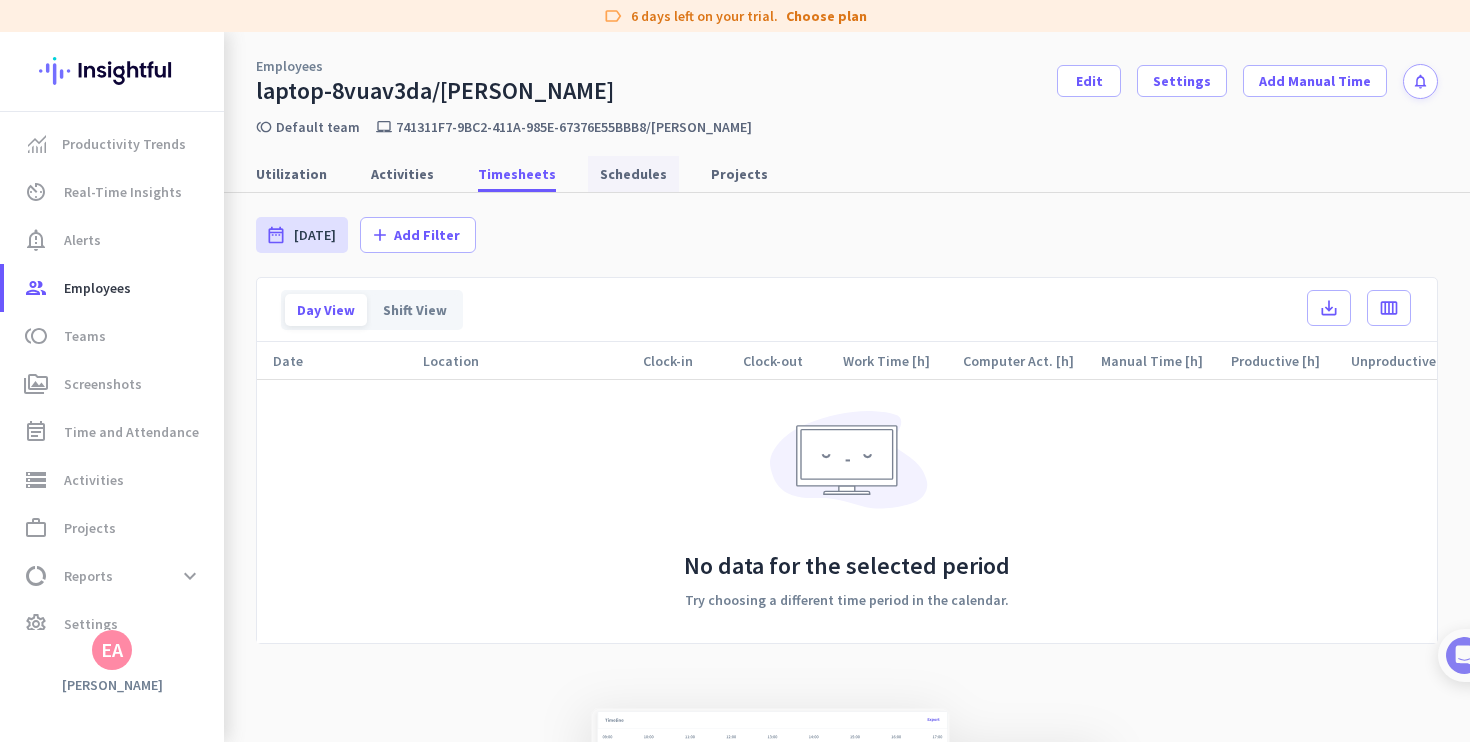 click on "Schedules" at bounding box center [633, 174] 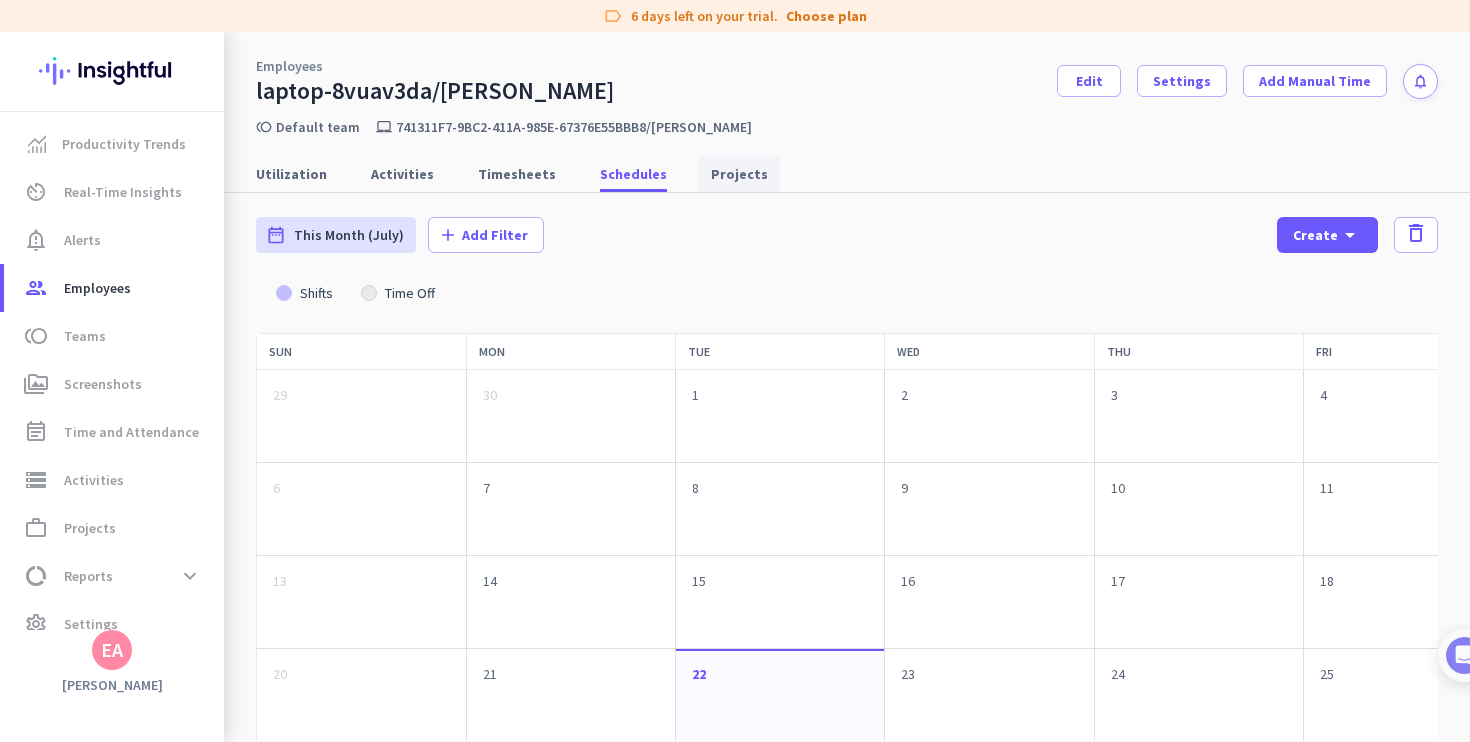 click on "Projects" at bounding box center (739, 174) 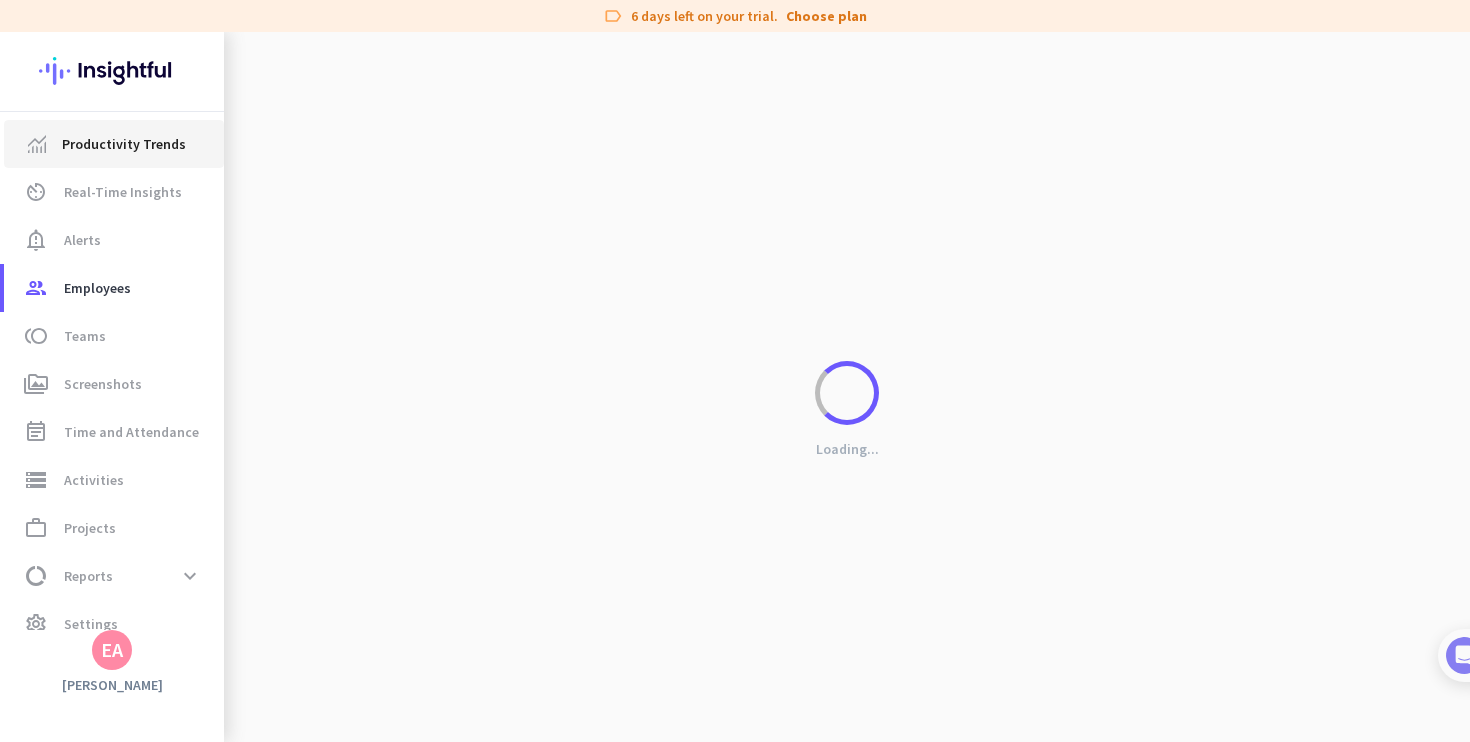 click on "Productivity Trends" 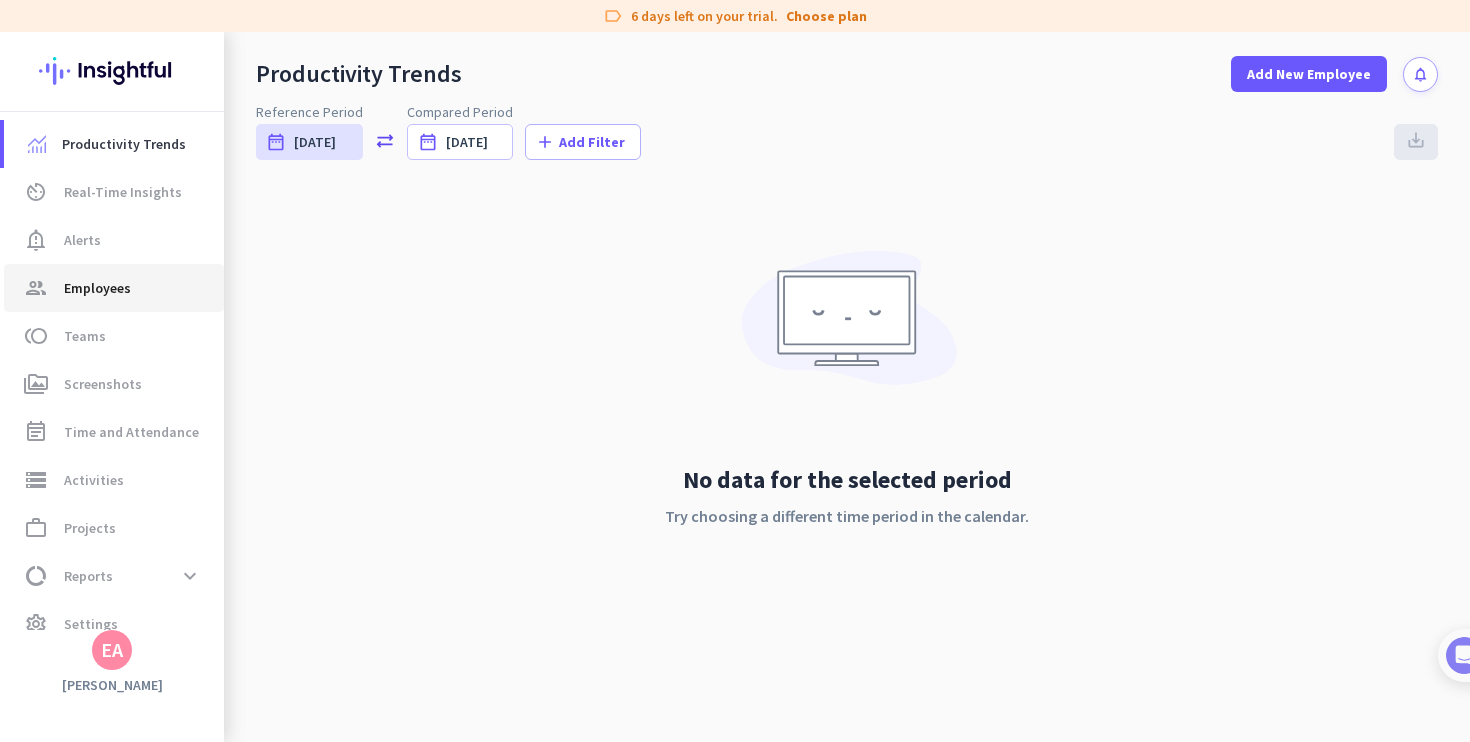 click on "group  Employees" 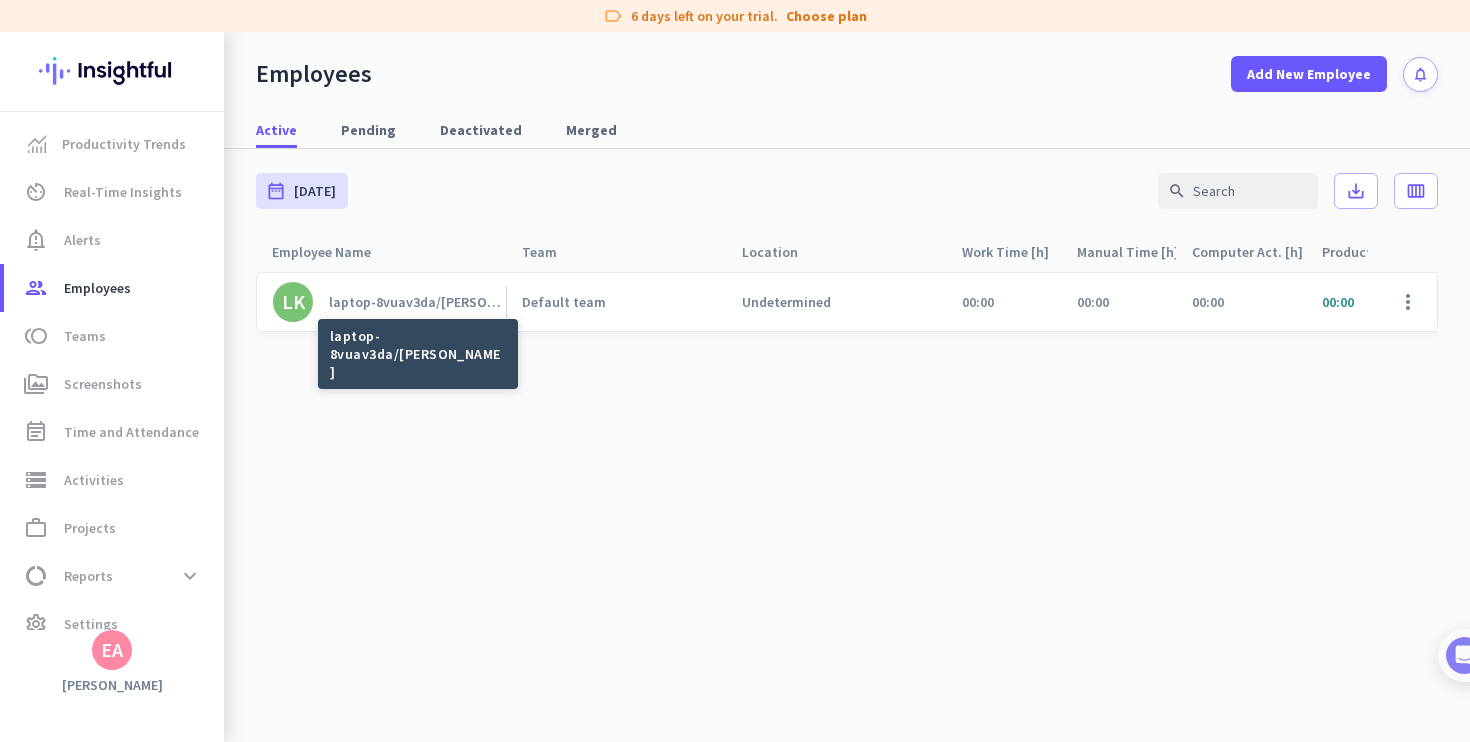 click on "laptop-8vuav3da/erkan kocaoğlu" 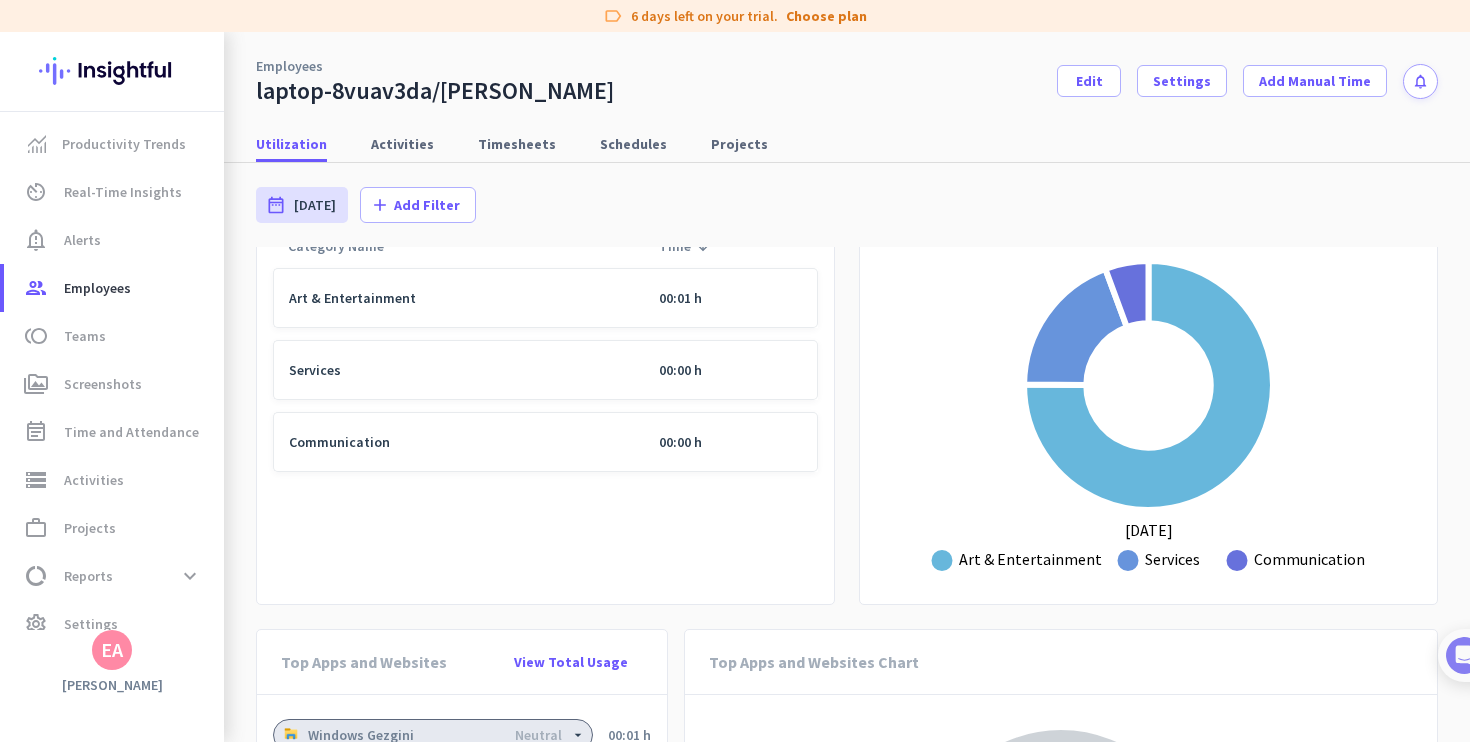 scroll, scrollTop: 1014, scrollLeft: 0, axis: vertical 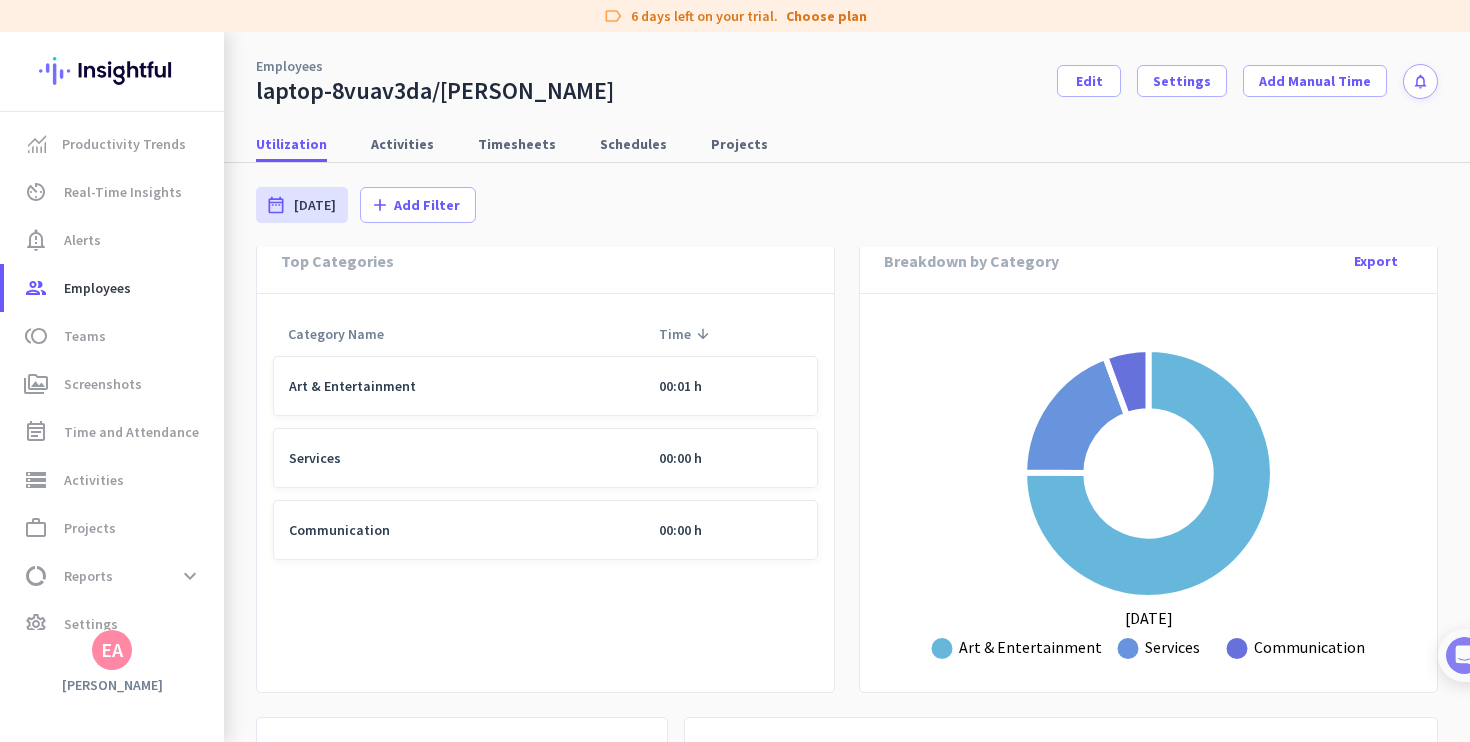 click on "00:01 h" 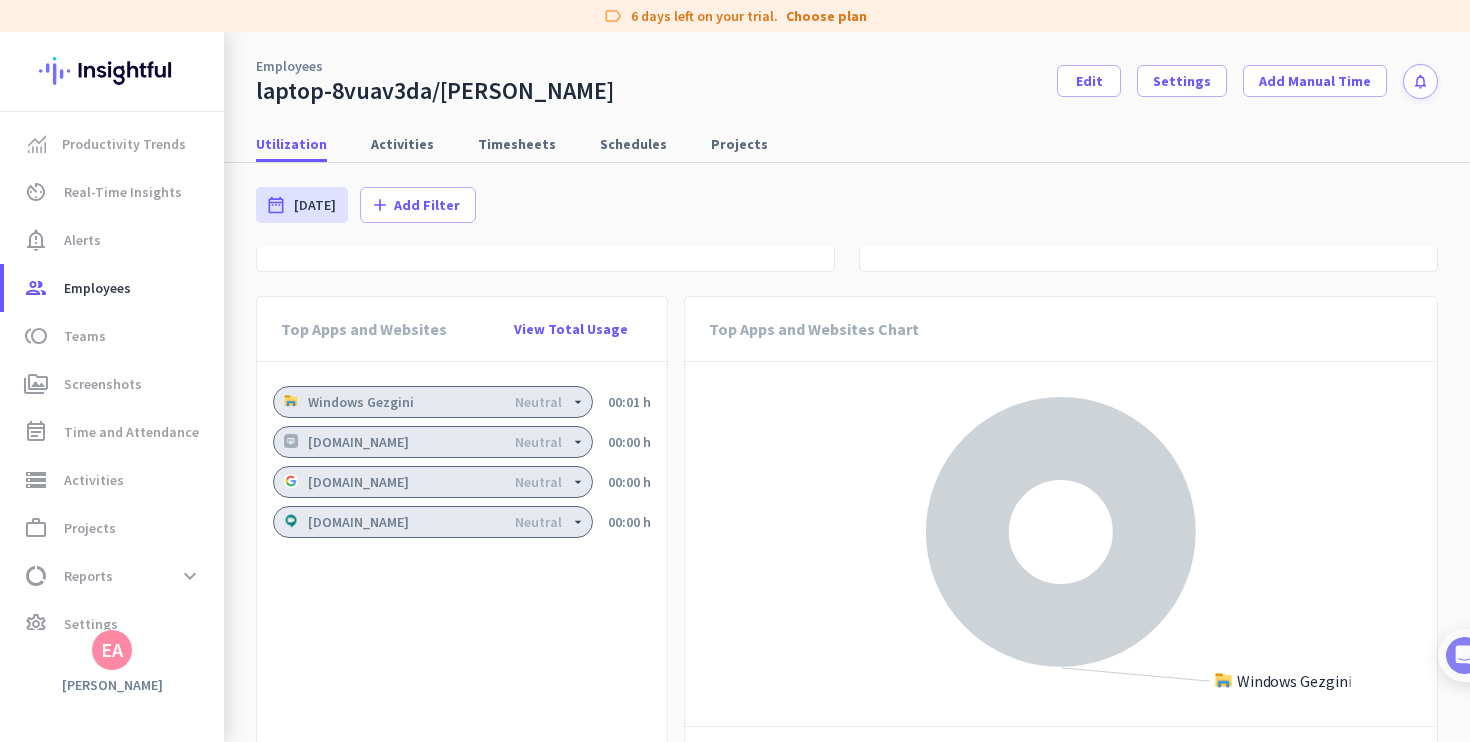 scroll, scrollTop: 1487, scrollLeft: 0, axis: vertical 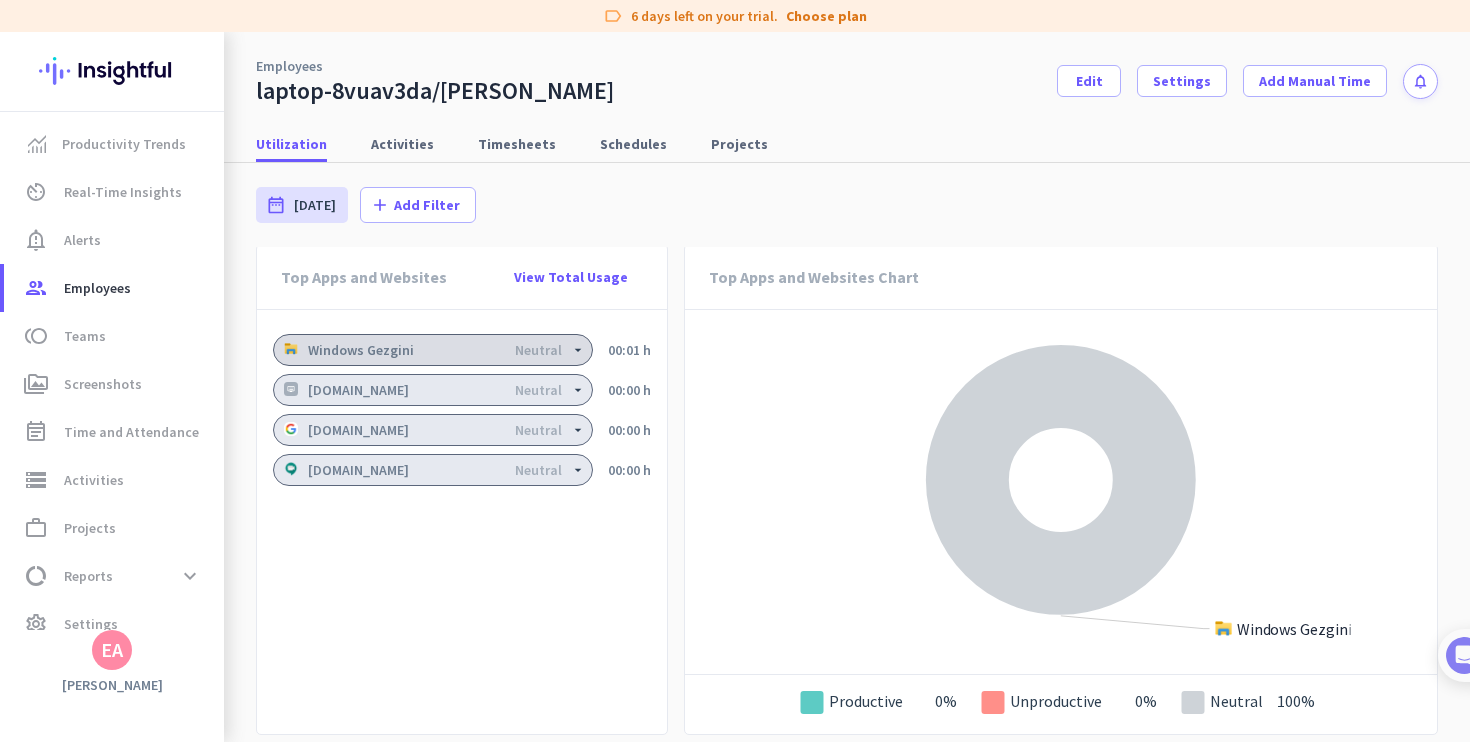 click on "Windows Gezgini   Neutral" 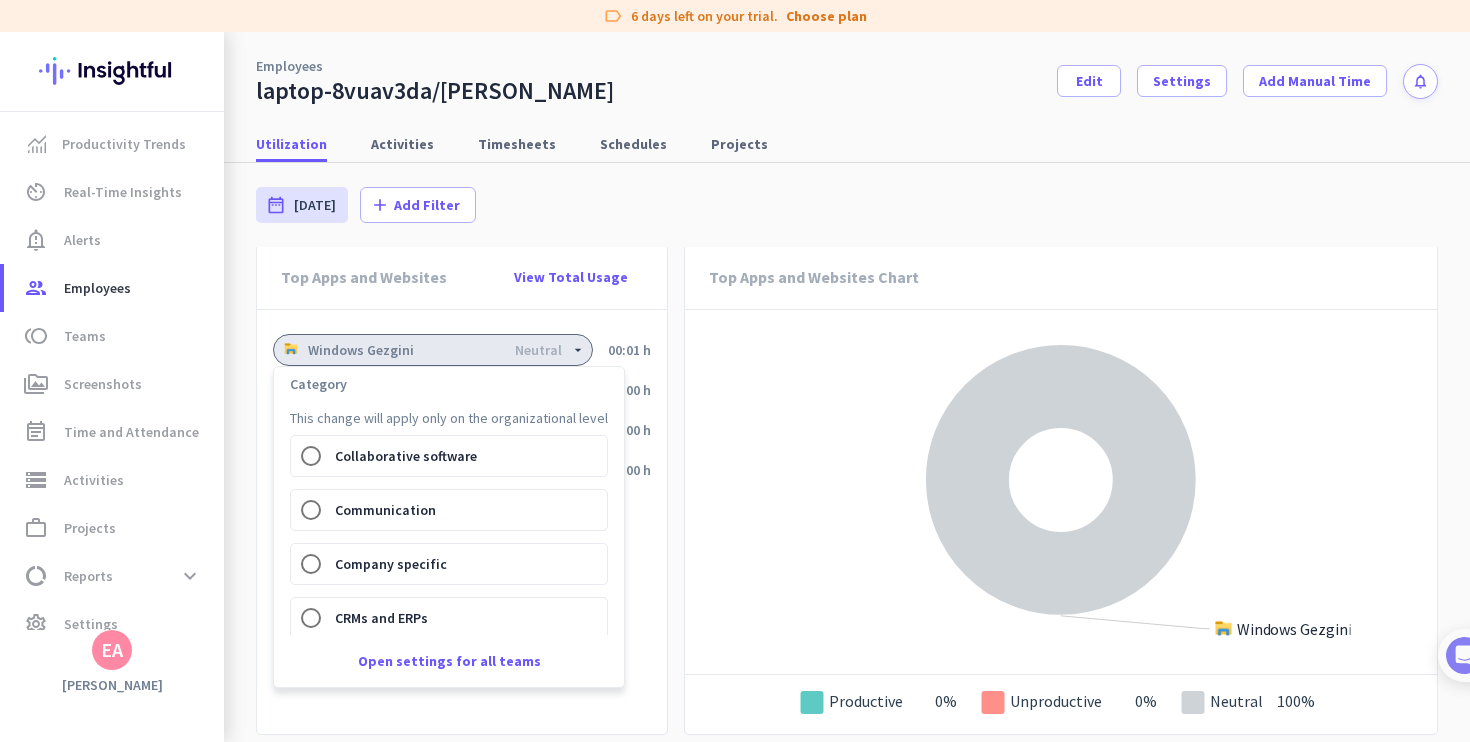 scroll, scrollTop: 0, scrollLeft: 0, axis: both 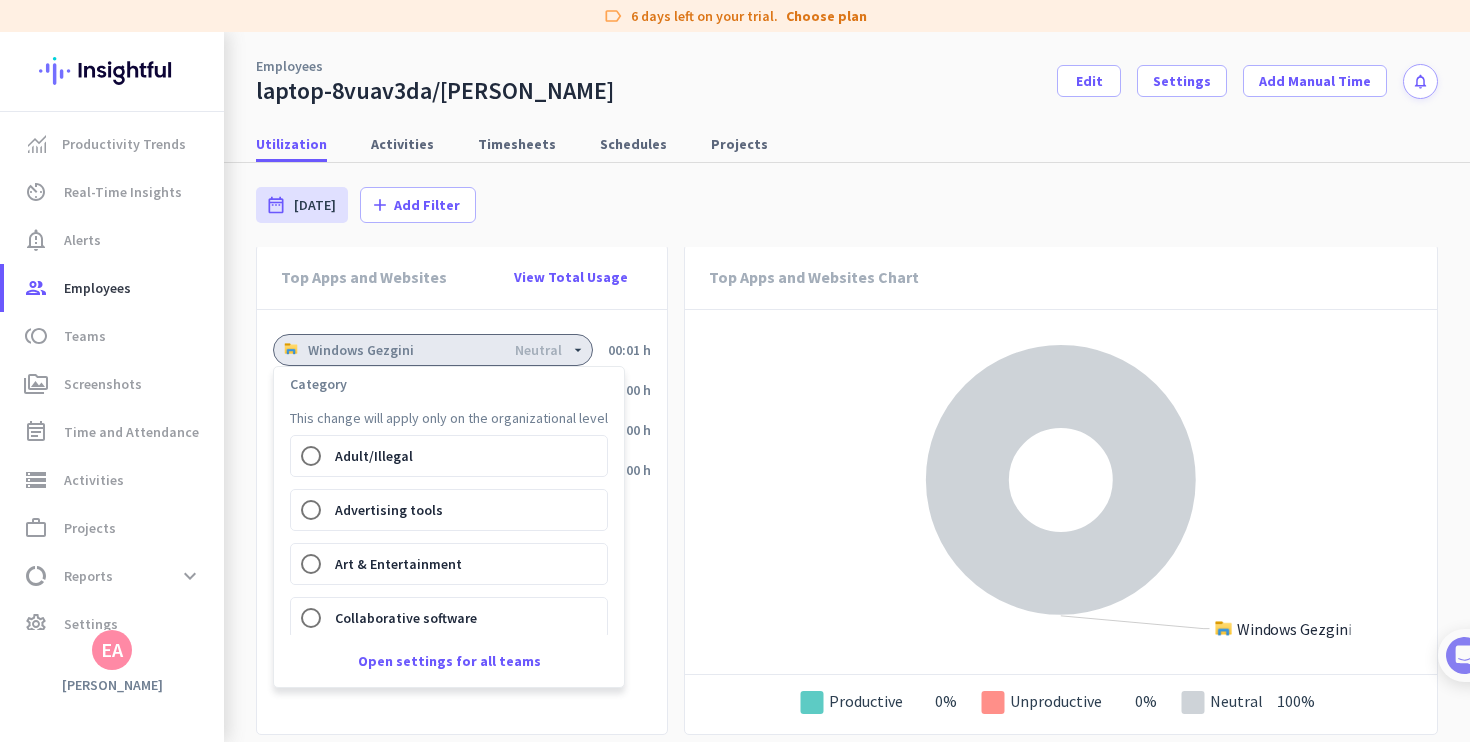 click at bounding box center (735, 371) 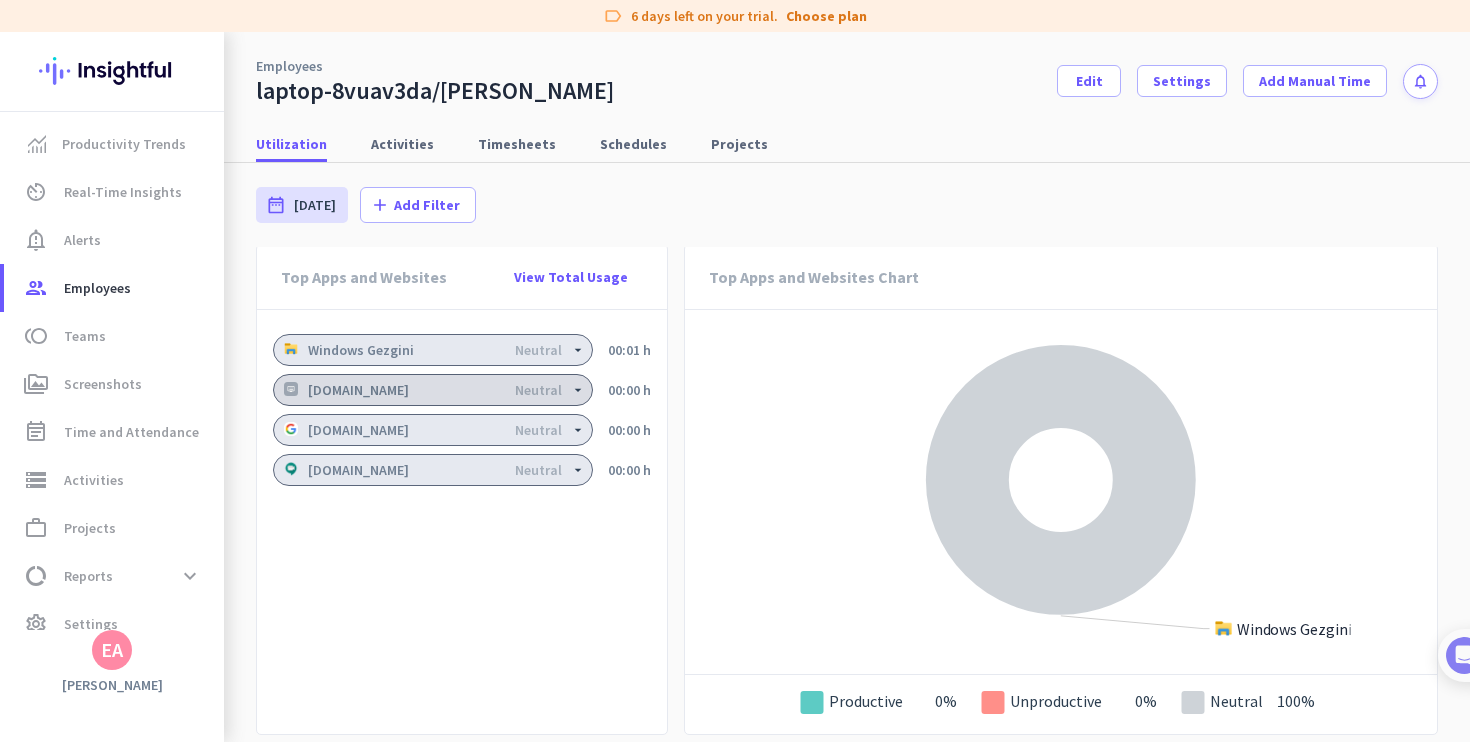 click on "Neutral" 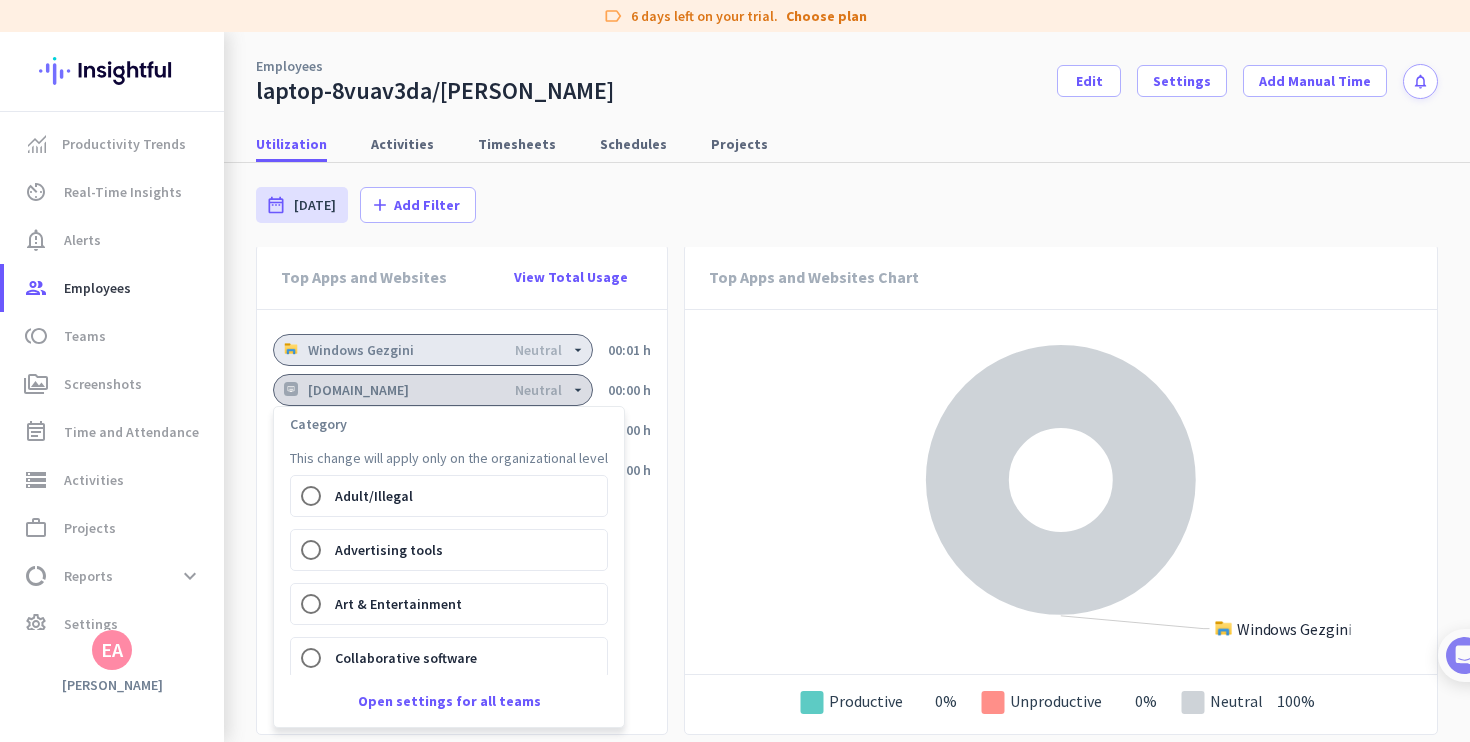 click at bounding box center [735, 371] 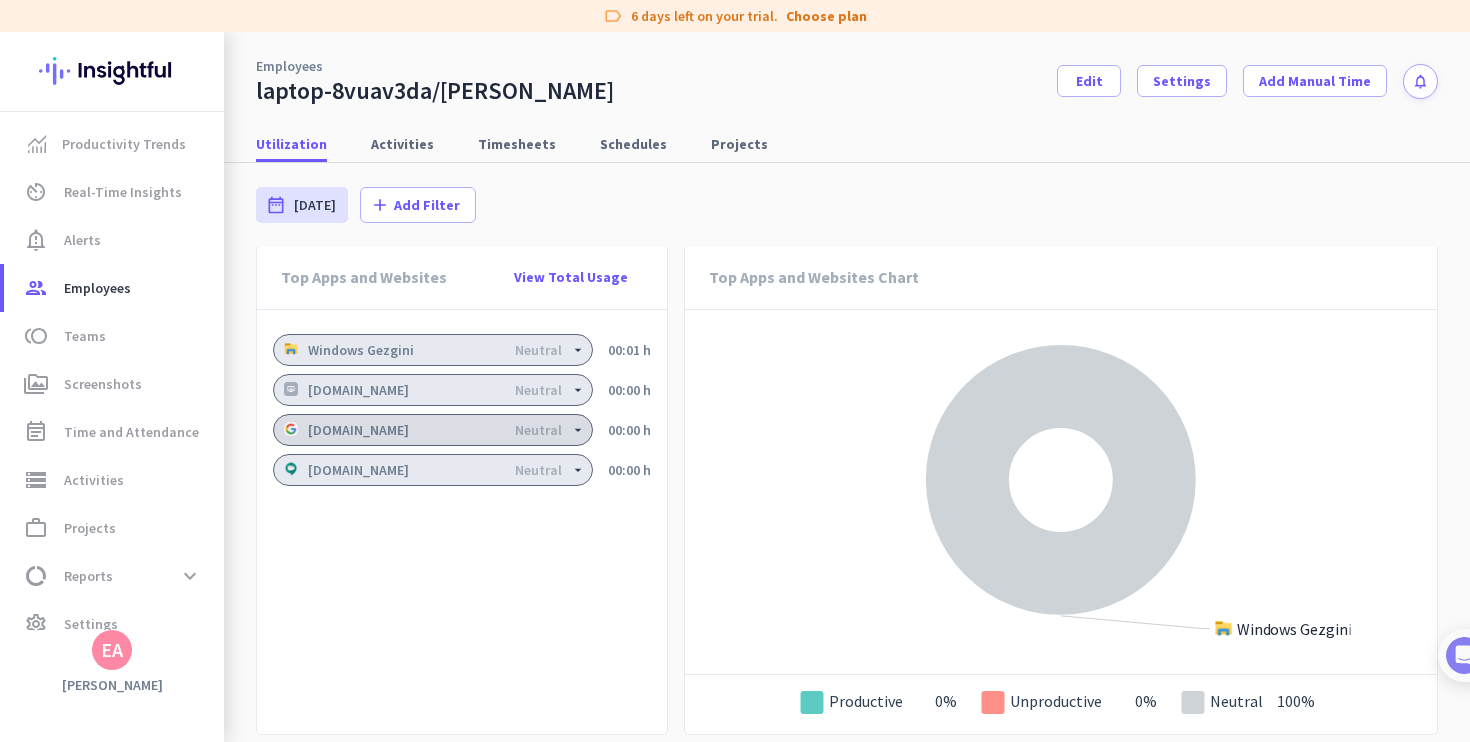 click on "mail.google.com   Neutral" 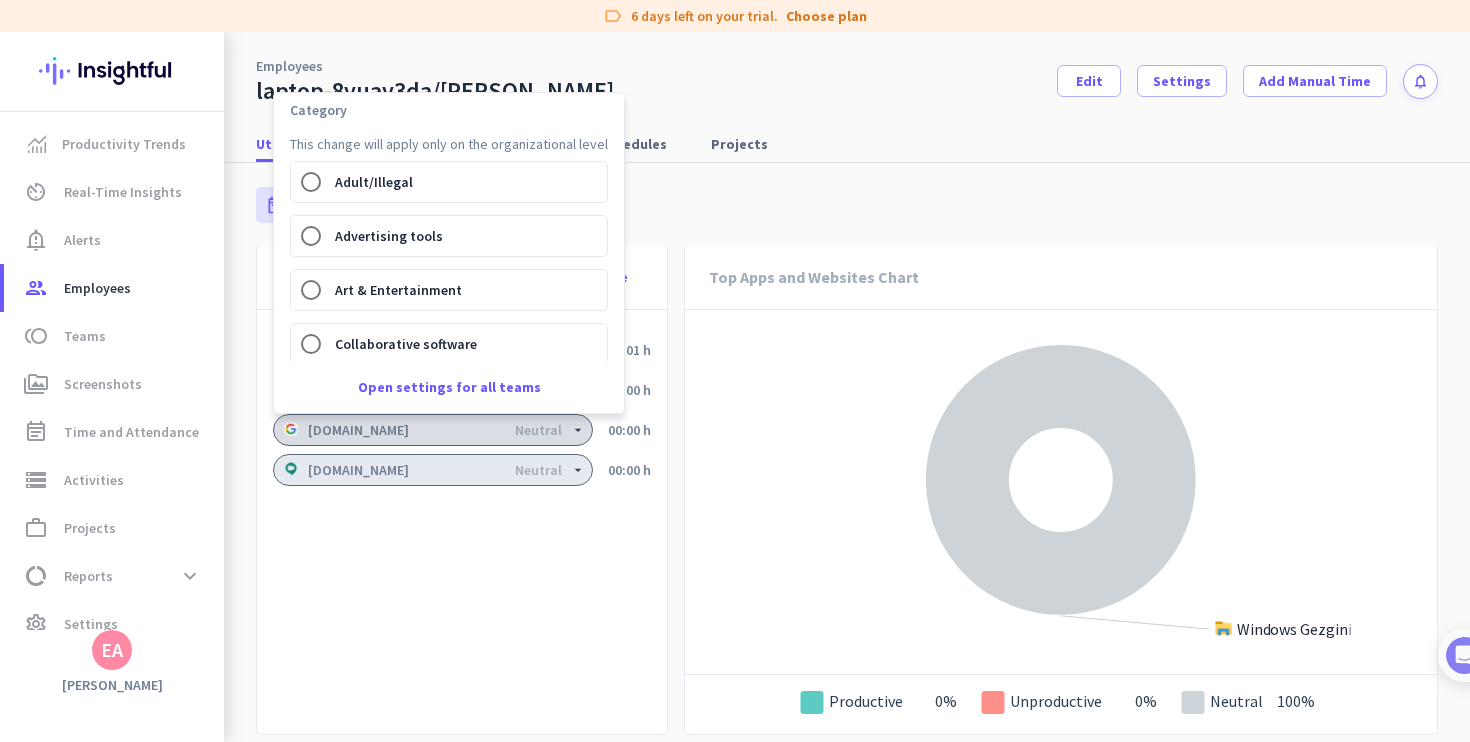 click at bounding box center [735, 371] 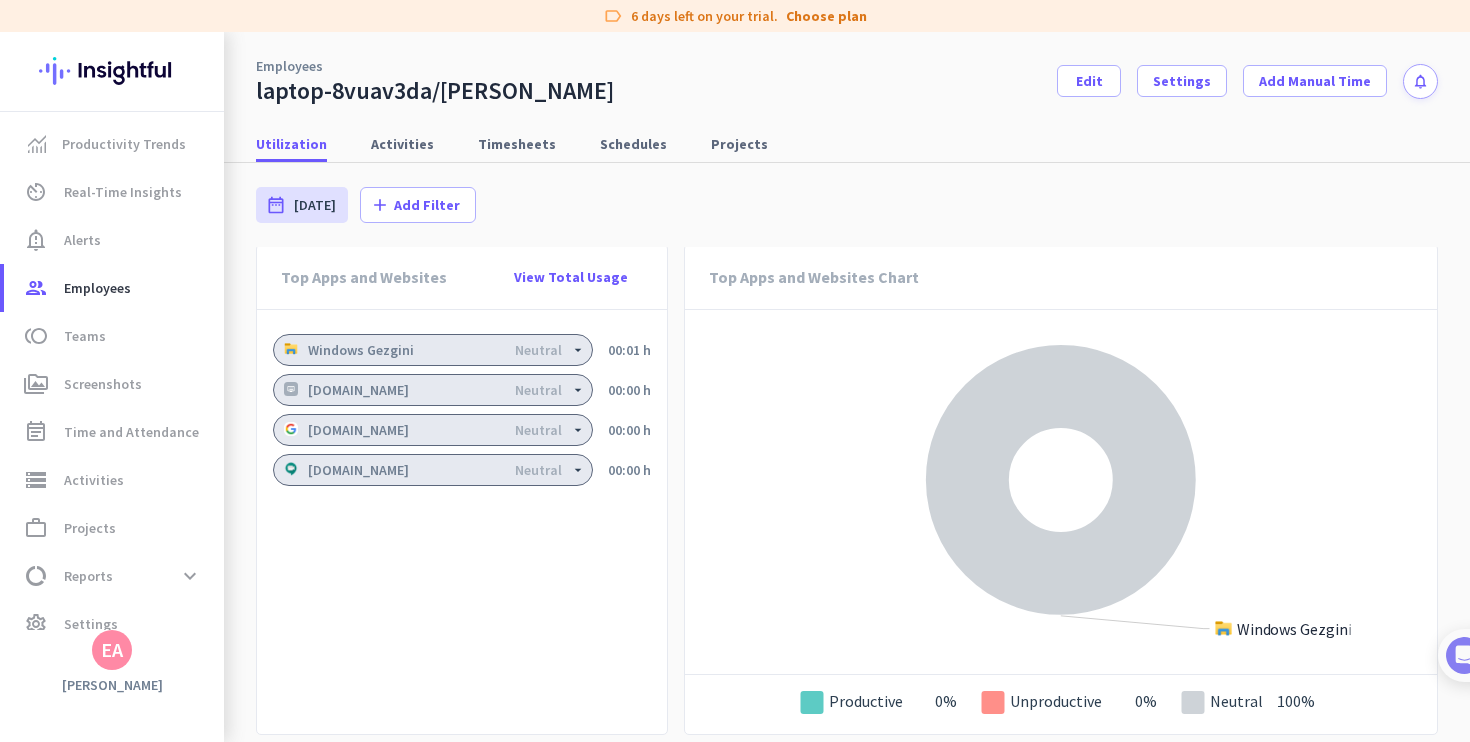 scroll, scrollTop: 1504, scrollLeft: 0, axis: vertical 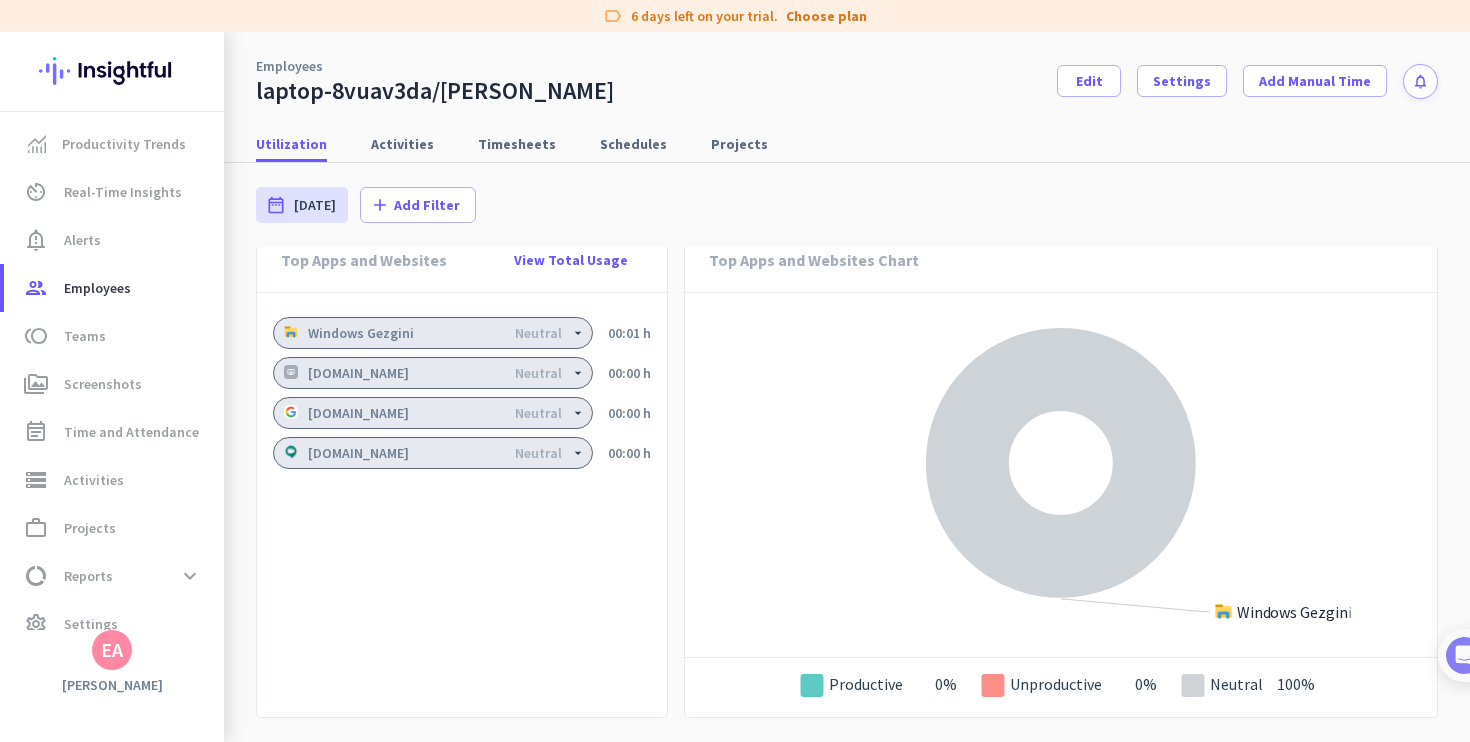 click on "Top Apps and Websites" 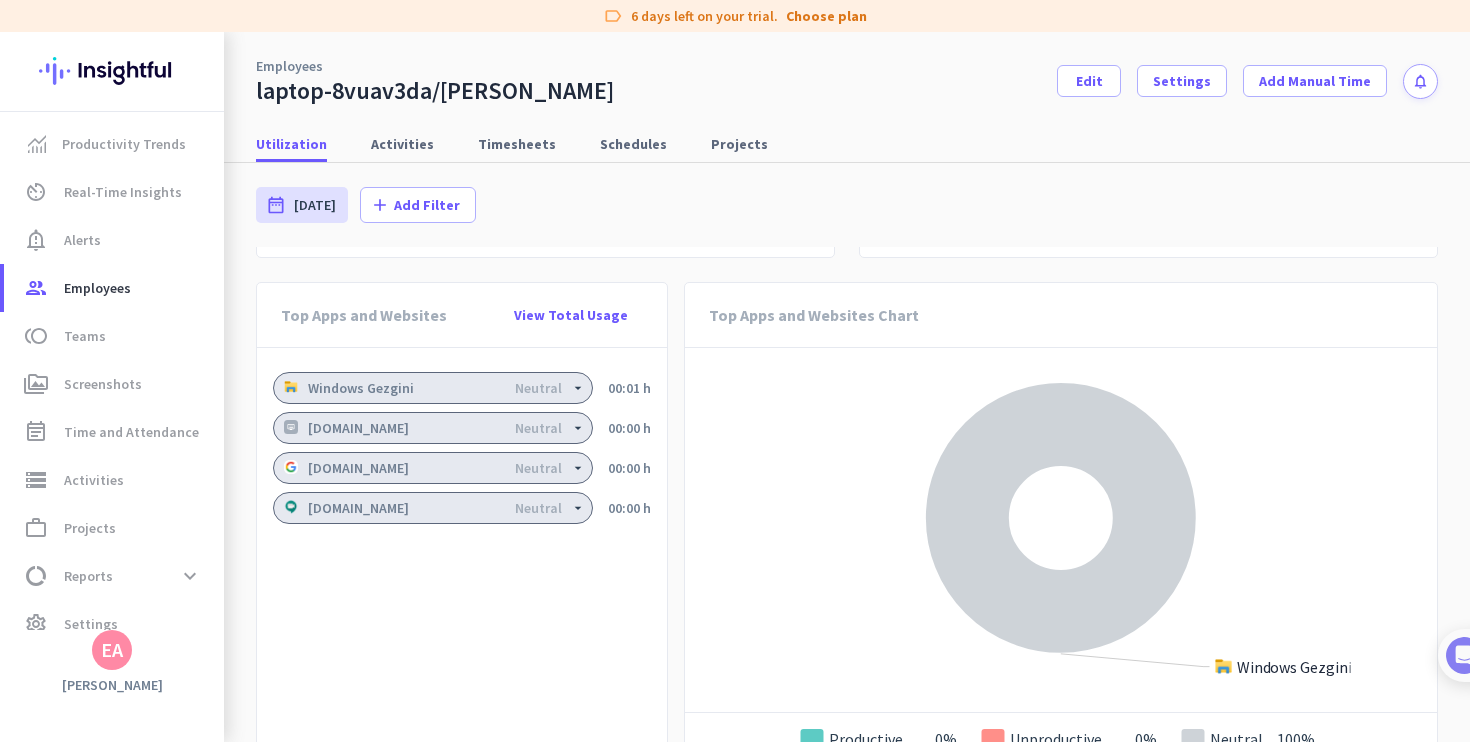 scroll, scrollTop: 1448, scrollLeft: 0, axis: vertical 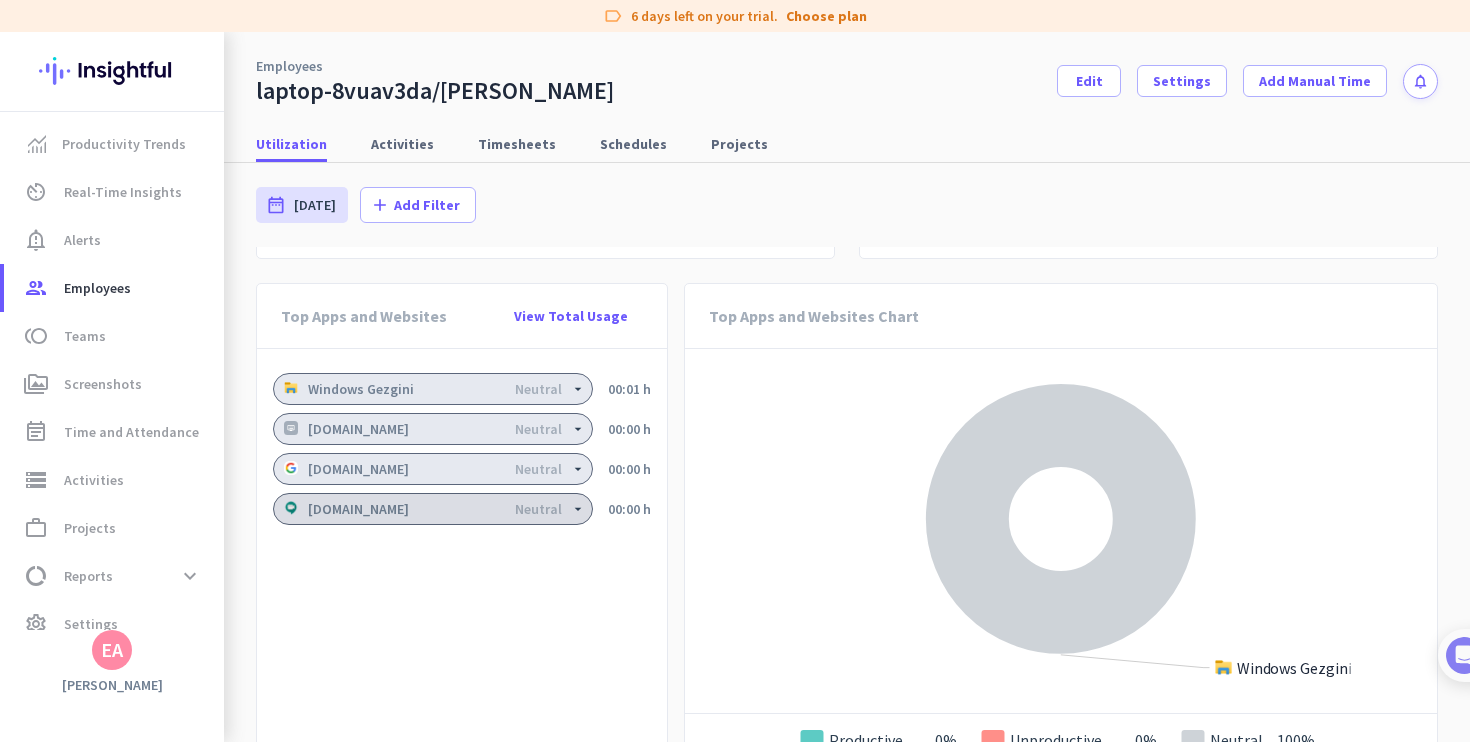 click on "meet.google.com   Neutral" 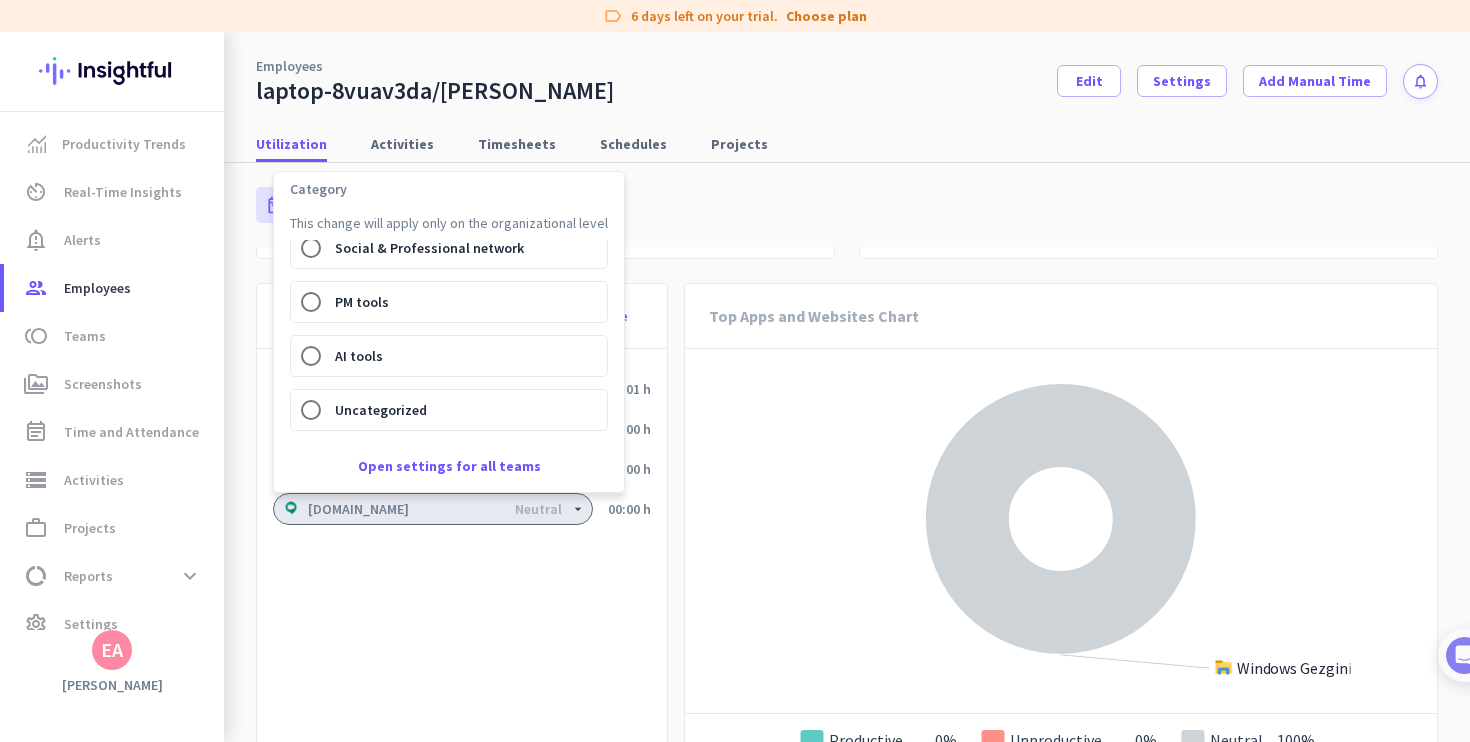 scroll, scrollTop: 664, scrollLeft: 0, axis: vertical 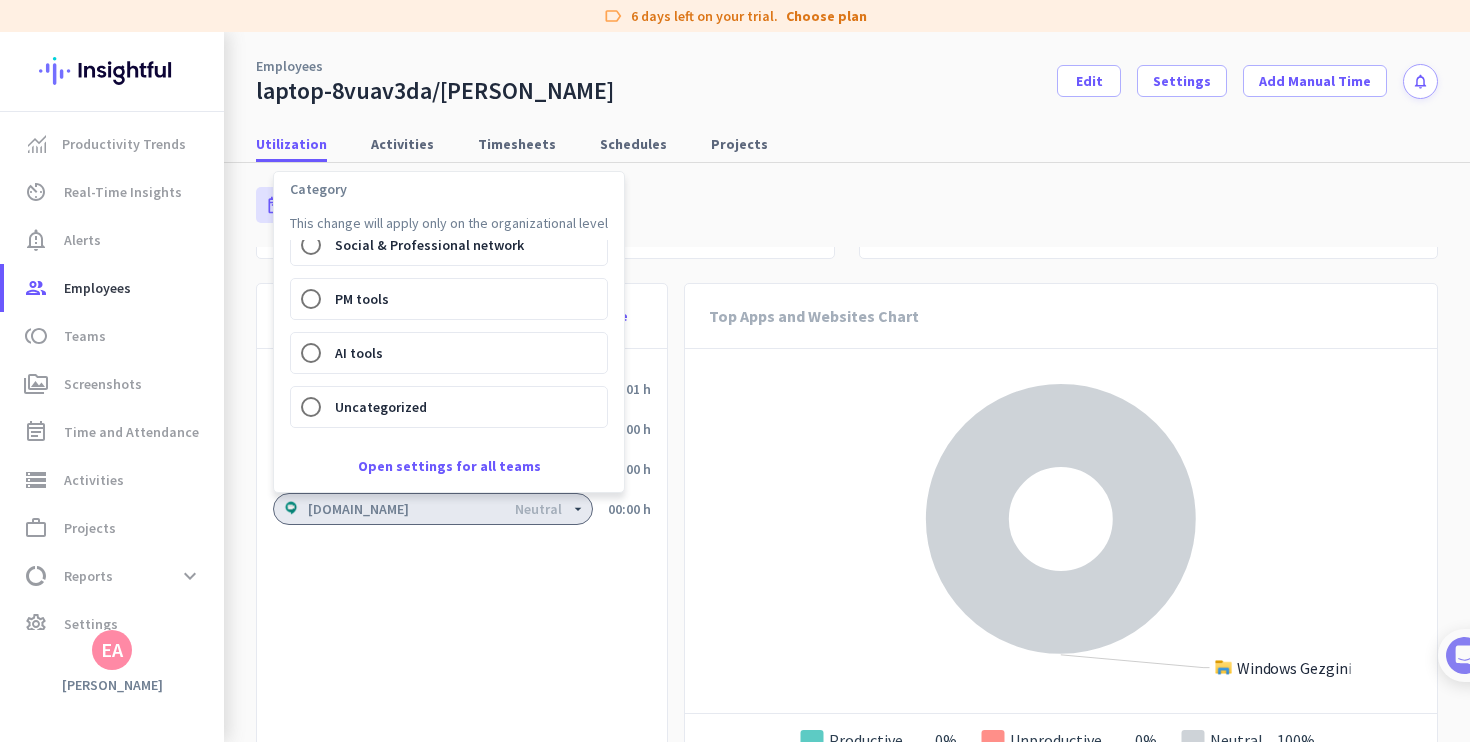 click at bounding box center (735, 371) 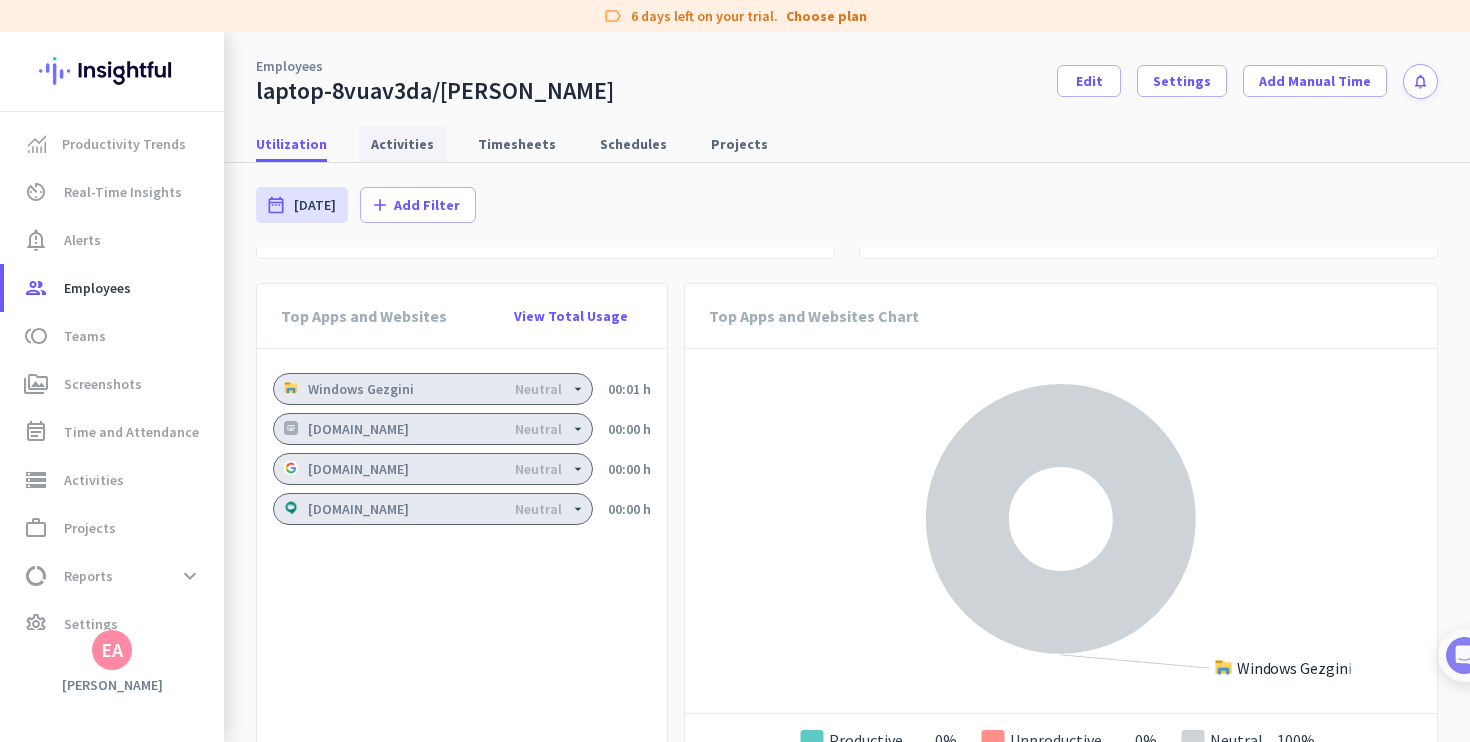 click on "Activities" at bounding box center (402, 144) 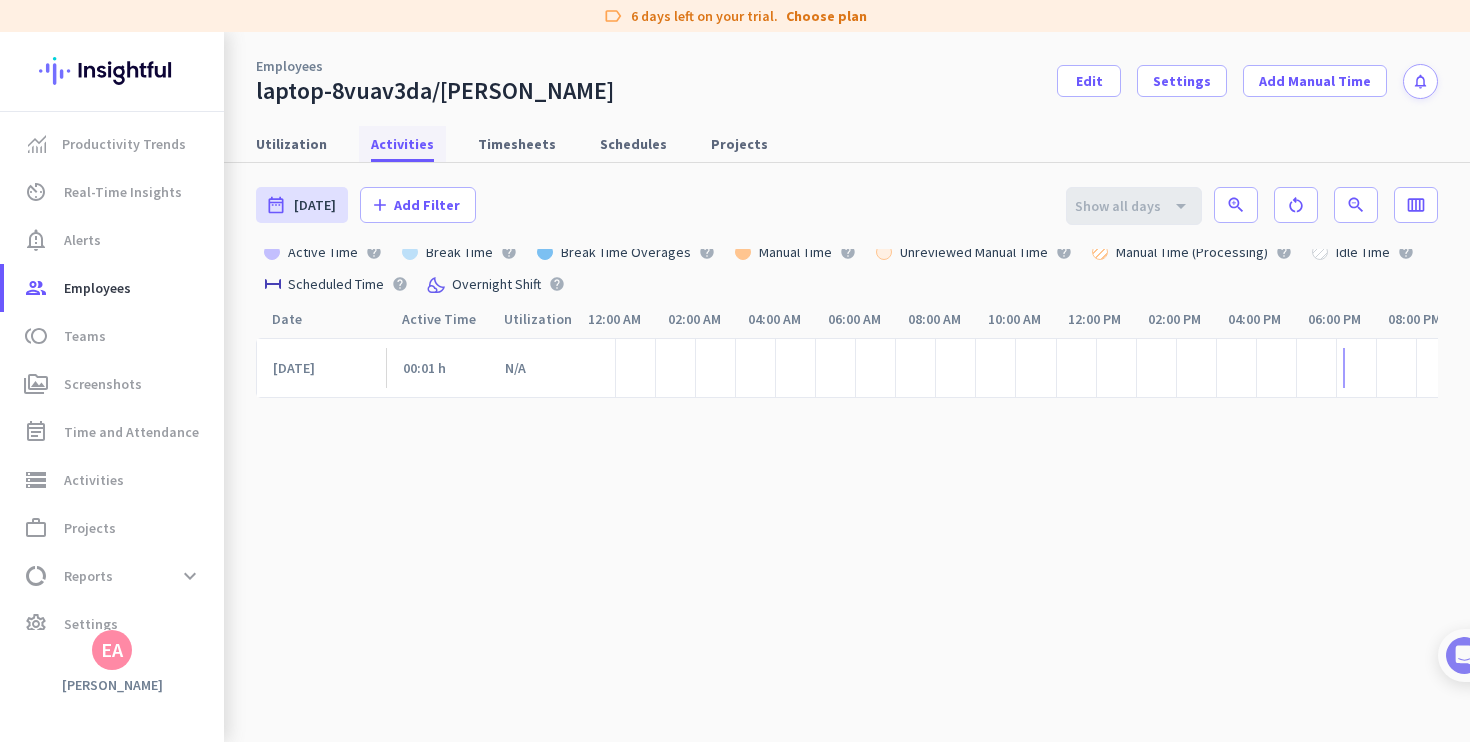 scroll, scrollTop: 43, scrollLeft: 0, axis: vertical 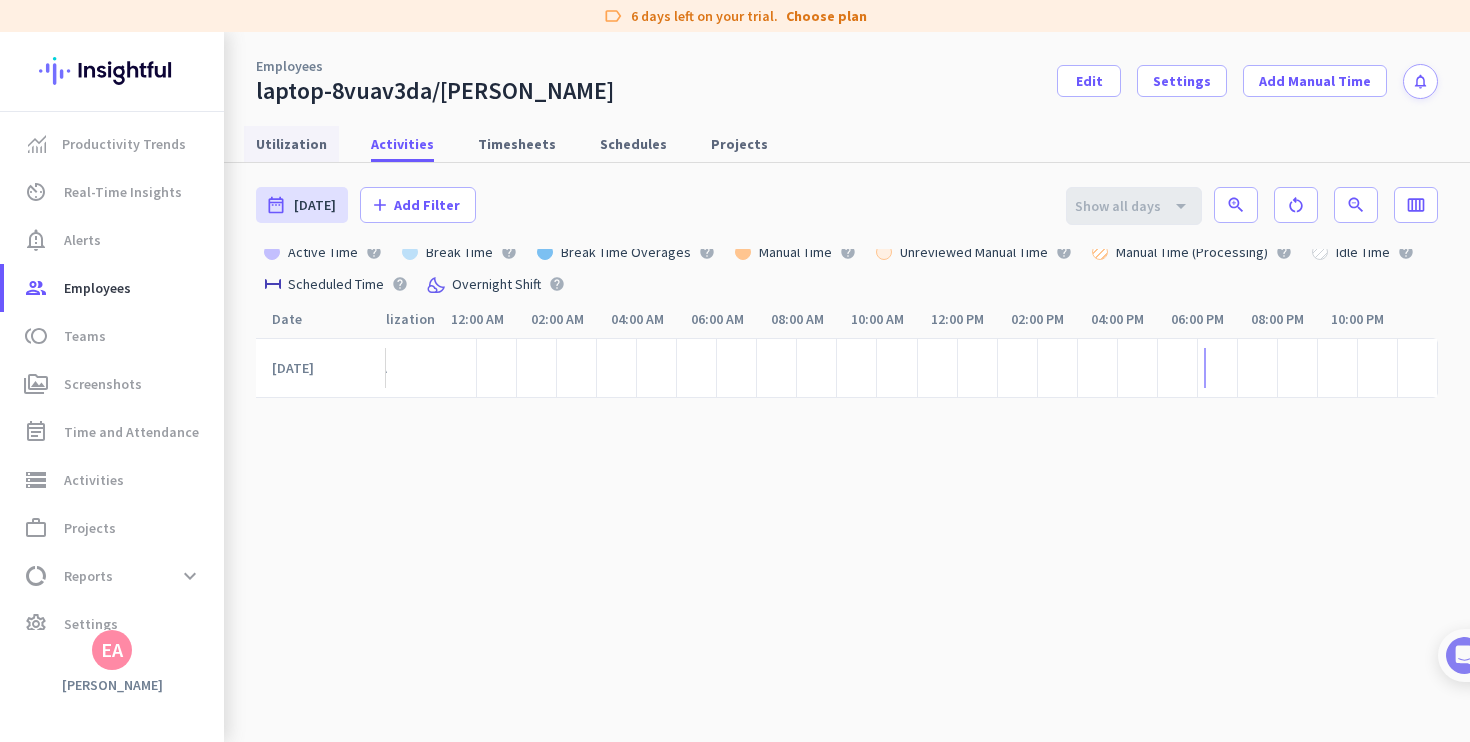 click on "Utilization" at bounding box center [291, 144] 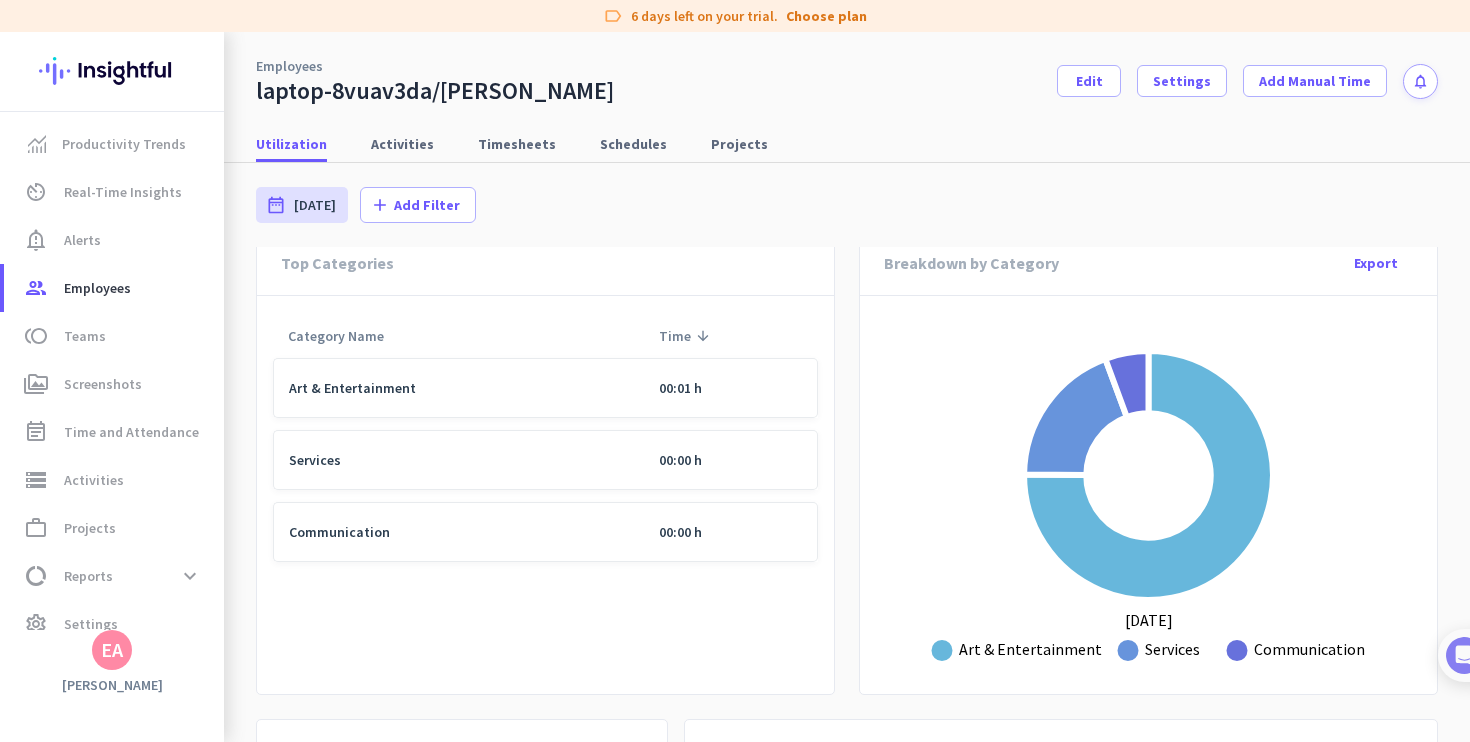 scroll, scrollTop: 996, scrollLeft: 0, axis: vertical 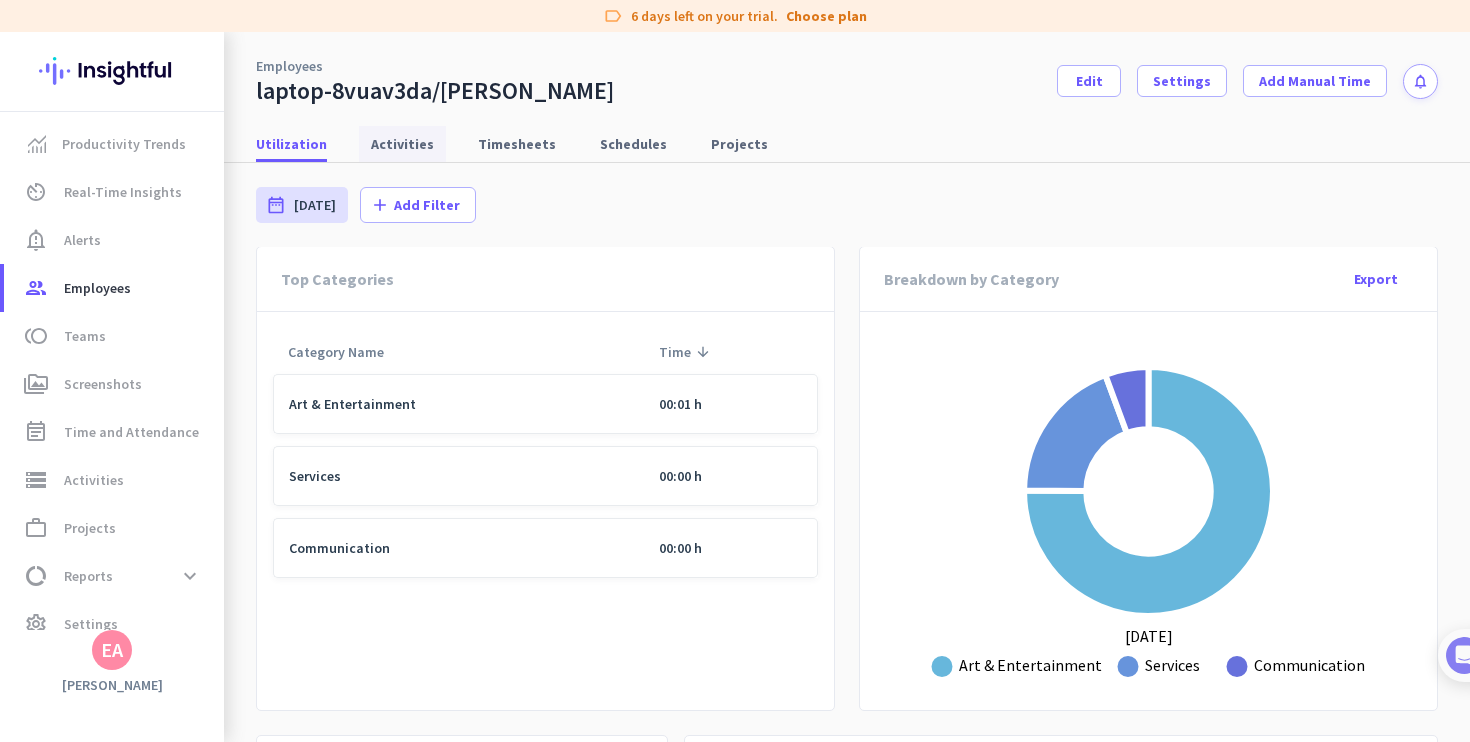 click on "Activities" at bounding box center [402, 144] 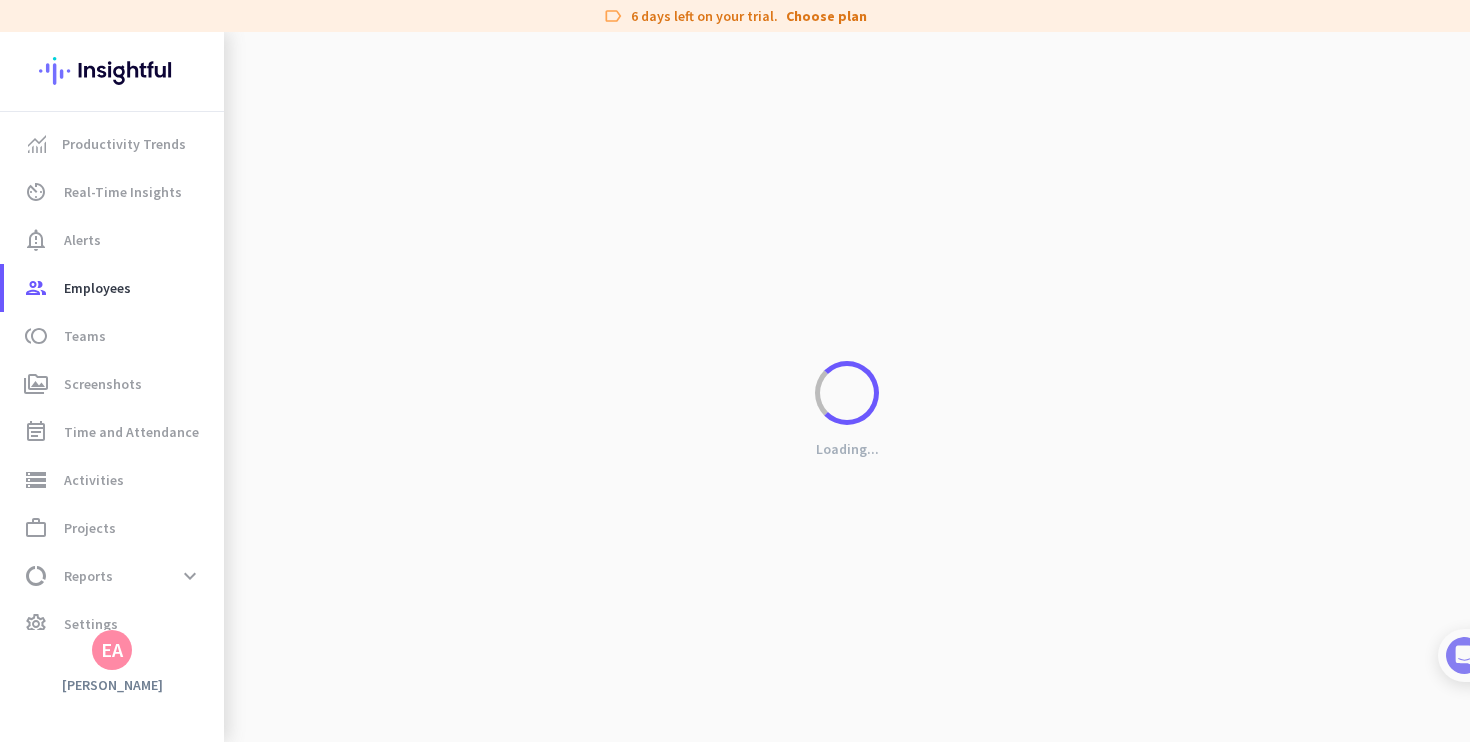 scroll, scrollTop: 43, scrollLeft: 0, axis: vertical 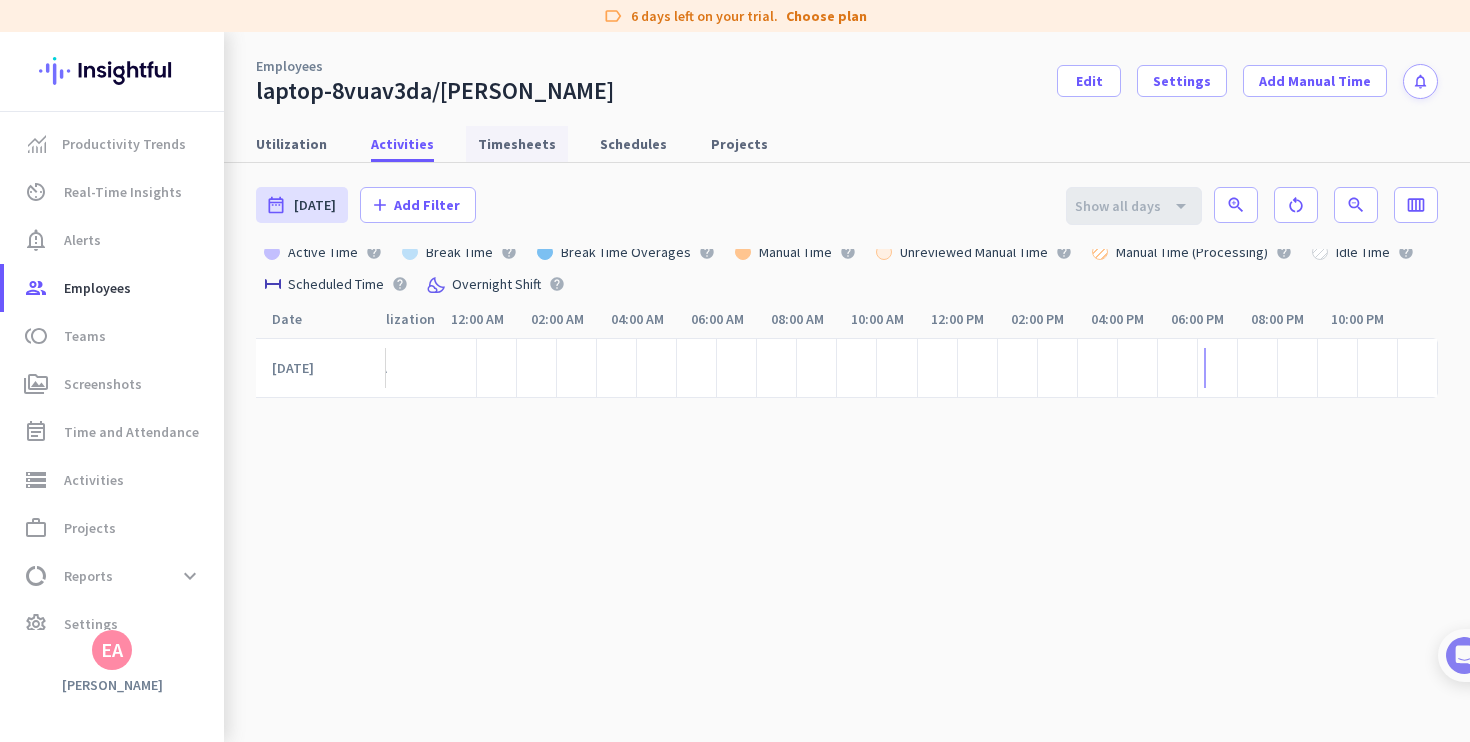 click on "Timesheets" at bounding box center (517, 144) 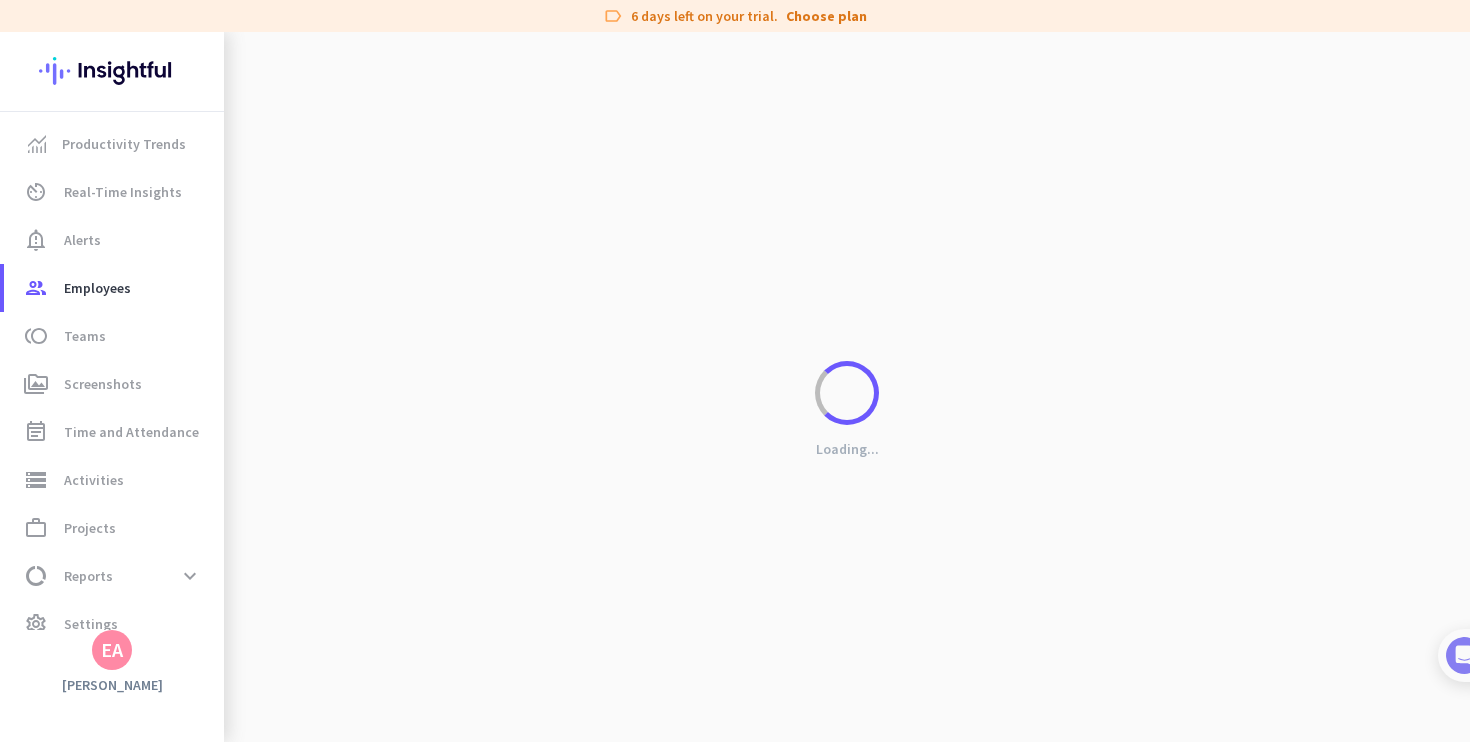 scroll, scrollTop: 0, scrollLeft: 0, axis: both 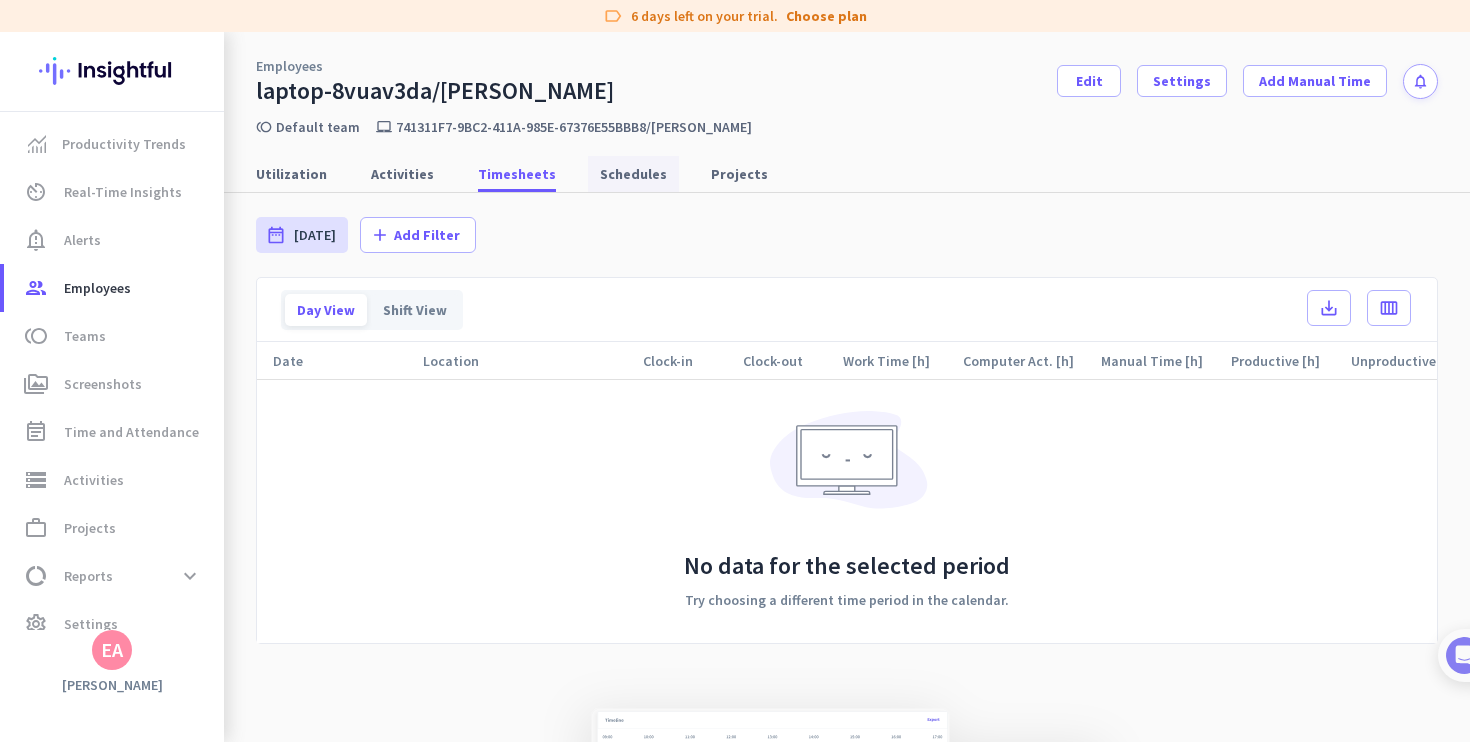 click on "Schedules" at bounding box center (633, 174) 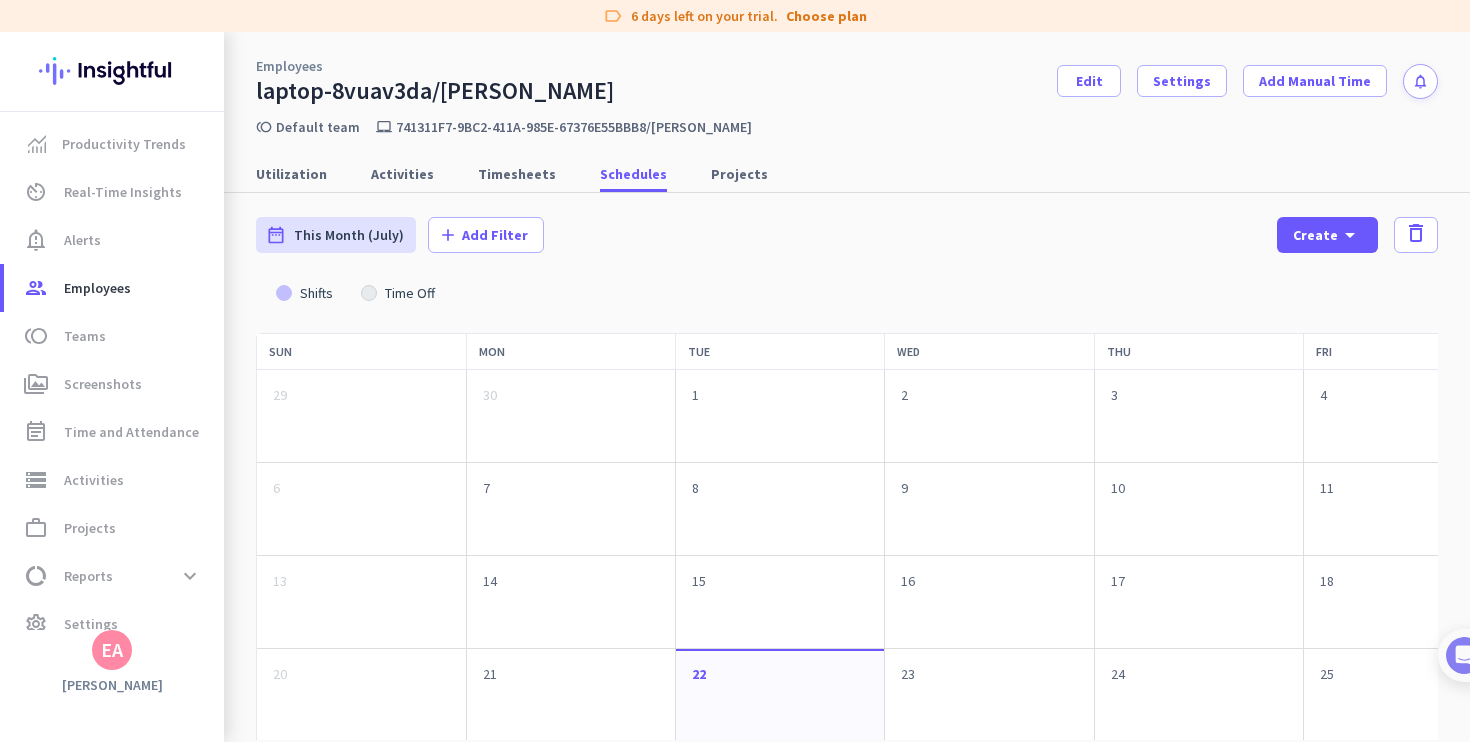 click on "Utilization   Activities   Timesheets   Schedules   Projects" at bounding box center [847, 174] 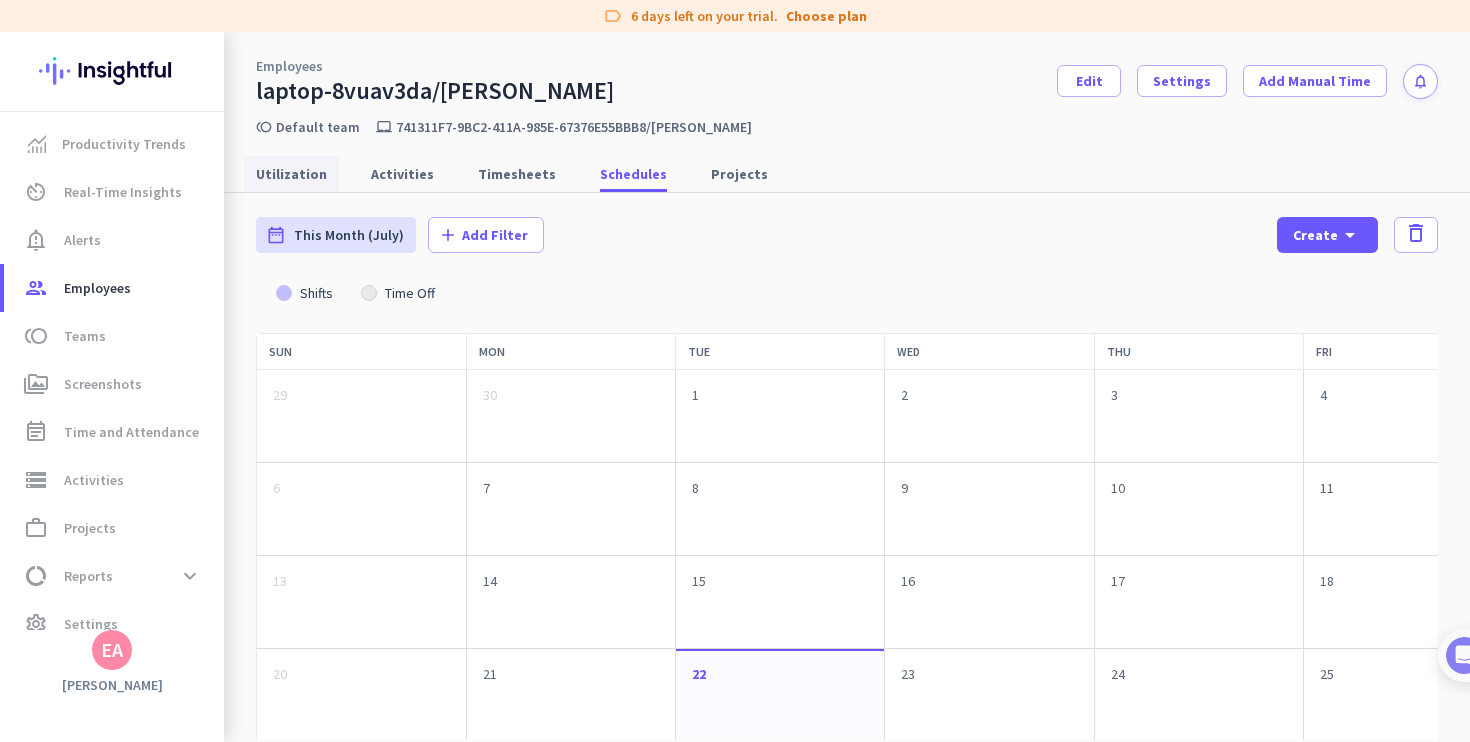 click on "Utilization" at bounding box center [291, 174] 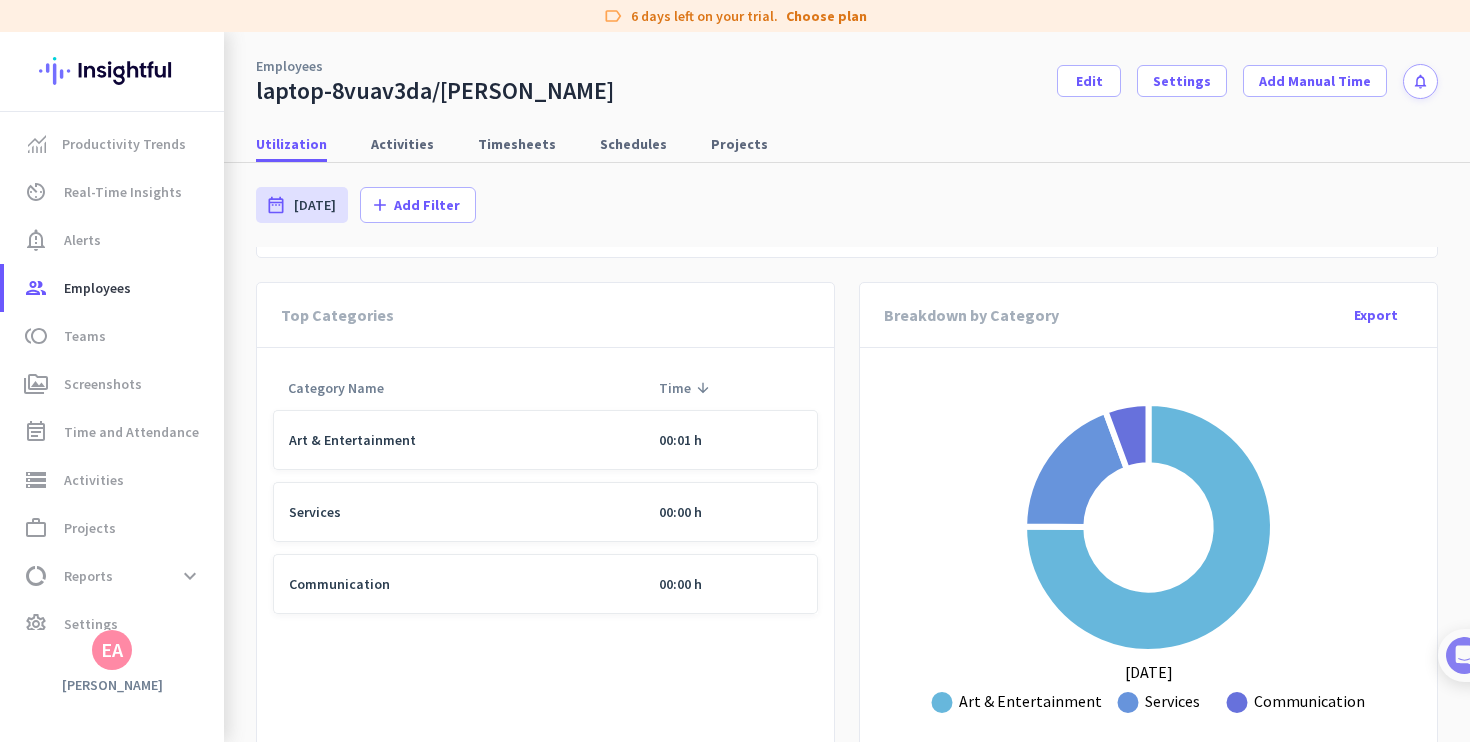 scroll, scrollTop: 962, scrollLeft: 0, axis: vertical 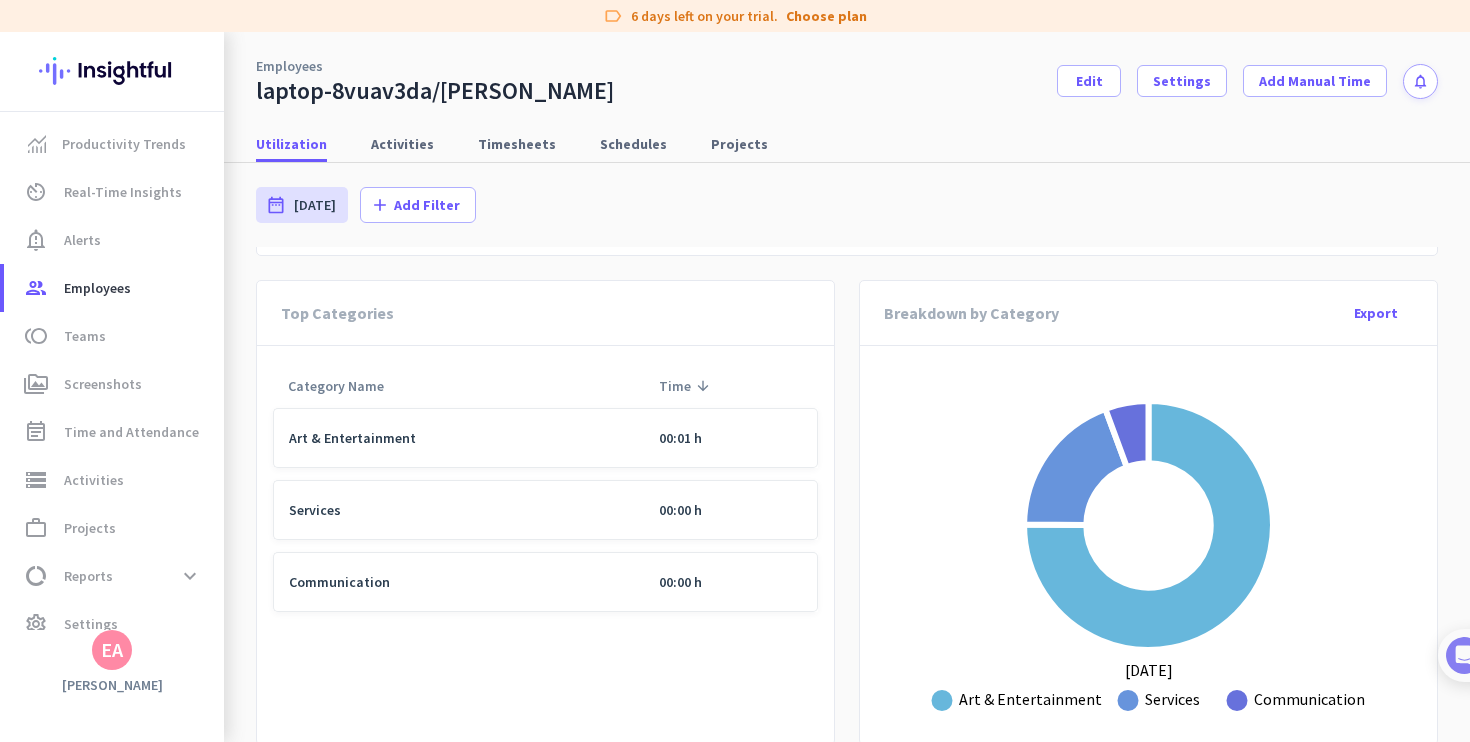 click on "Art & Entertainment" 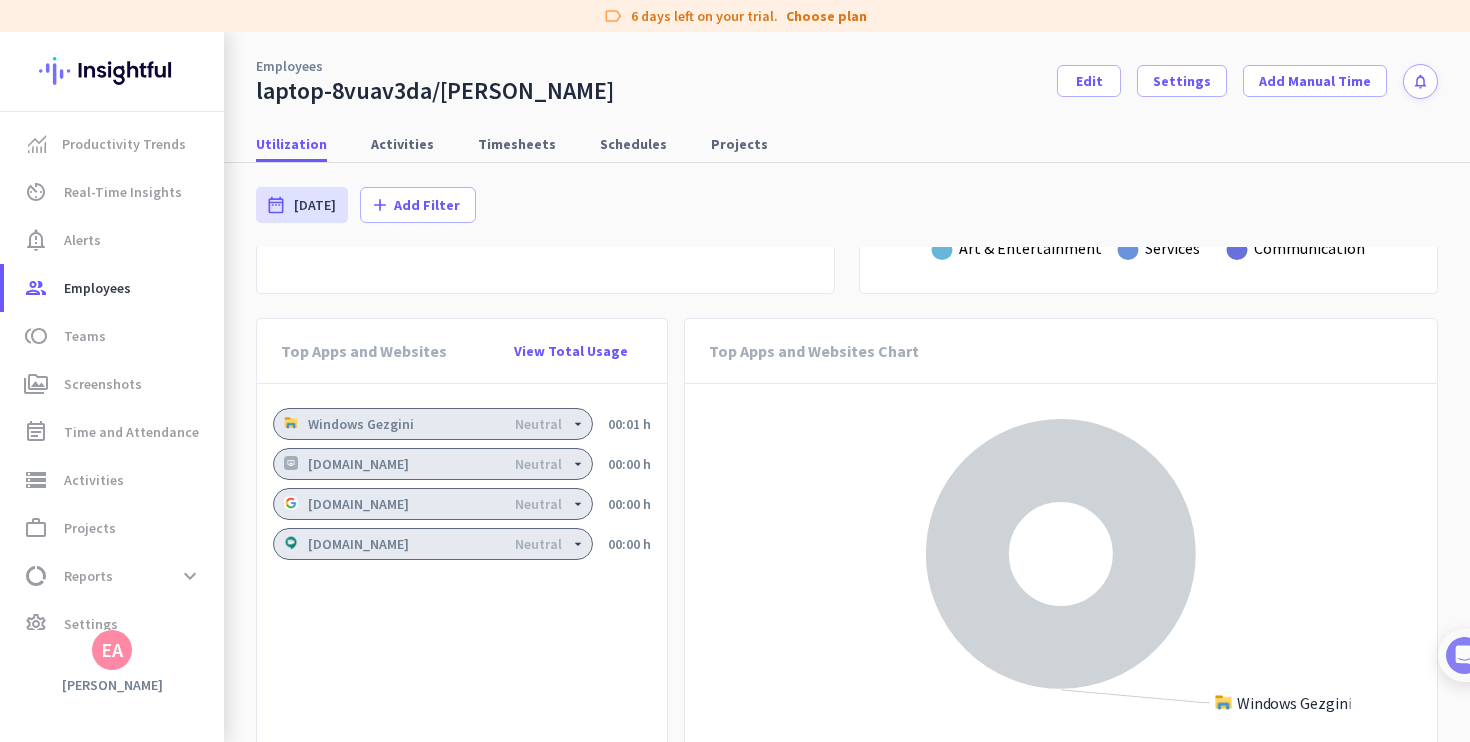 scroll, scrollTop: 1423, scrollLeft: 0, axis: vertical 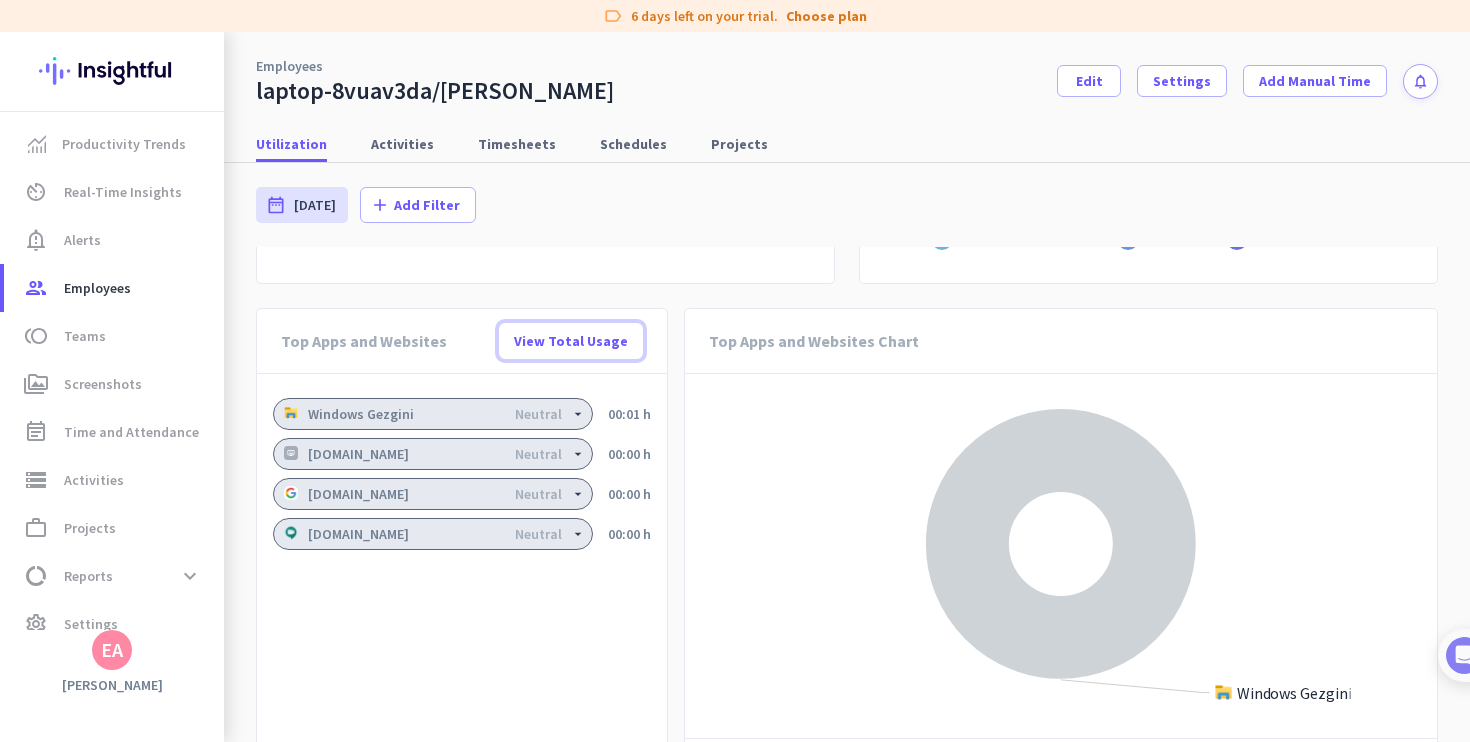 click on "View Total Usage" 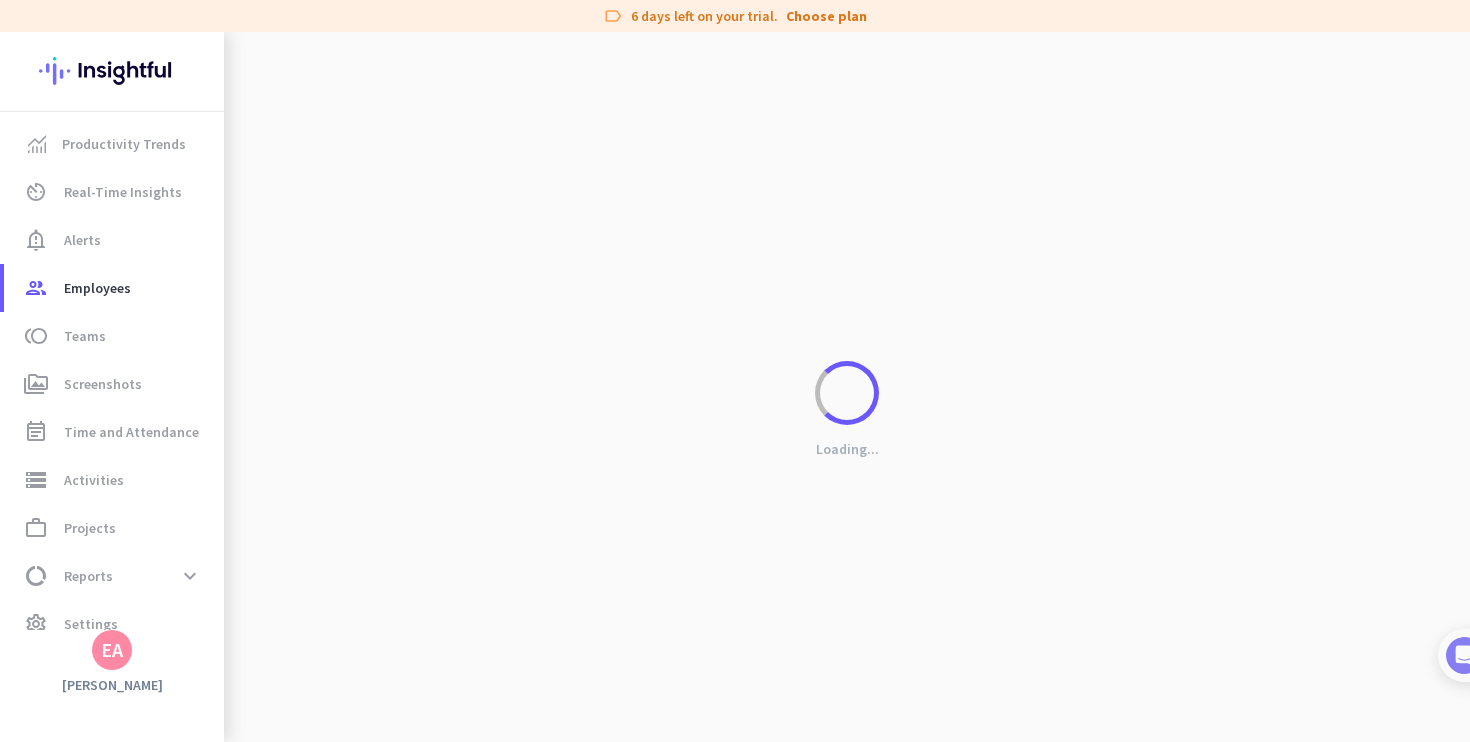 scroll, scrollTop: 0, scrollLeft: 0, axis: both 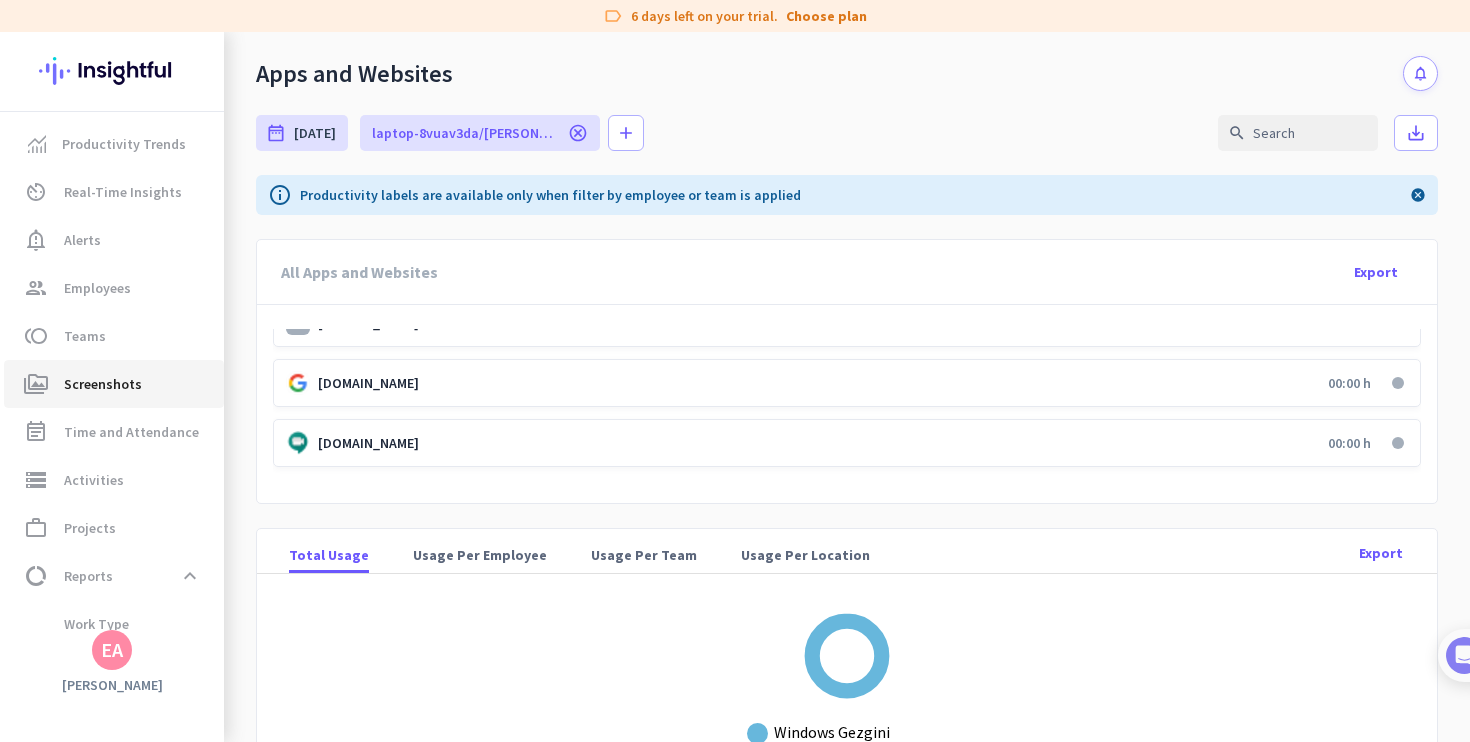 click on "Screenshots" 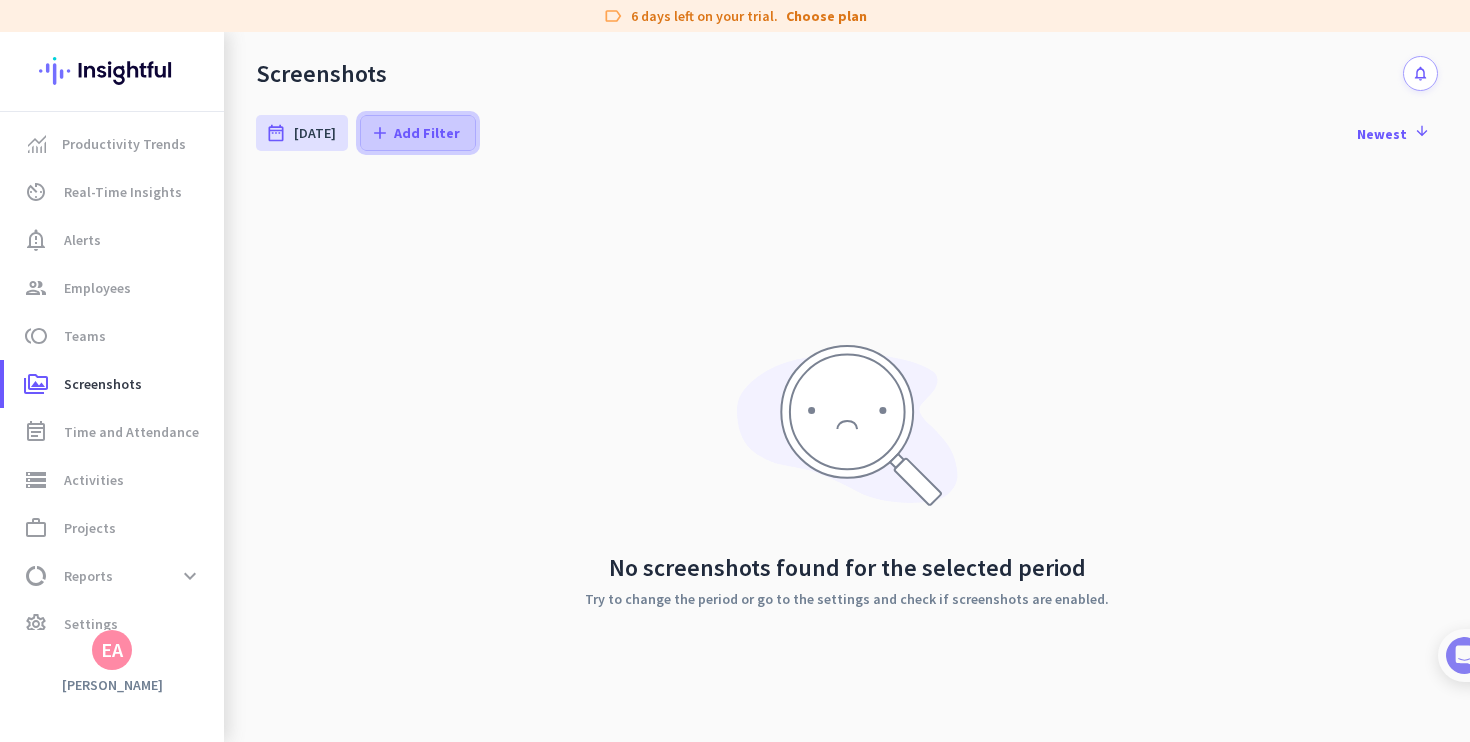 click on "Add Filter" 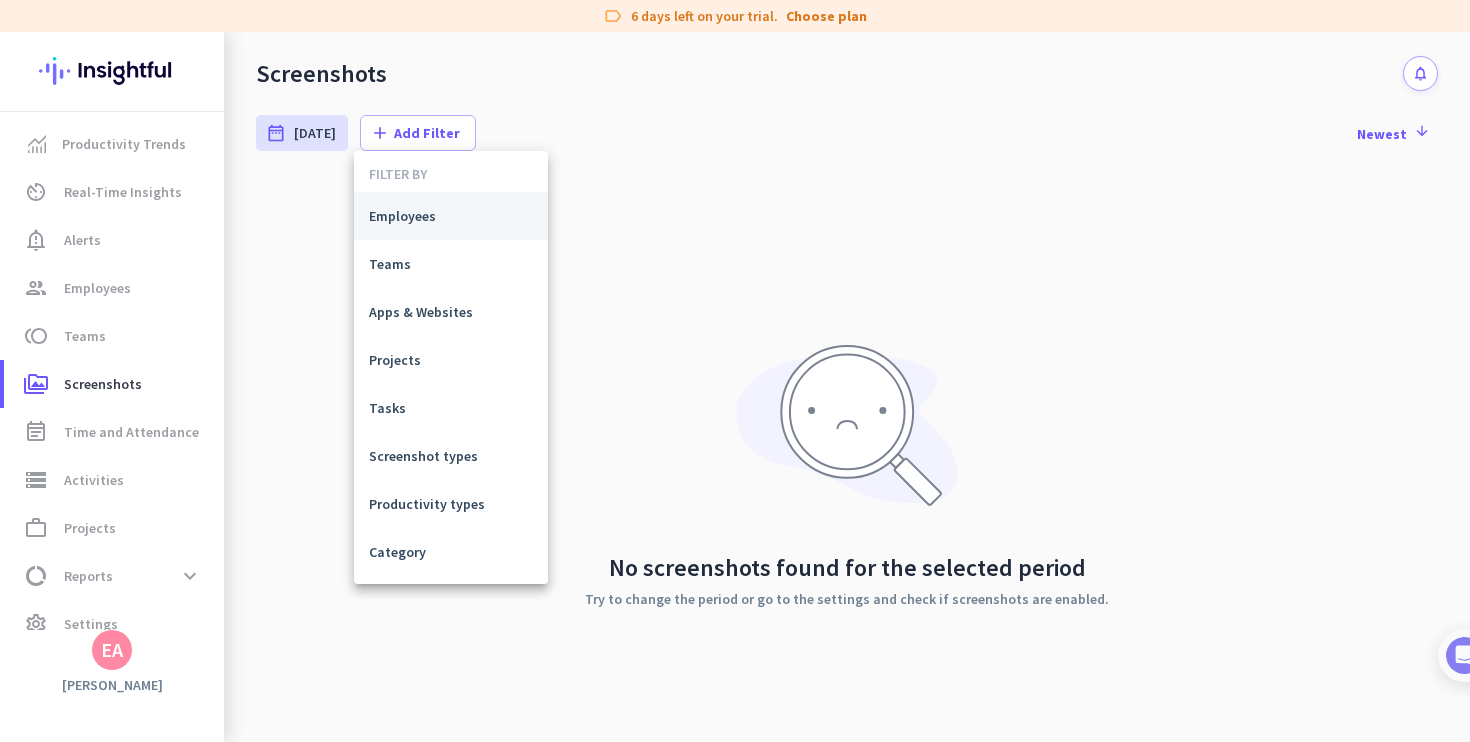 click on "Employees" at bounding box center (451, 216) 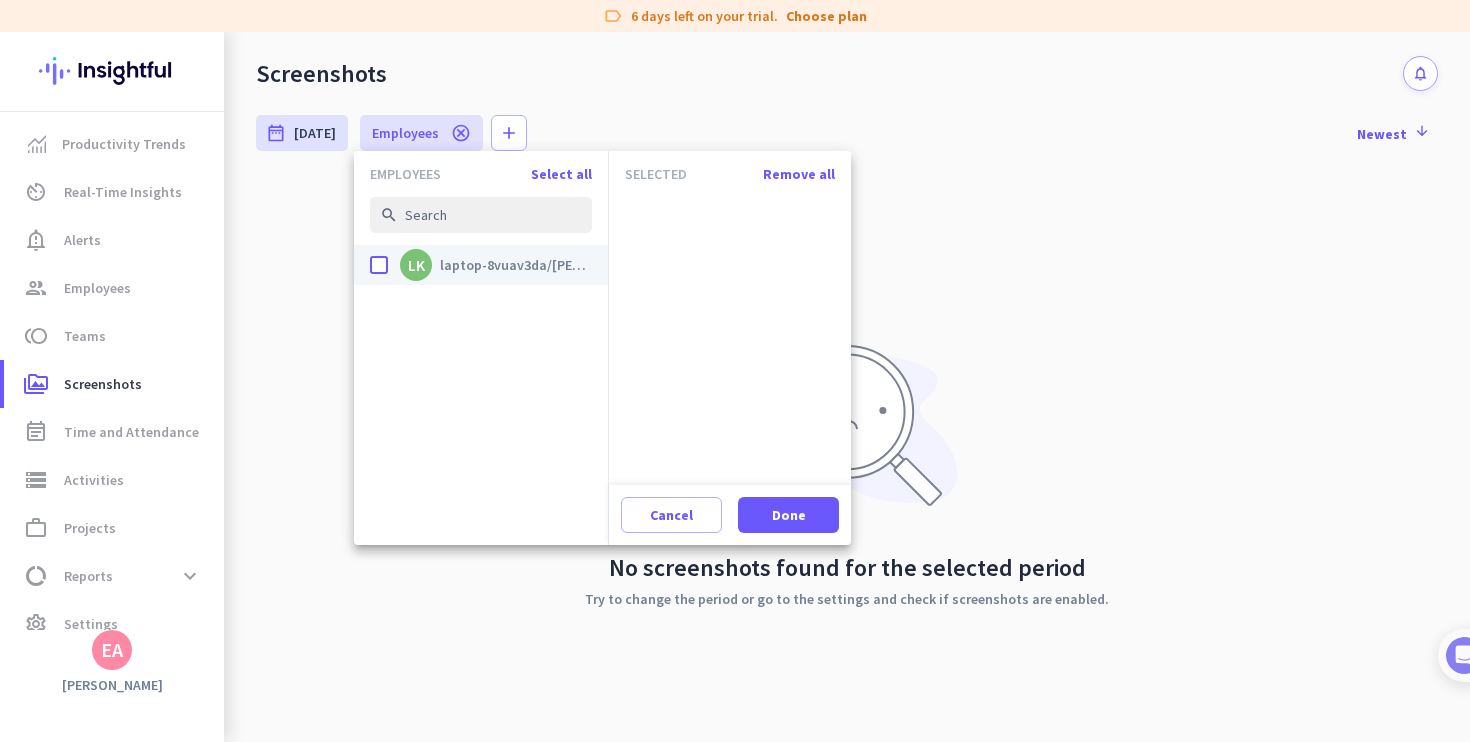 click on "laptop-8vuav3da/erkan kocaoğlu" at bounding box center (516, 265) 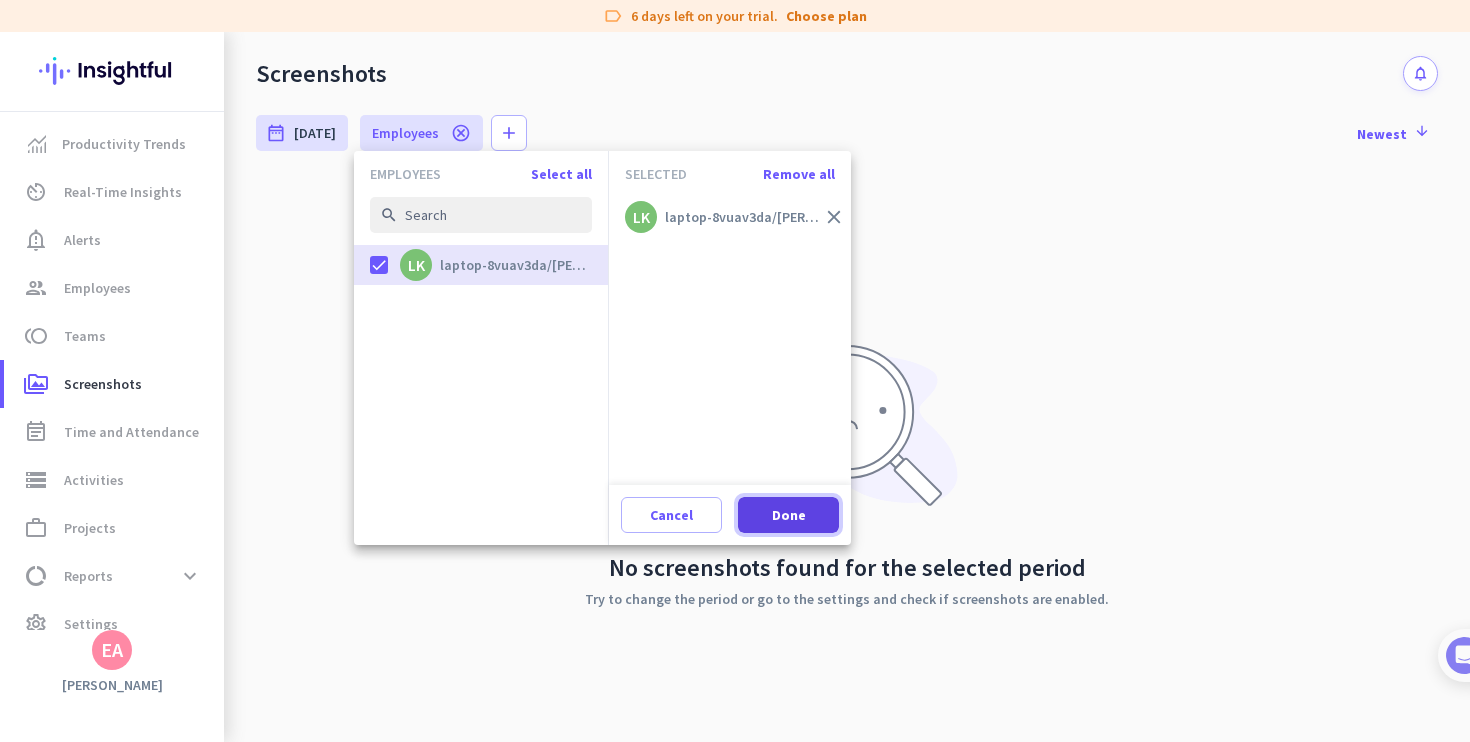 click at bounding box center [788, 515] 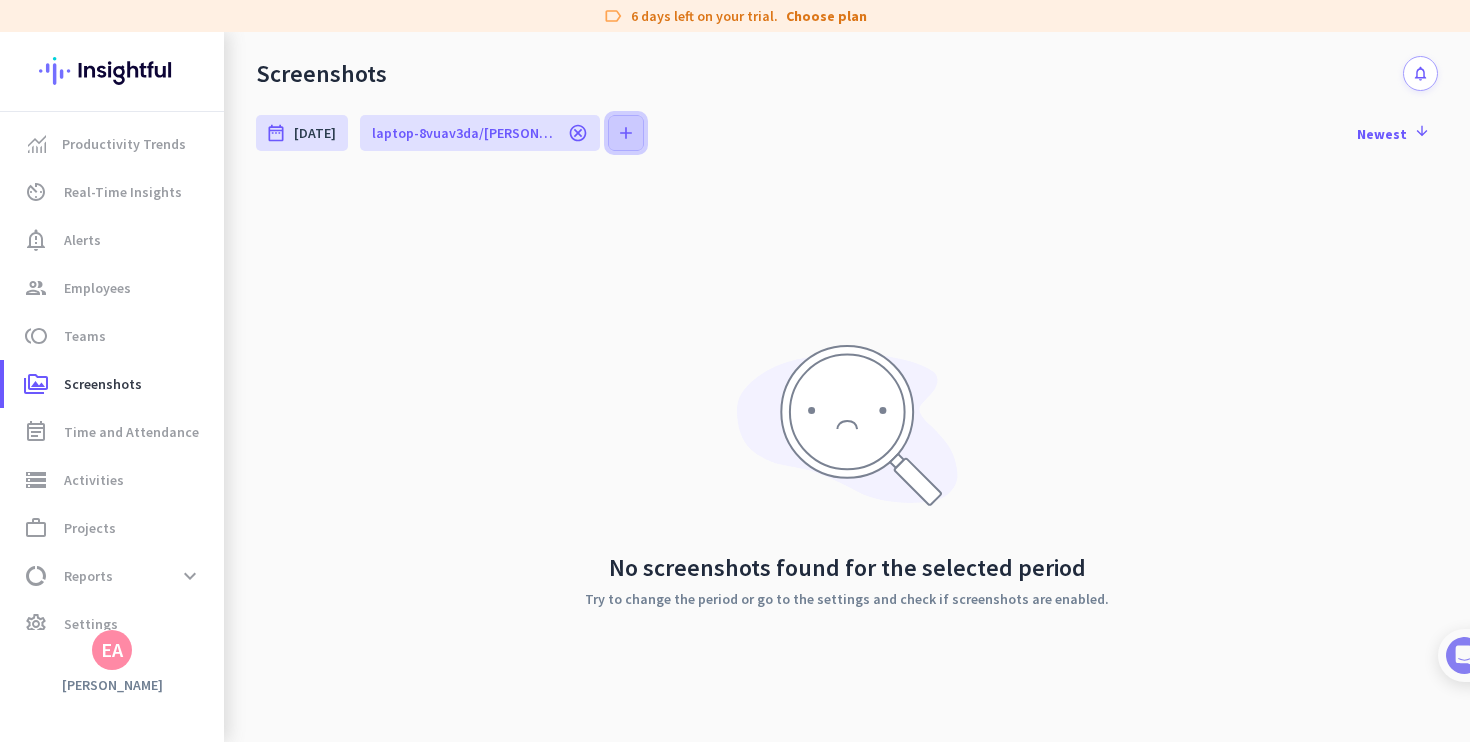 click on "add" 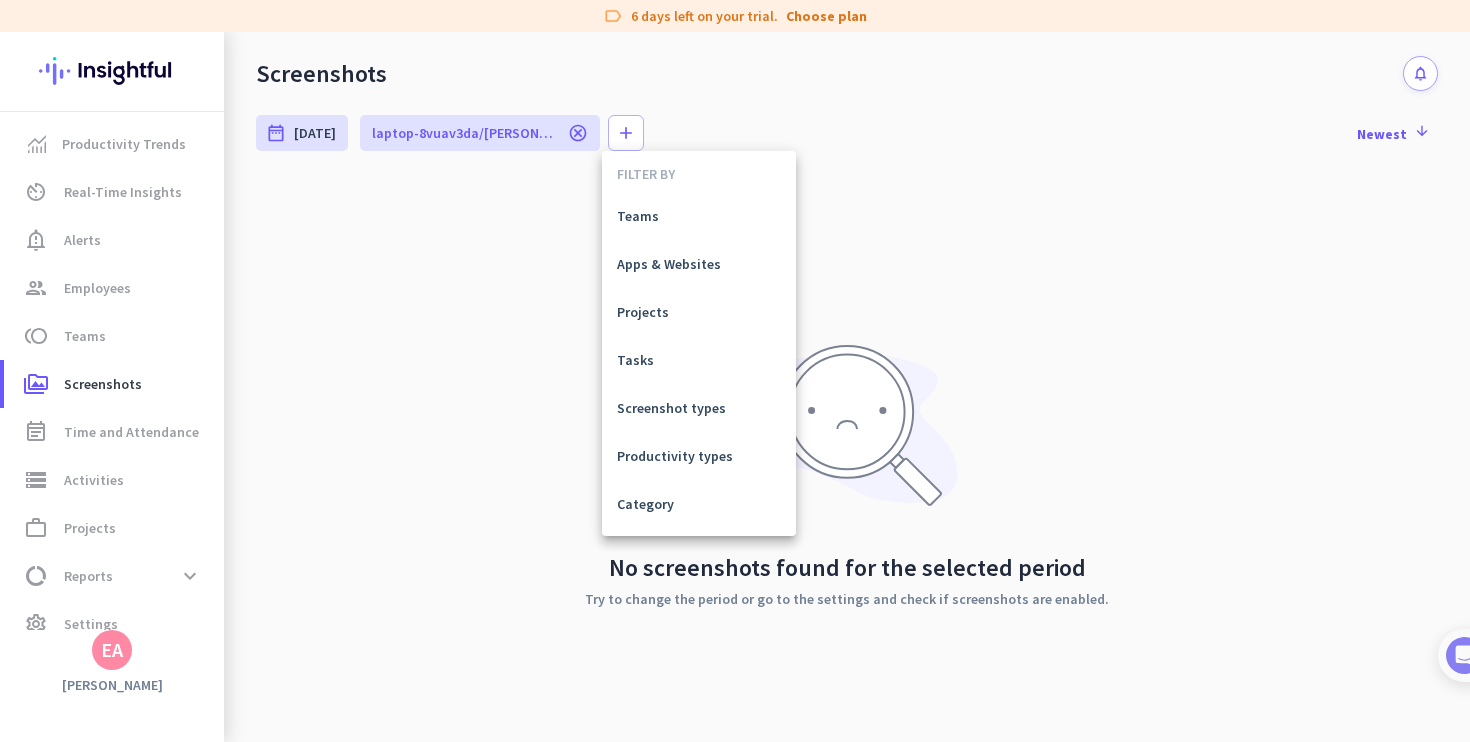 click at bounding box center [735, 371] 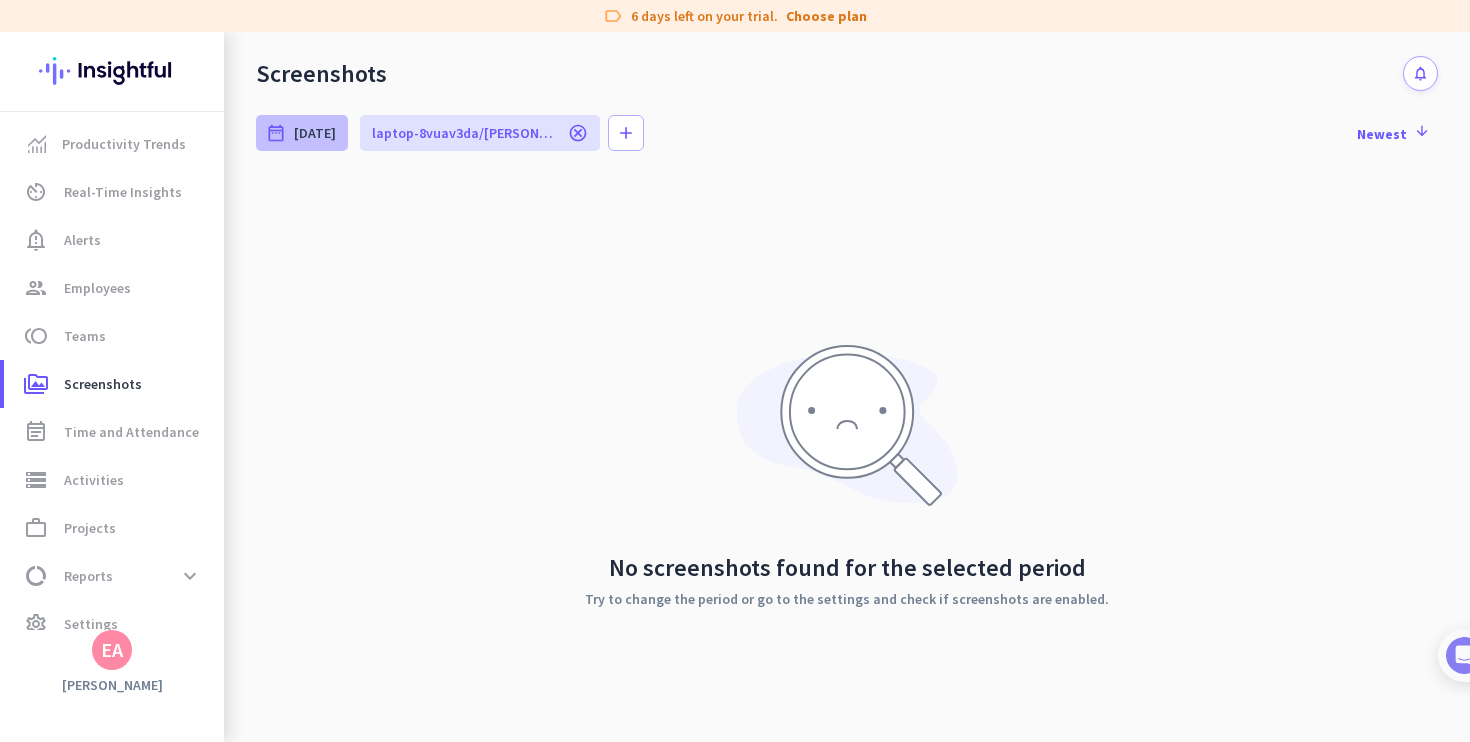 click on "Today" 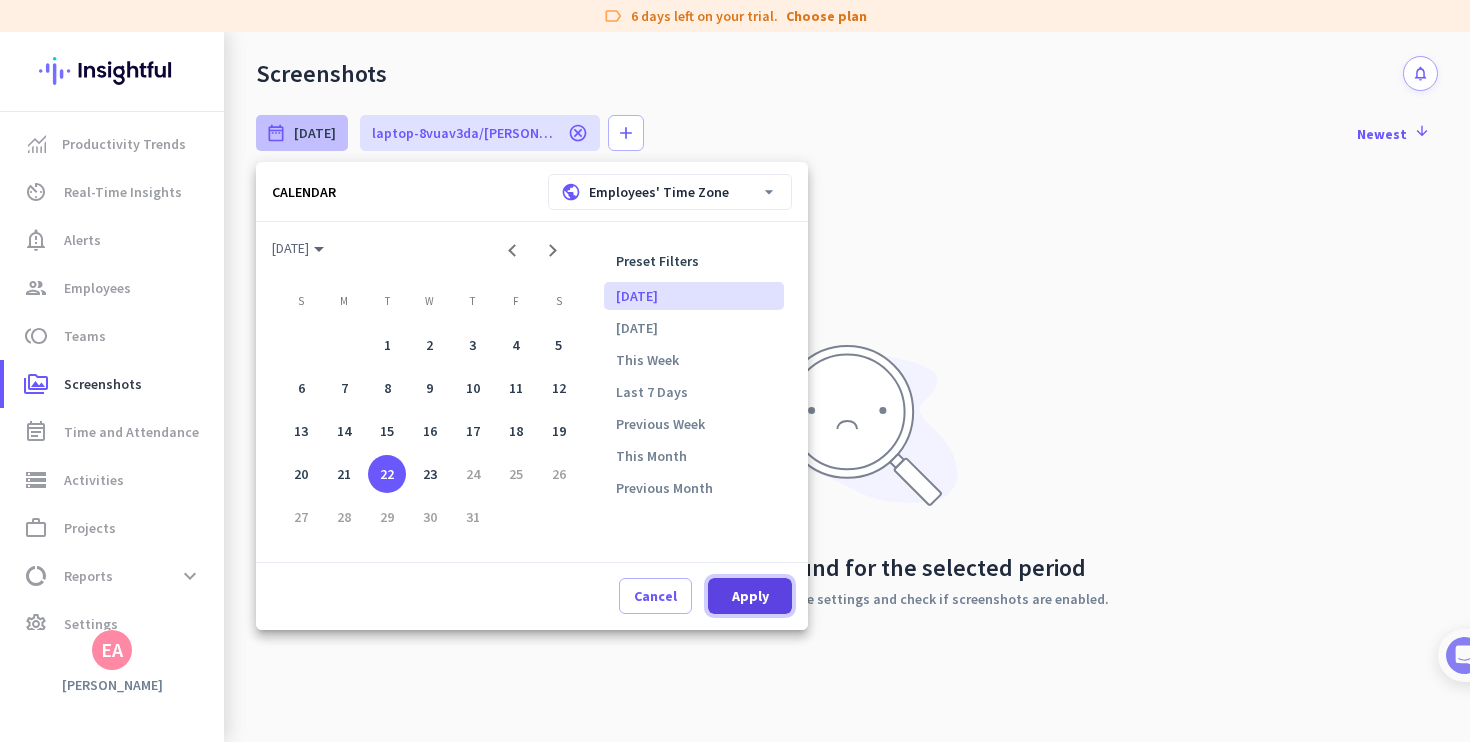 click at bounding box center [750, 596] 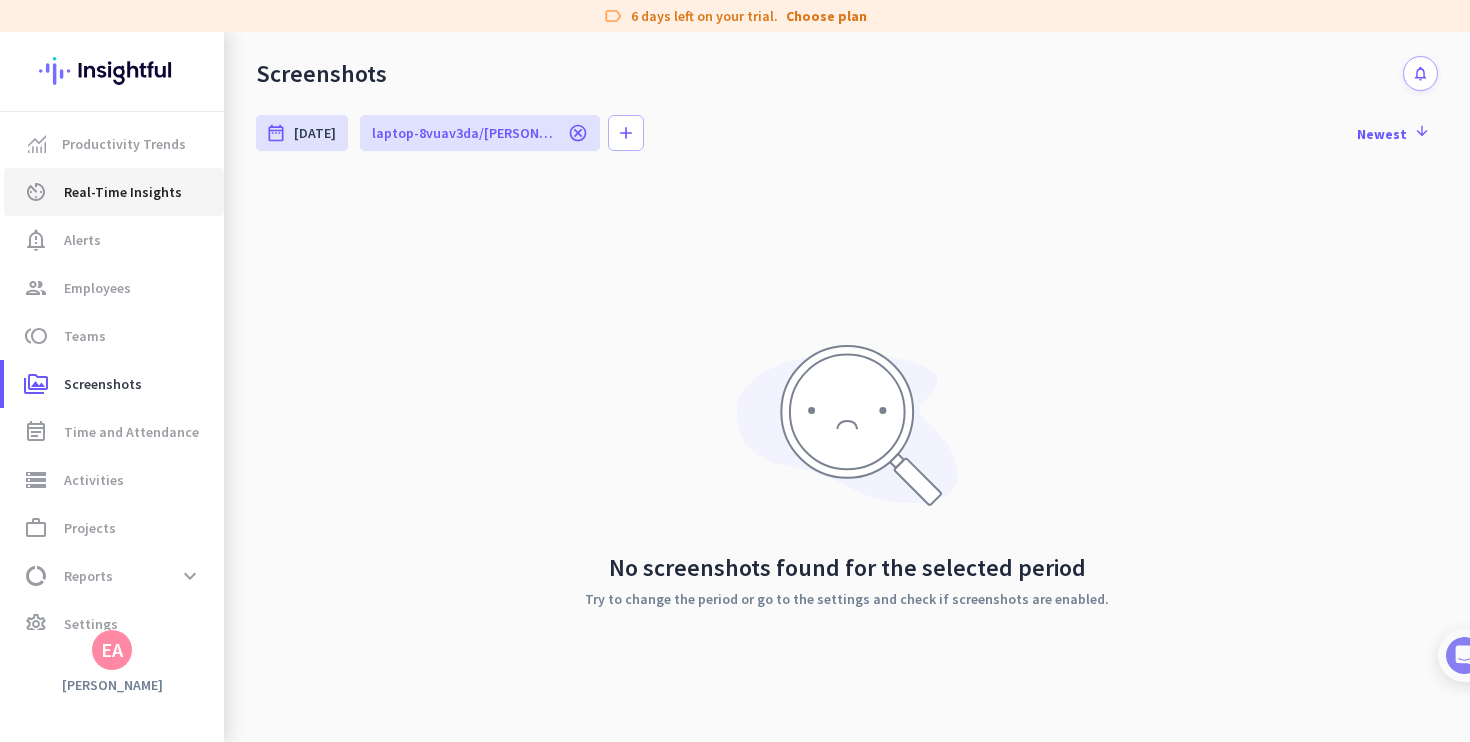 click on "Real-Time Insights" 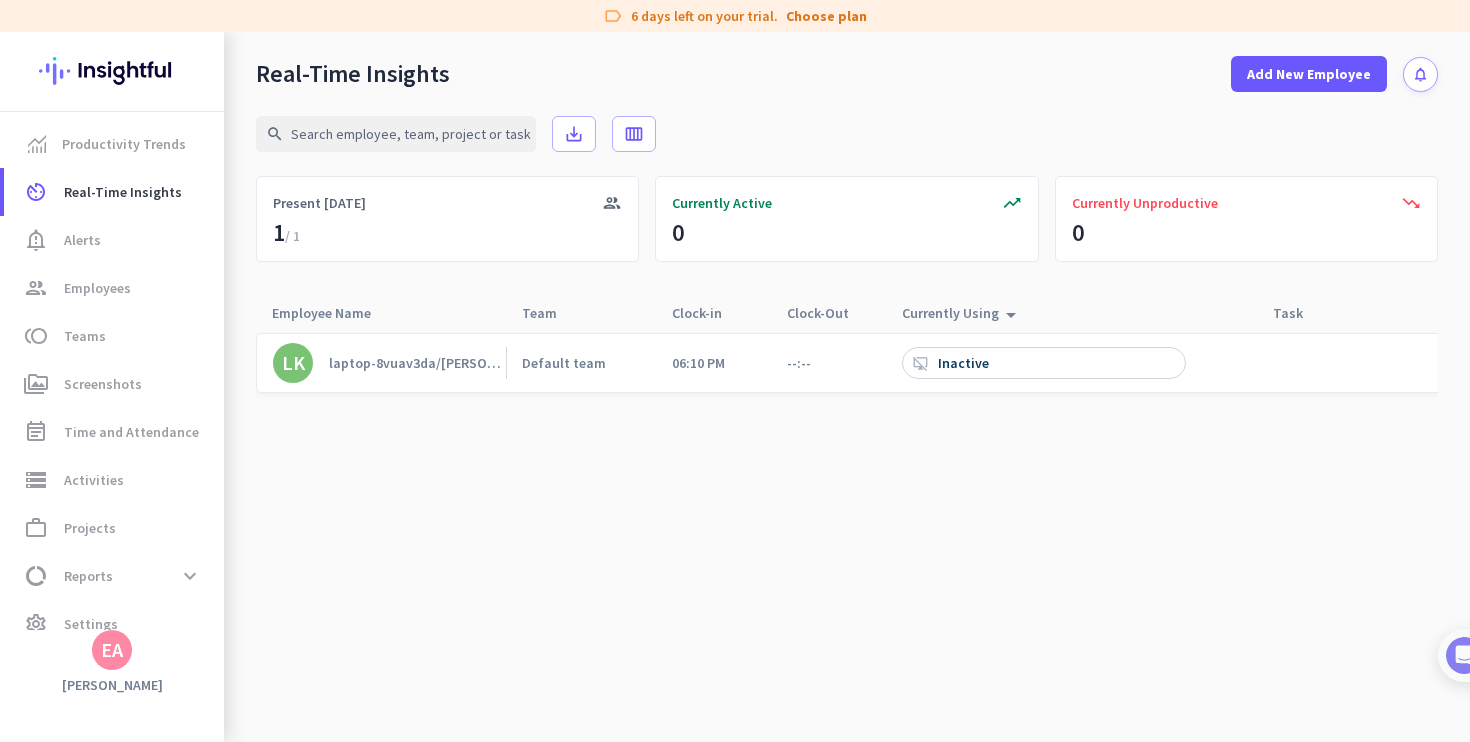 click on "Inactive" 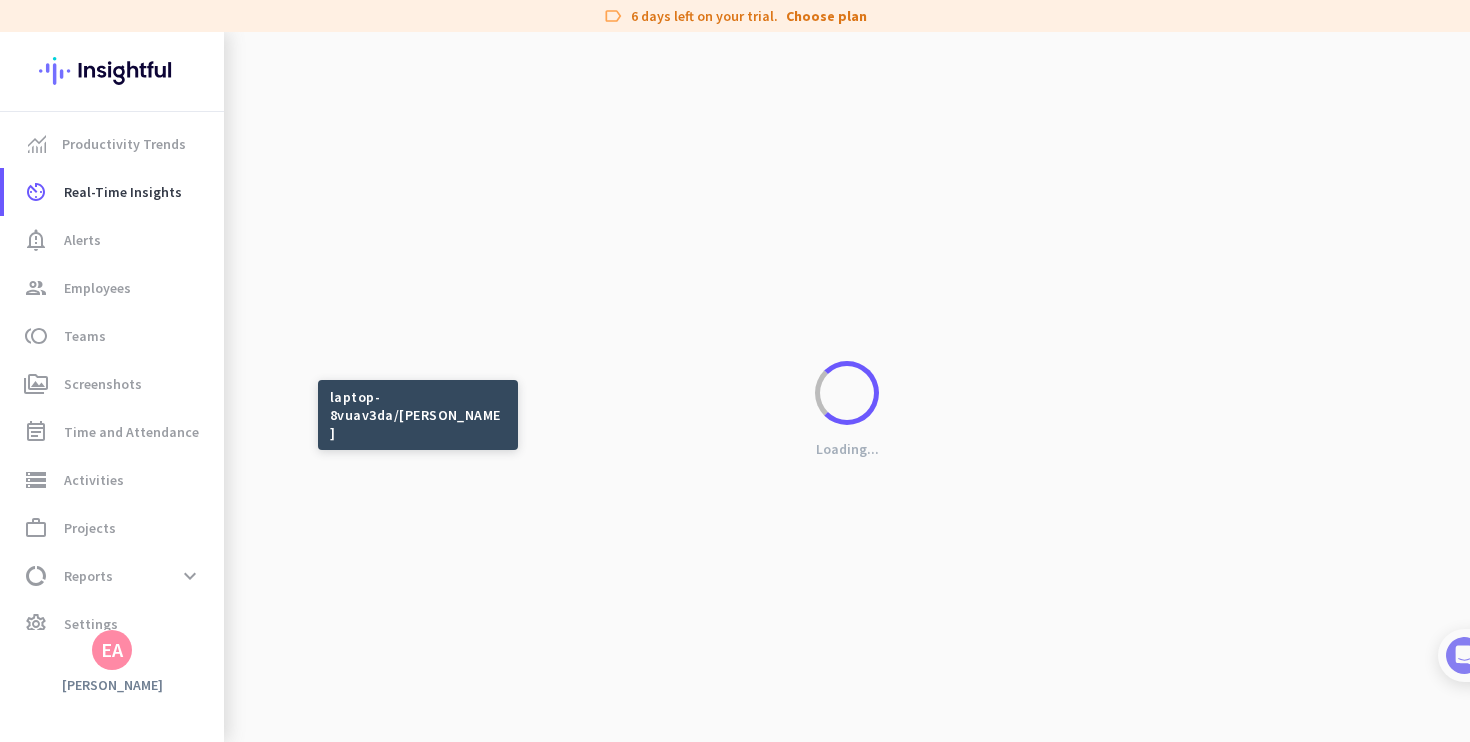 click on "Loading..." 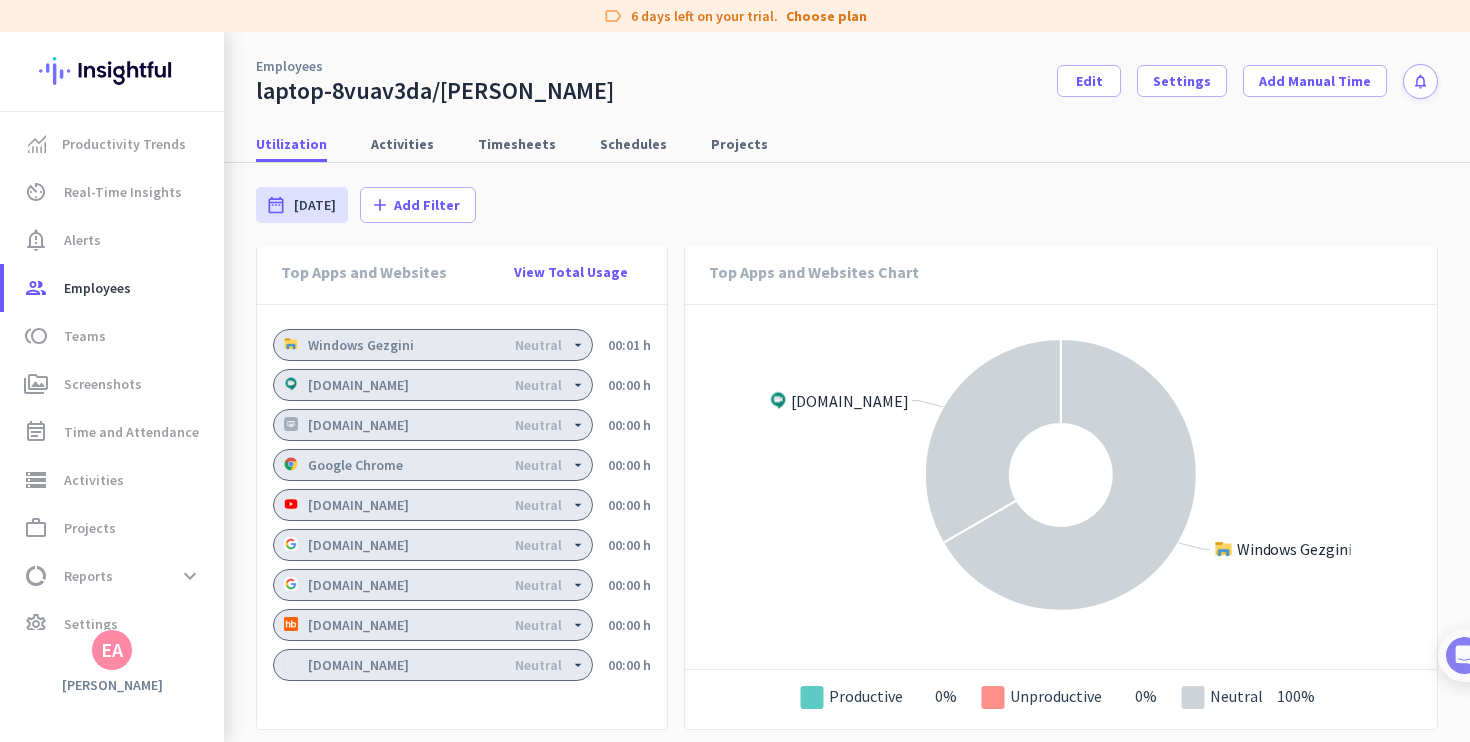 scroll, scrollTop: 1528, scrollLeft: 0, axis: vertical 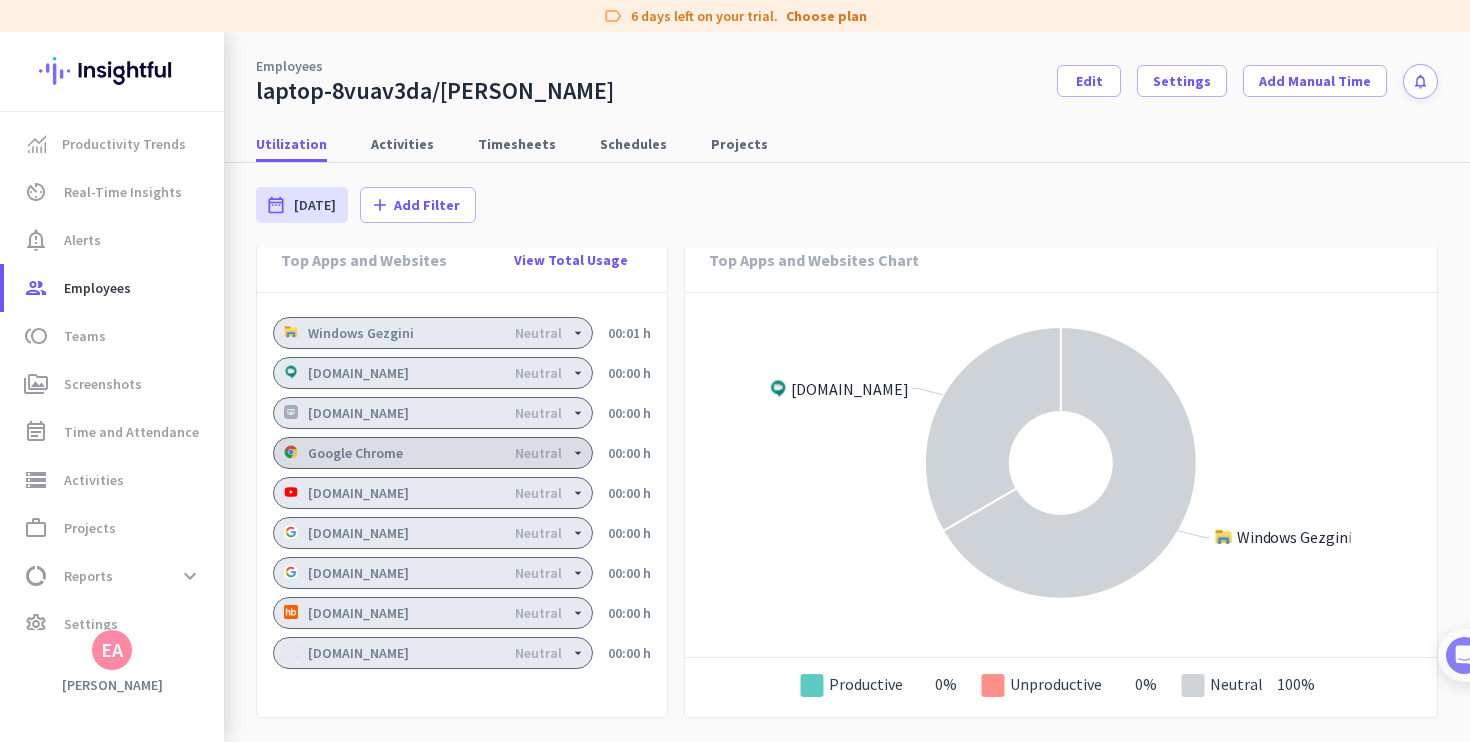 click on "Google Chrome   Neutral" 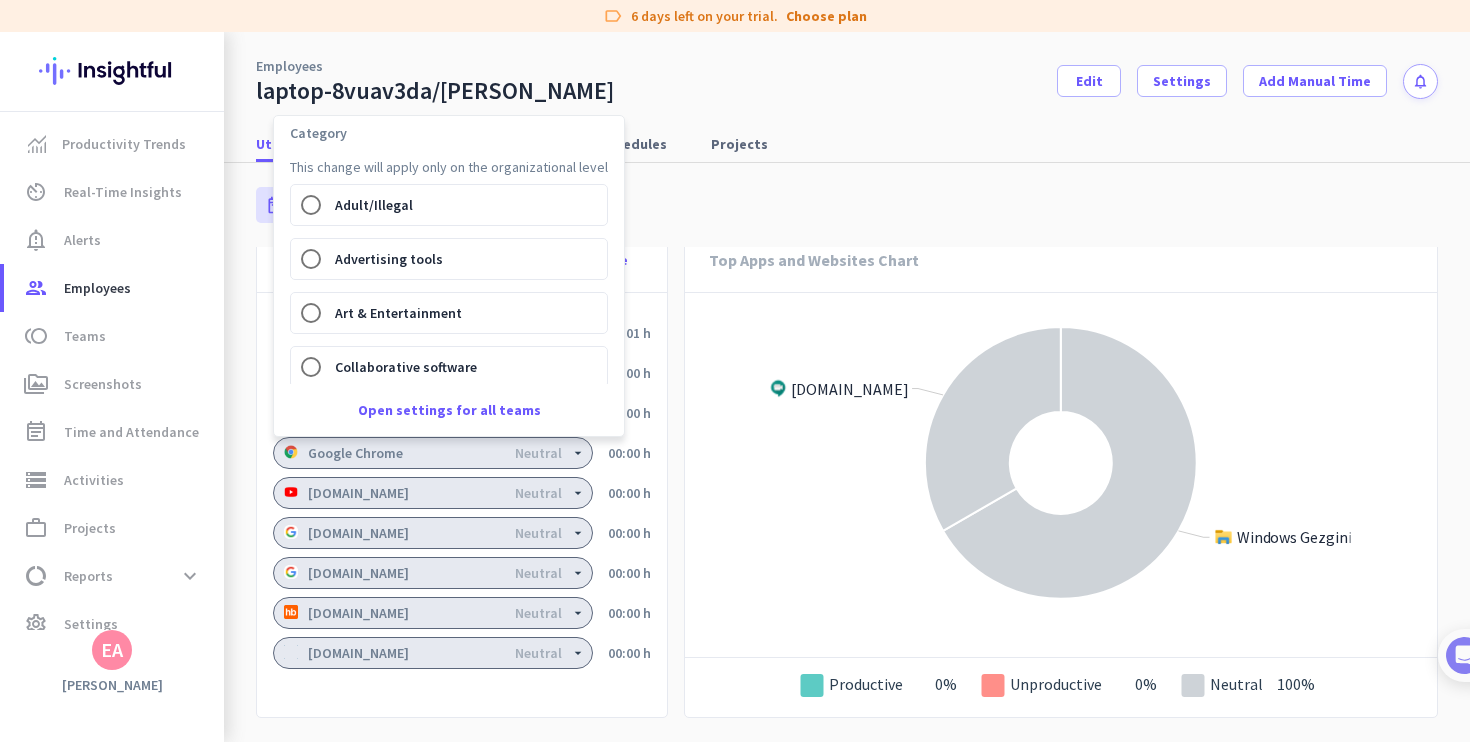 click at bounding box center (735, 371) 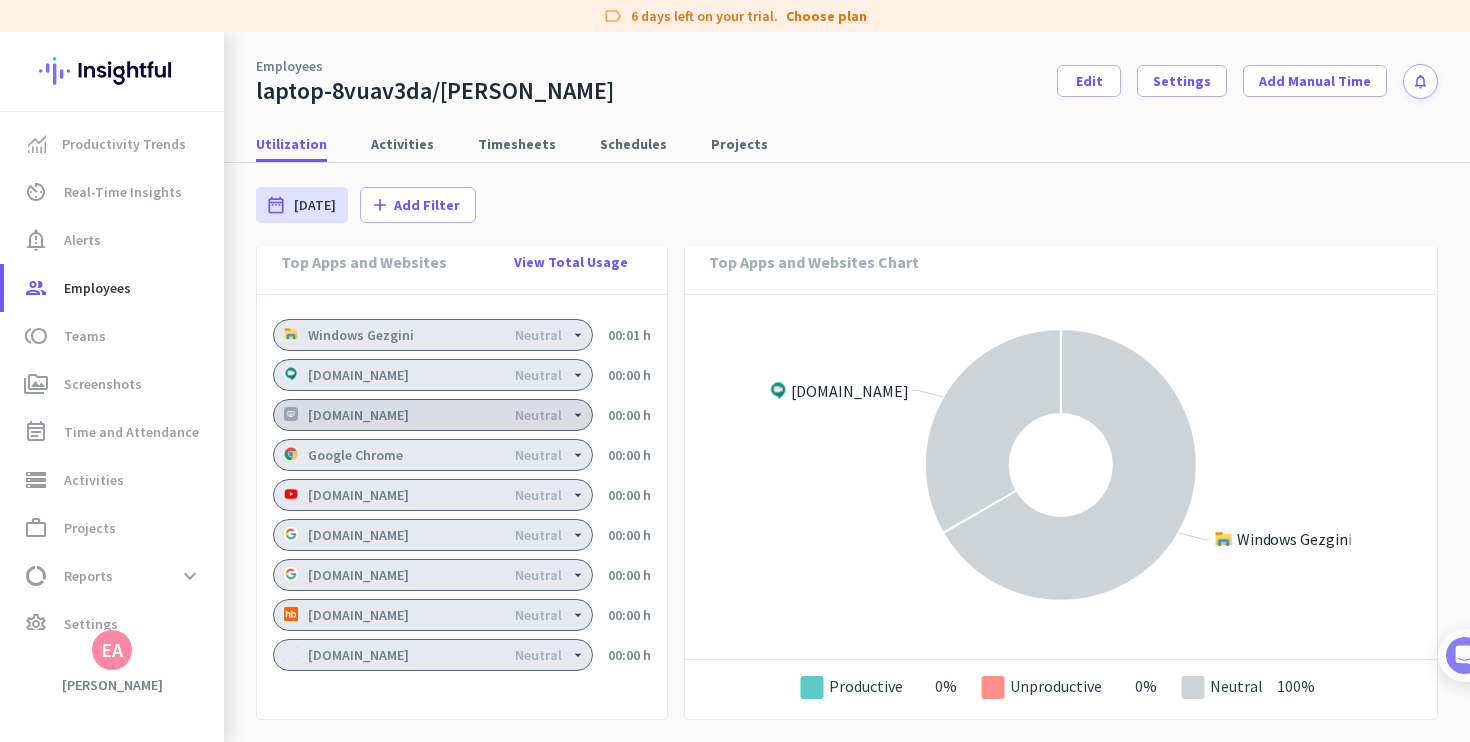 scroll, scrollTop: 1528, scrollLeft: 0, axis: vertical 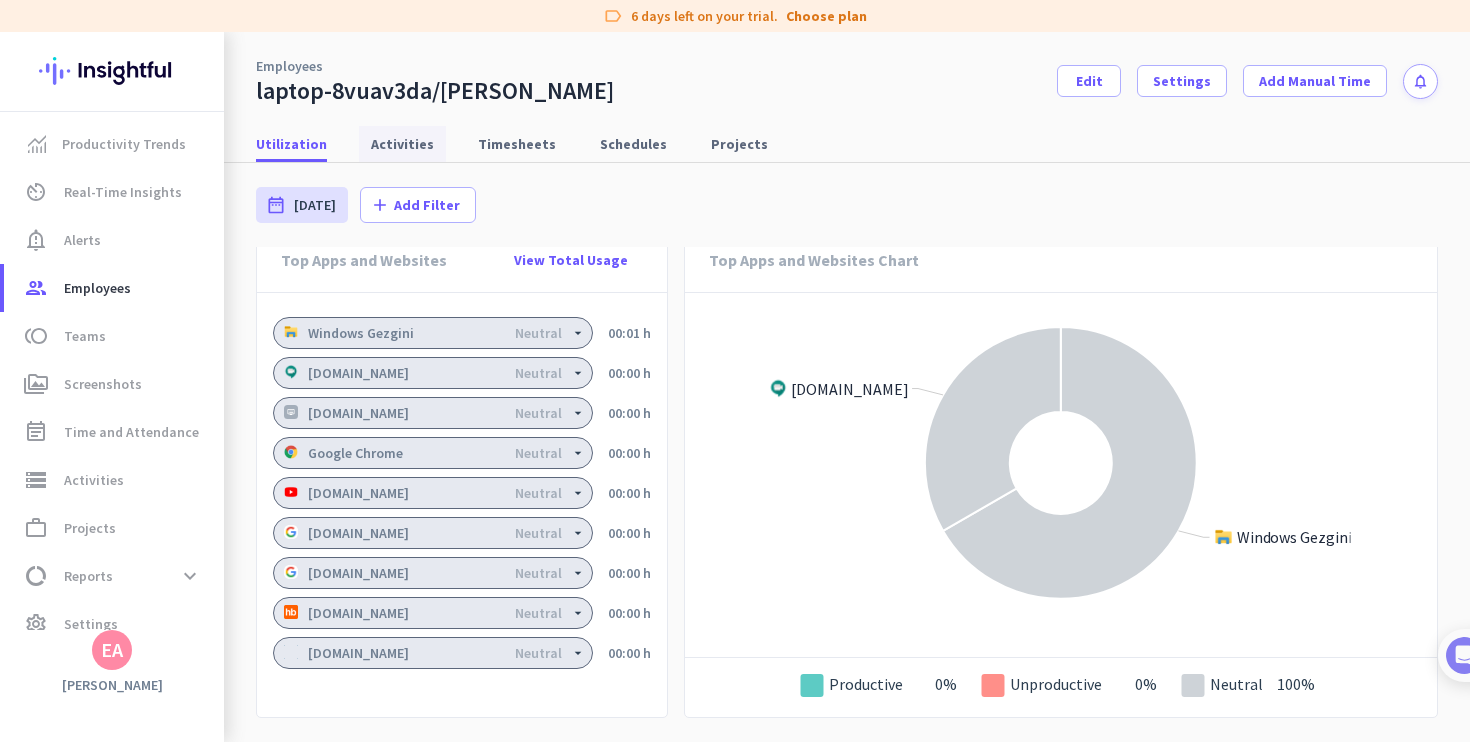 click on "Activities" at bounding box center (402, 144) 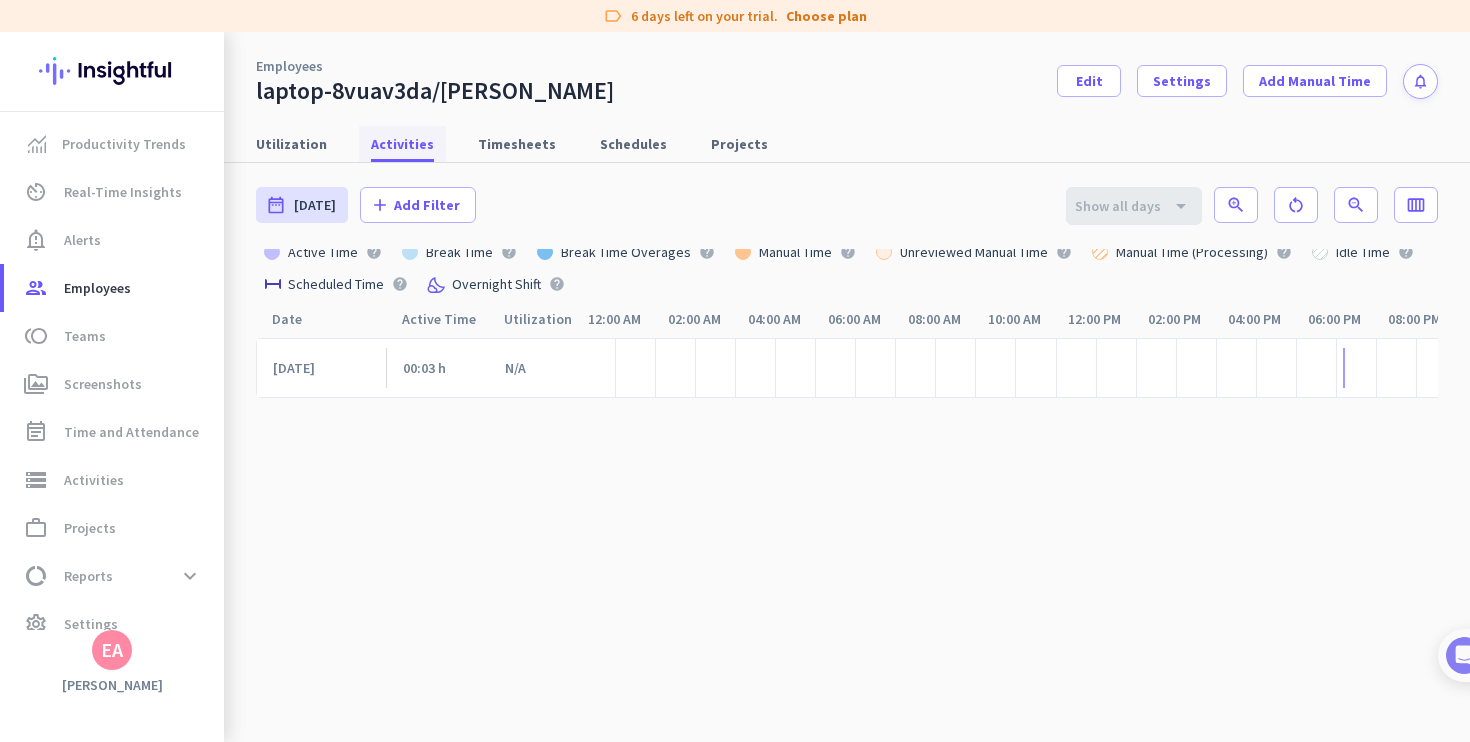 scroll, scrollTop: 43, scrollLeft: 0, axis: vertical 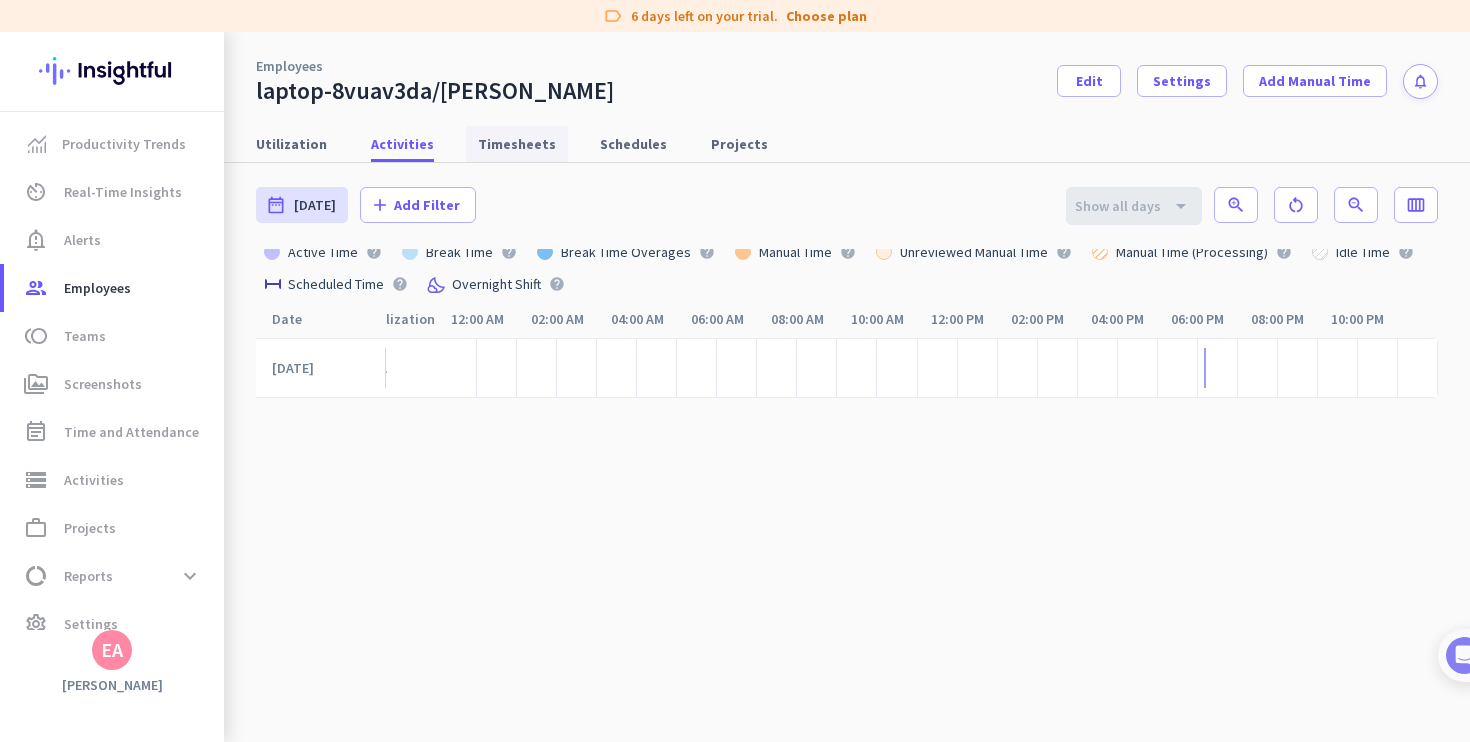 click on "Timesheets" at bounding box center [517, 144] 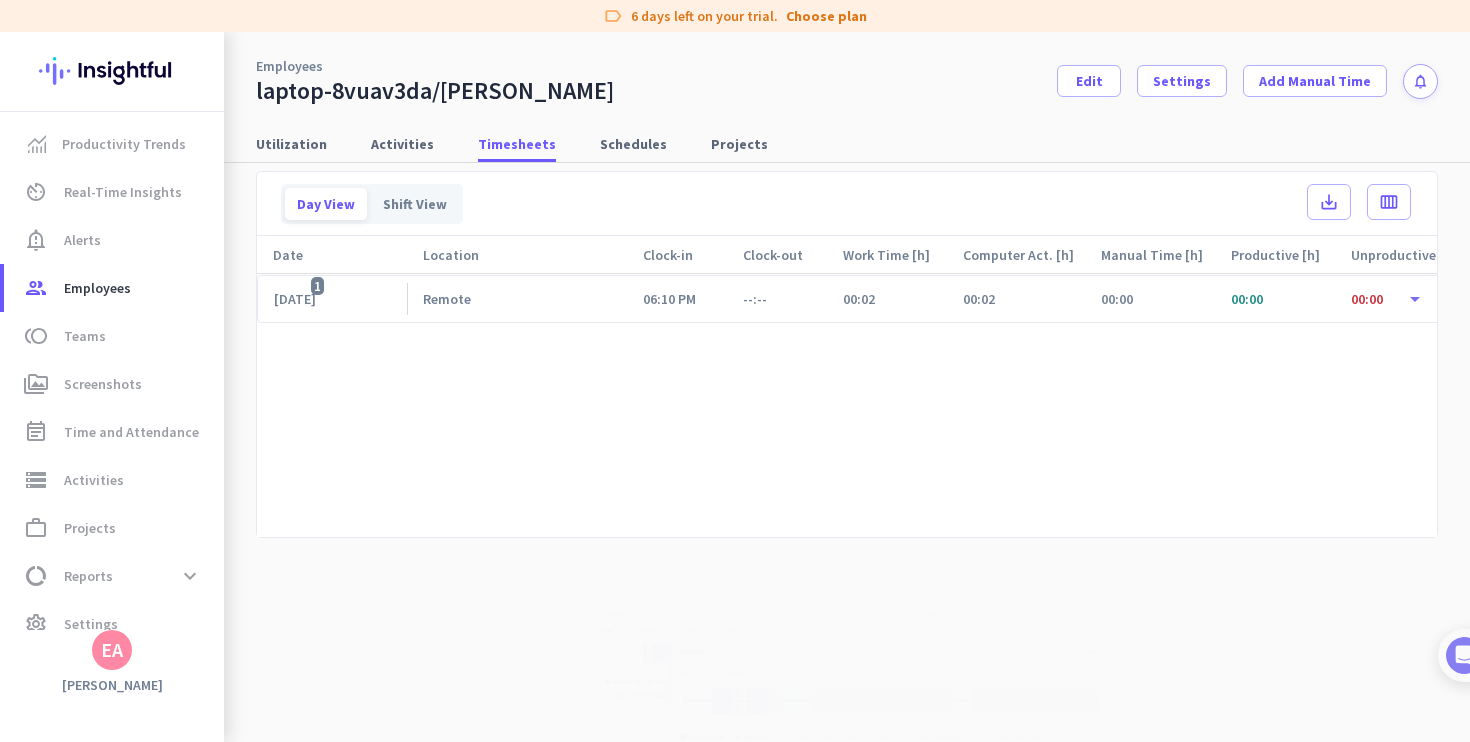 scroll, scrollTop: 0, scrollLeft: 0, axis: both 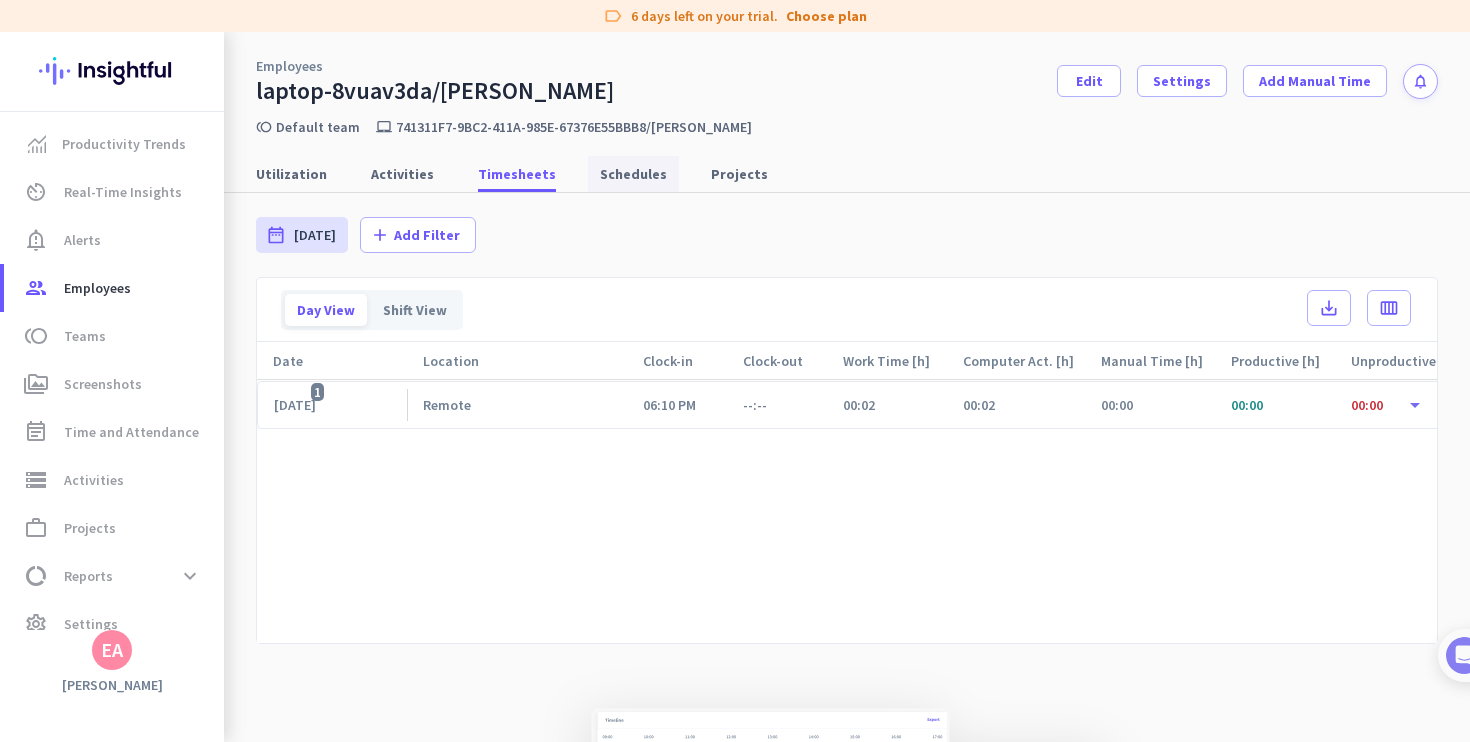 click on "Schedules" at bounding box center (633, 174) 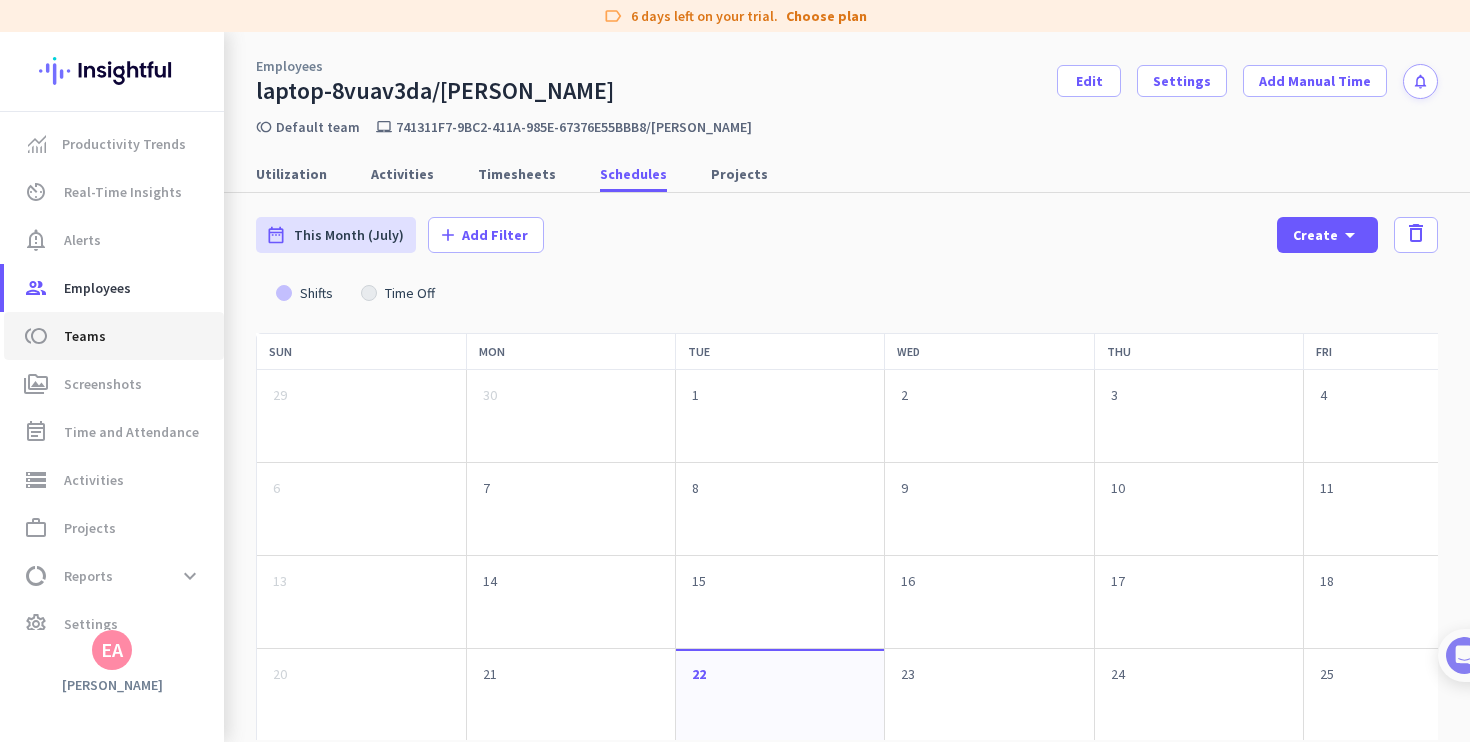 click on "toll  Teams" 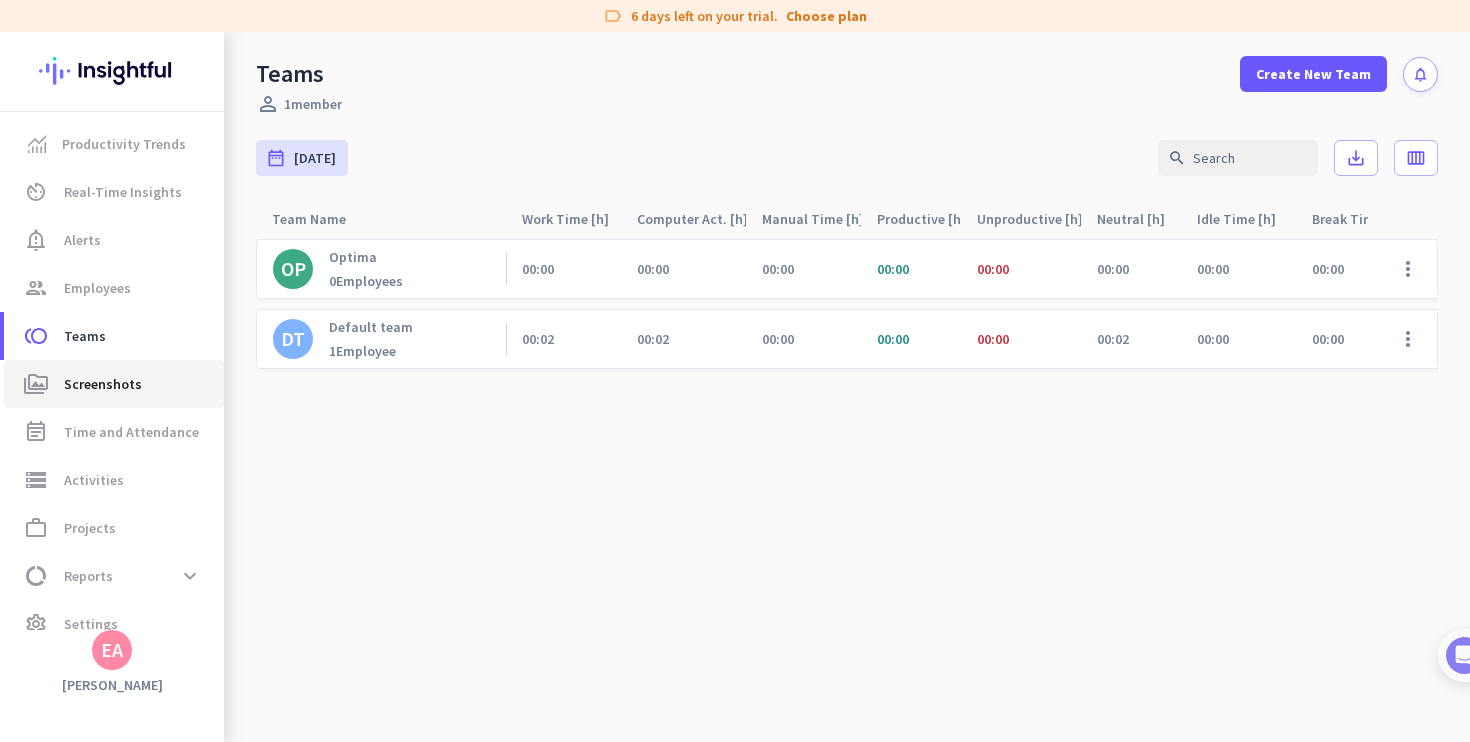 click on "perm_media  Screenshots" 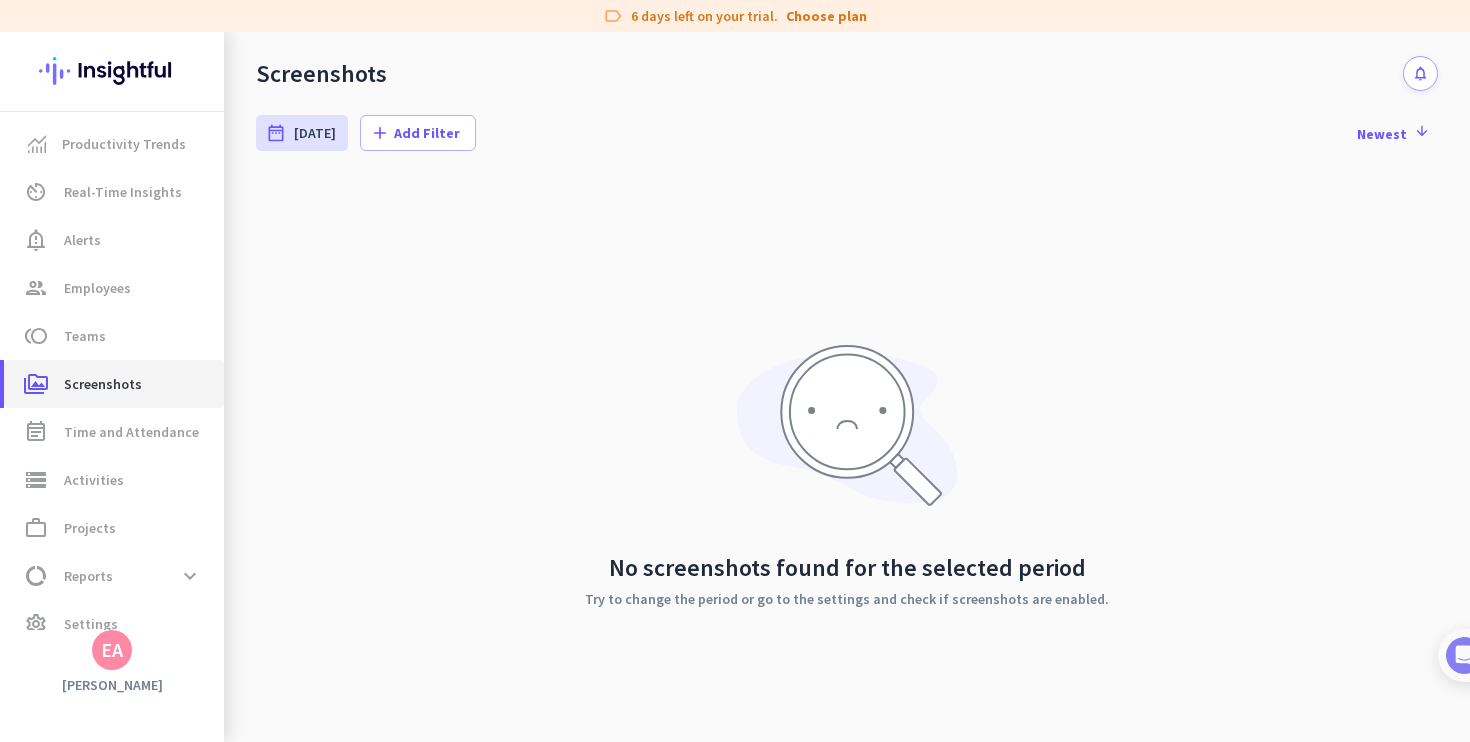 scroll, scrollTop: 33, scrollLeft: 0, axis: vertical 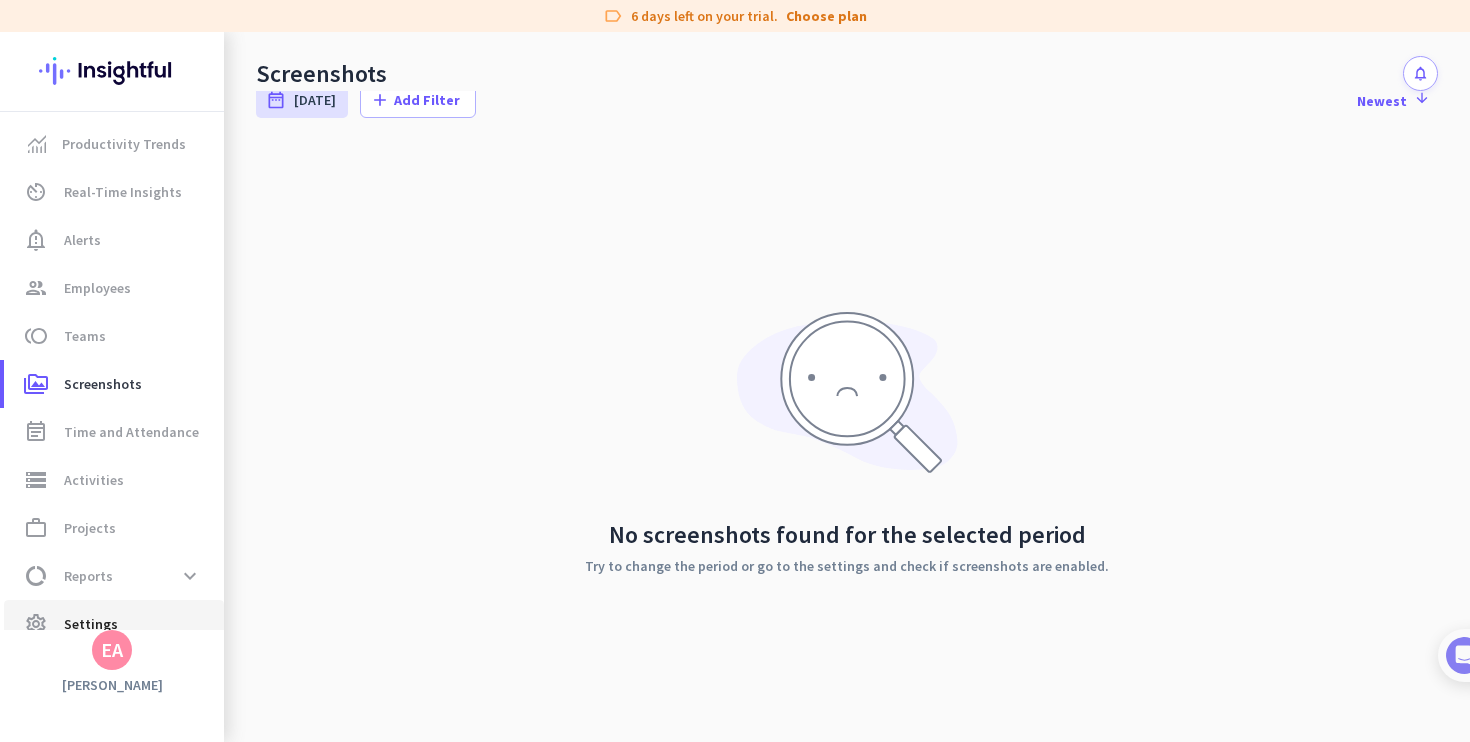 click on "settings  Settings" 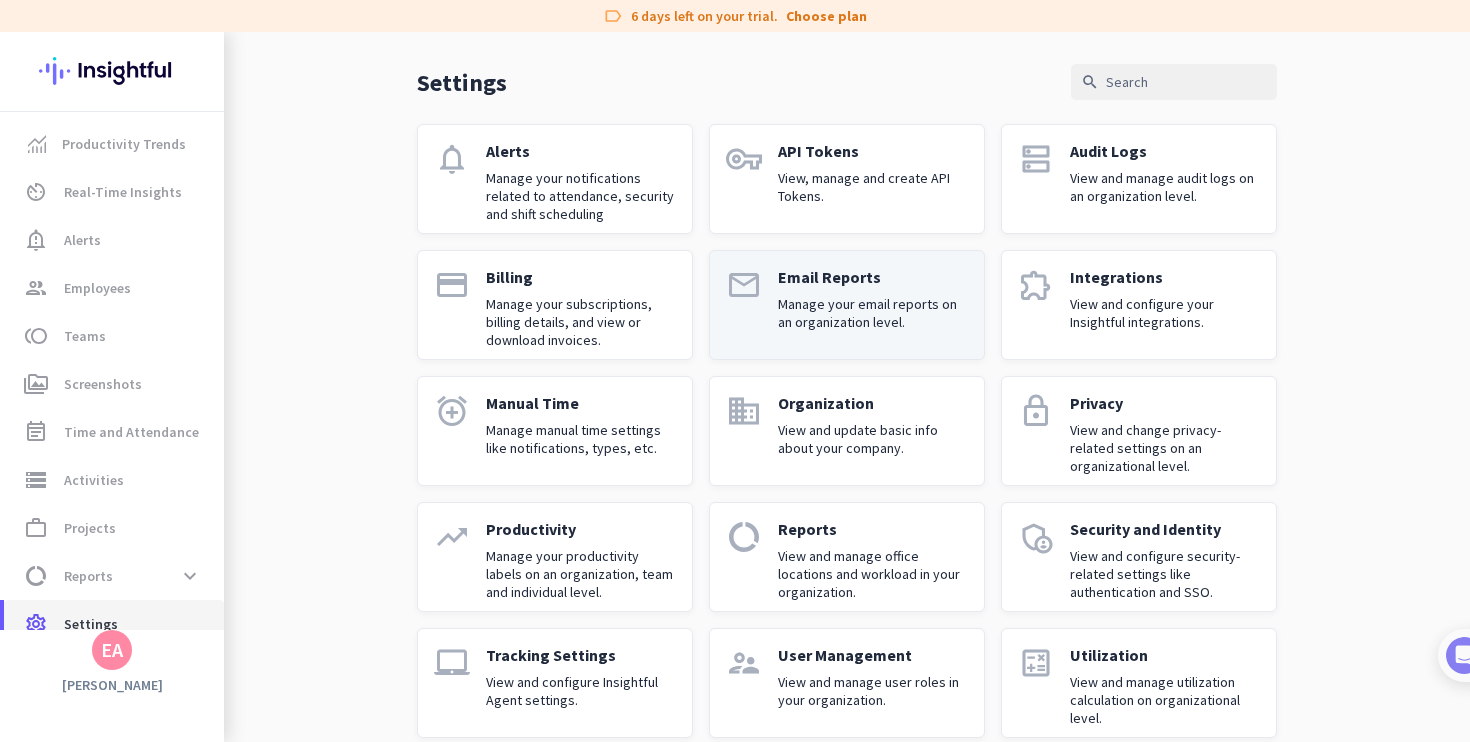 scroll, scrollTop: 92, scrollLeft: 0, axis: vertical 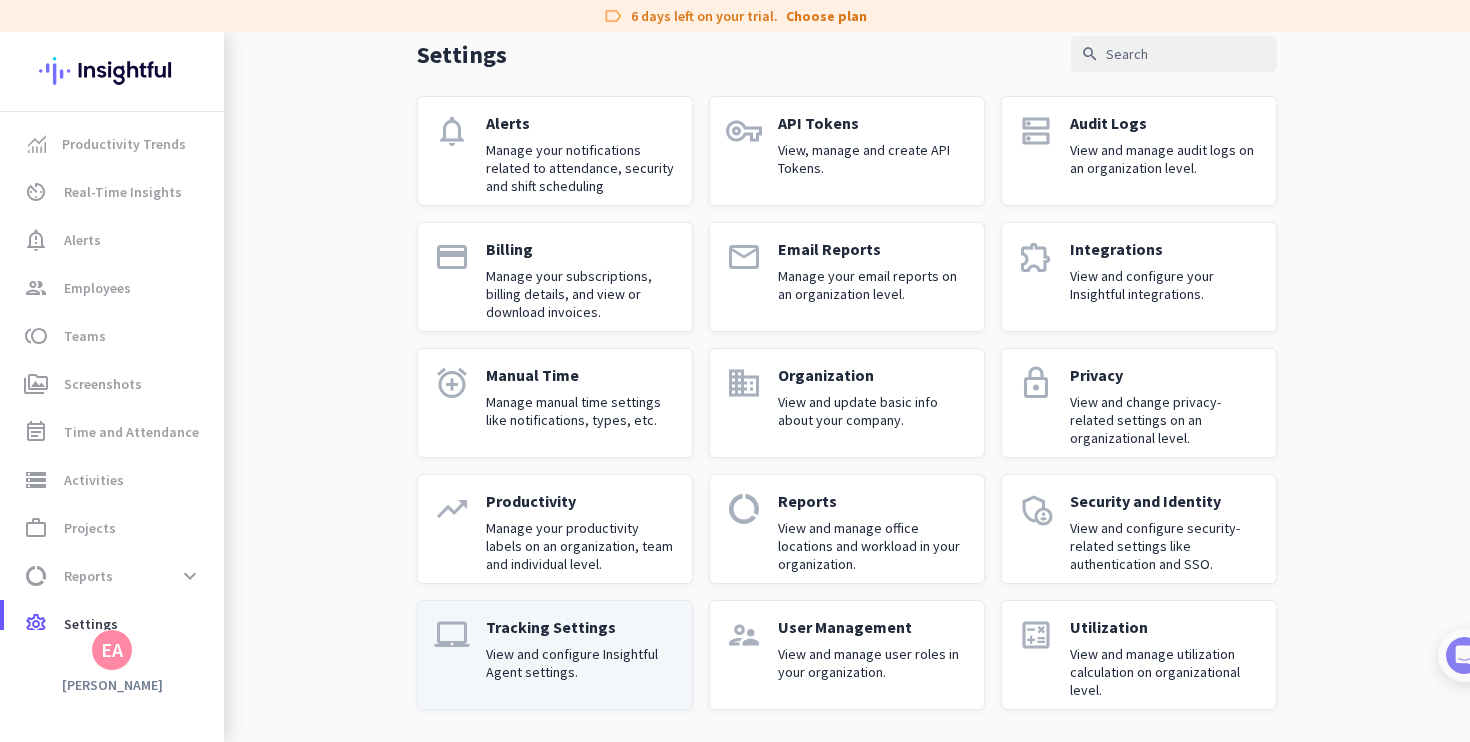 click on "View and configure Insightful Agent settings." 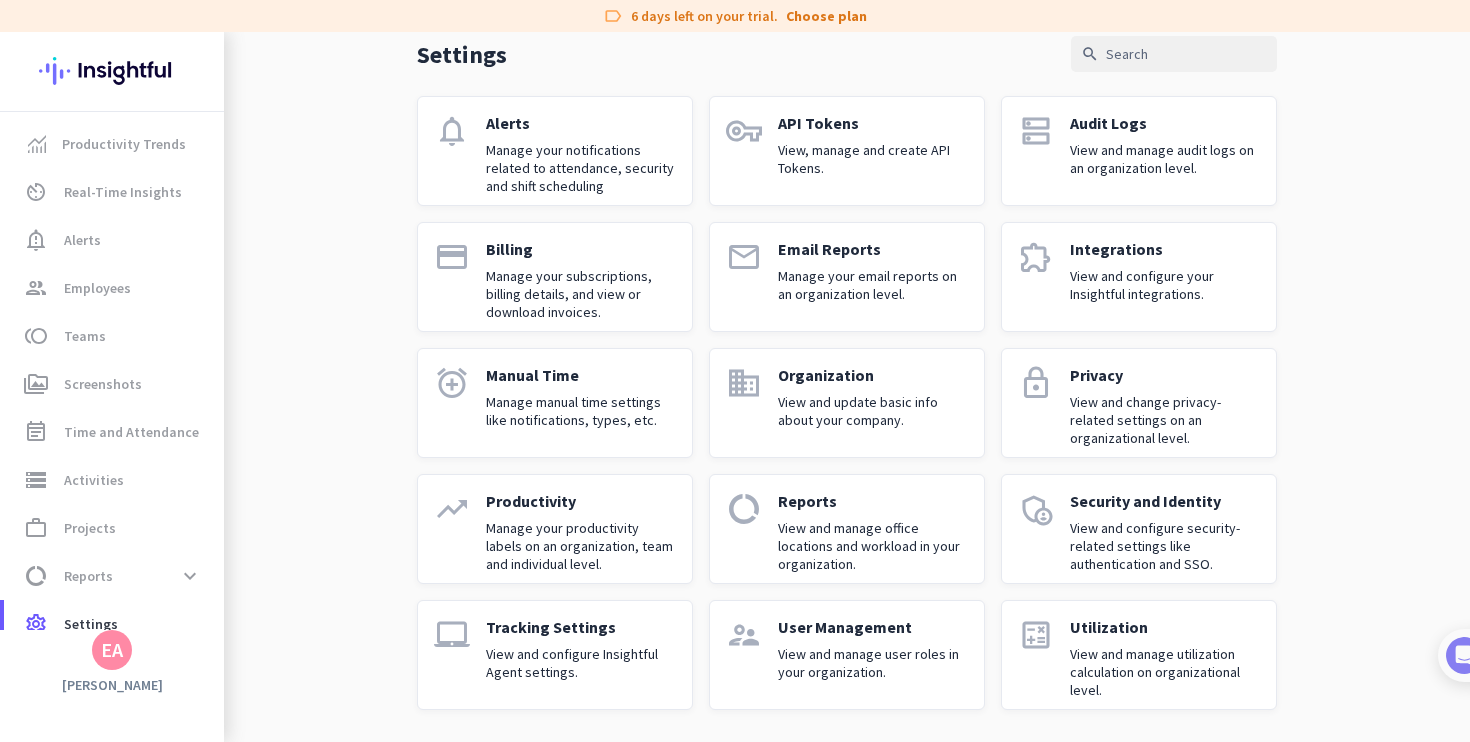 click on "View and configure Insightful Agent settings." 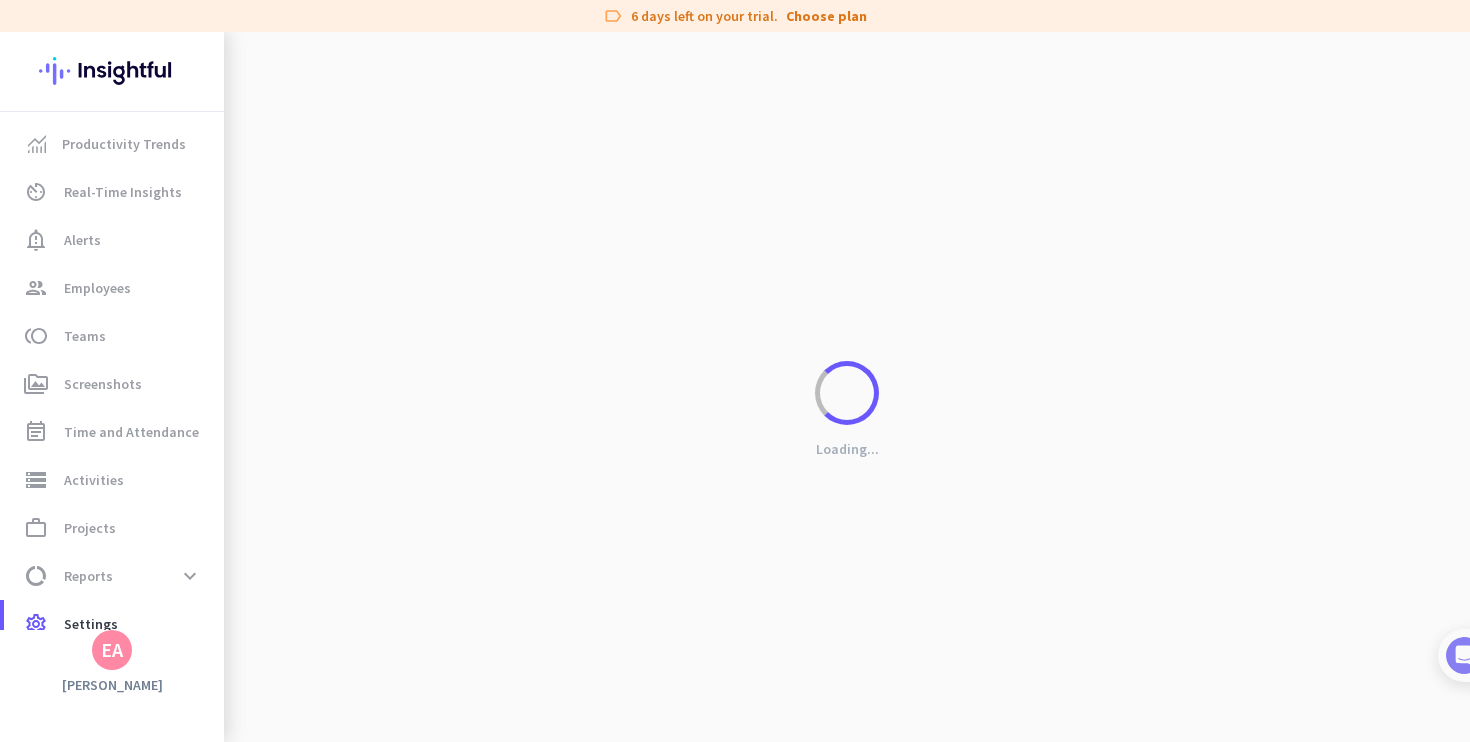 scroll, scrollTop: 0, scrollLeft: 0, axis: both 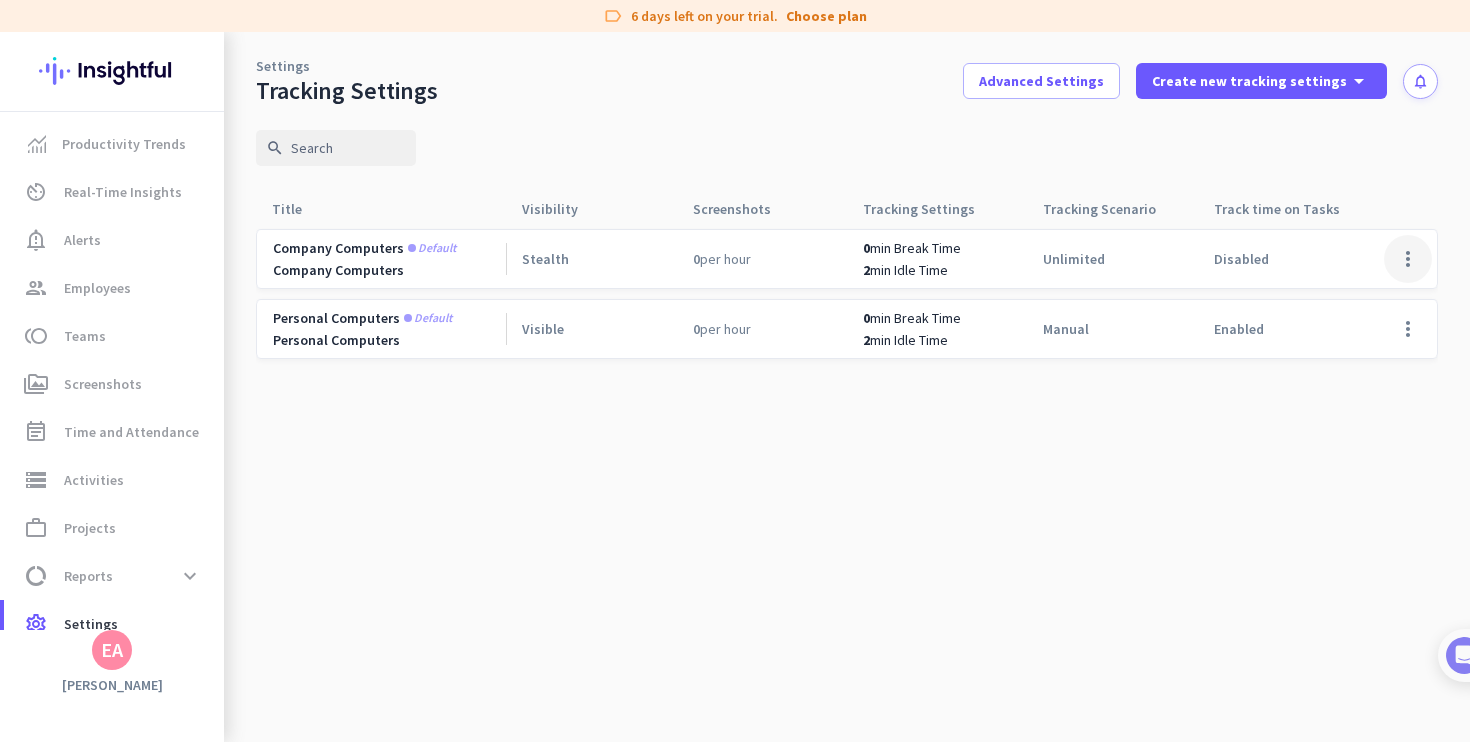 click 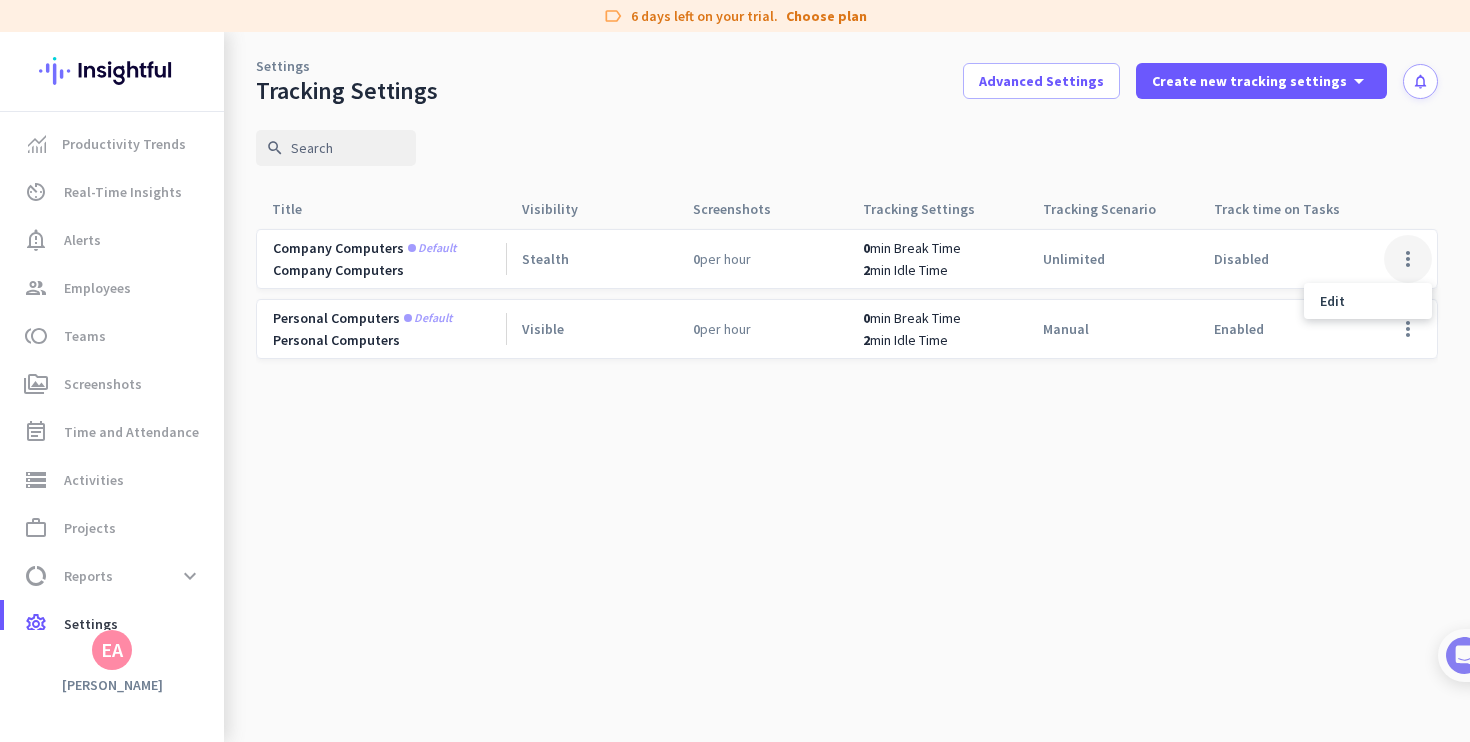 click at bounding box center (735, 371) 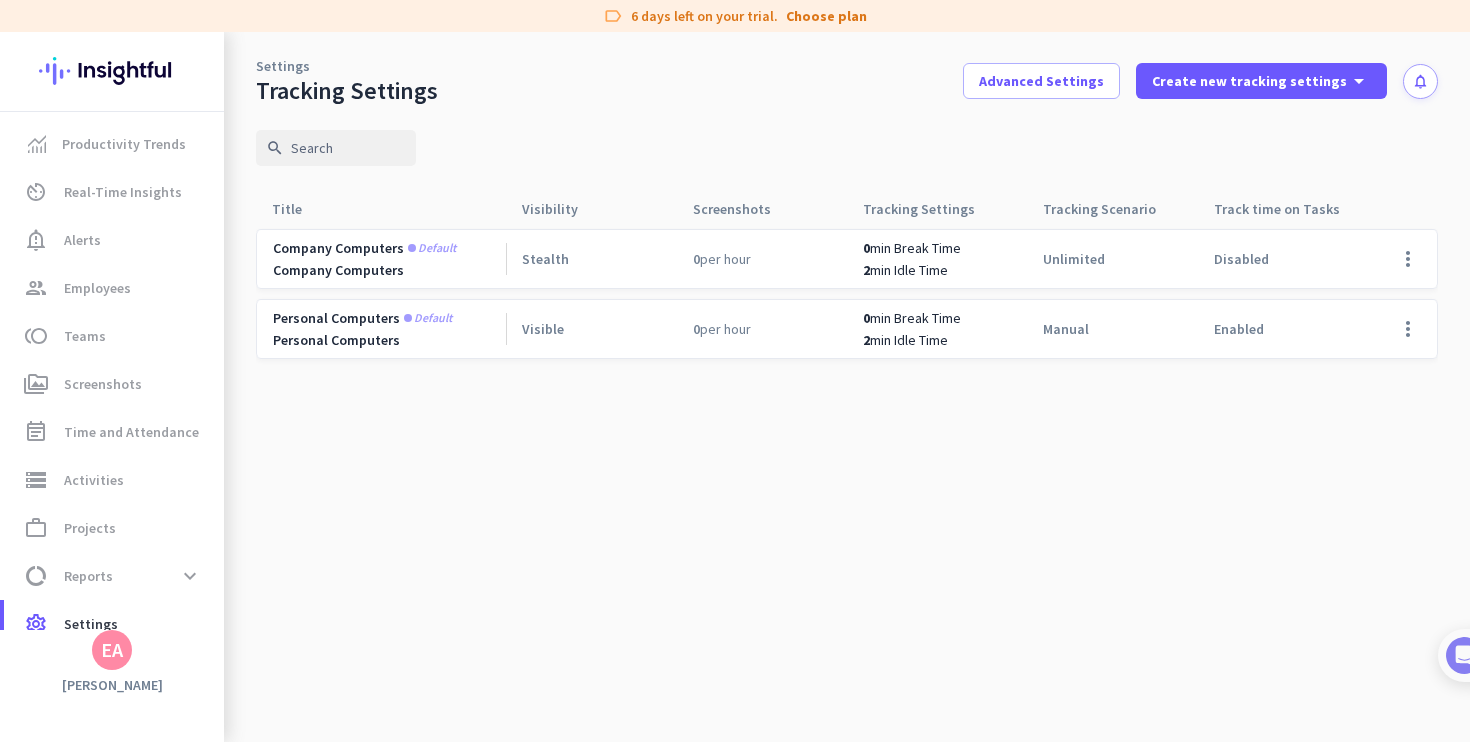 click on "Default" 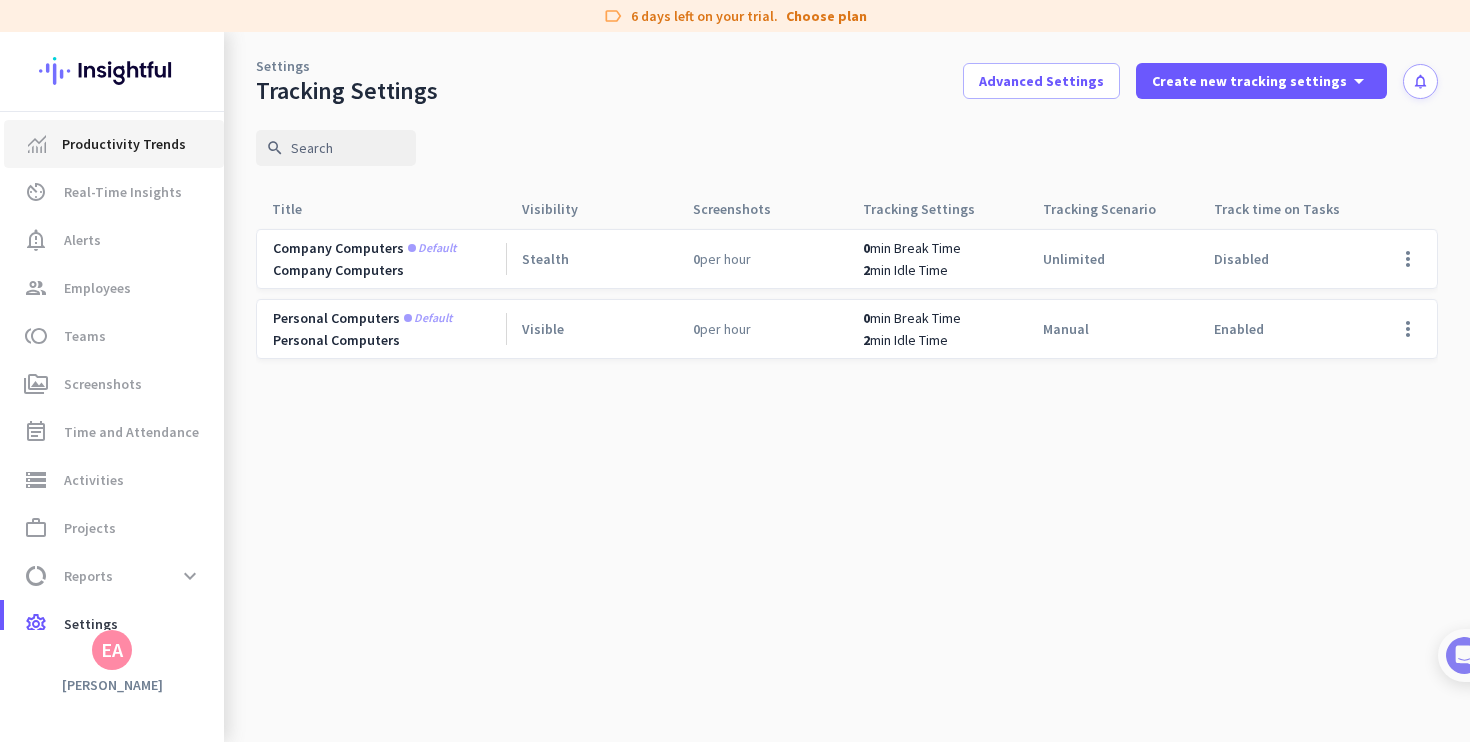 click on "Productivity Trends" 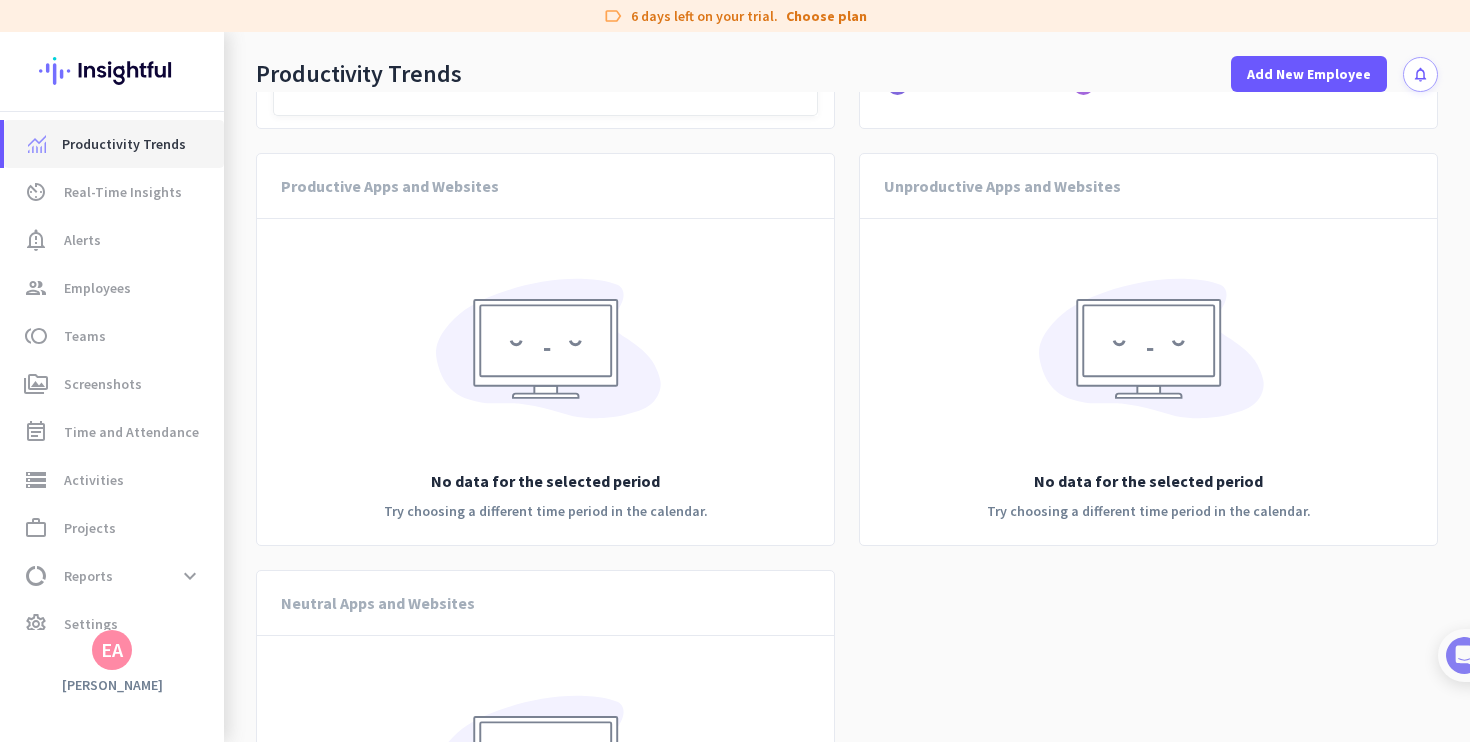 scroll, scrollTop: 1685, scrollLeft: 0, axis: vertical 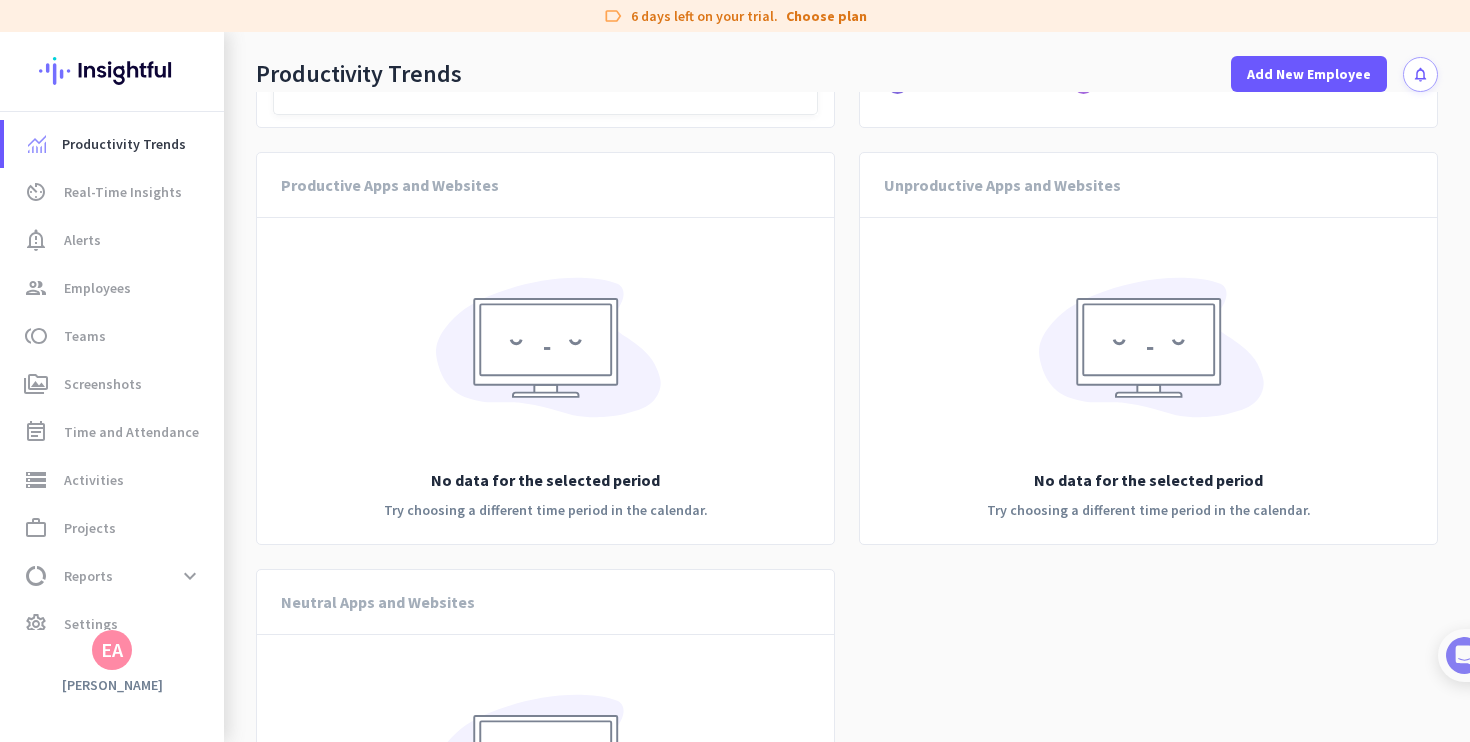 drag, startPoint x: 374, startPoint y: 190, endPoint x: 484, endPoint y: 192, distance: 110.01818 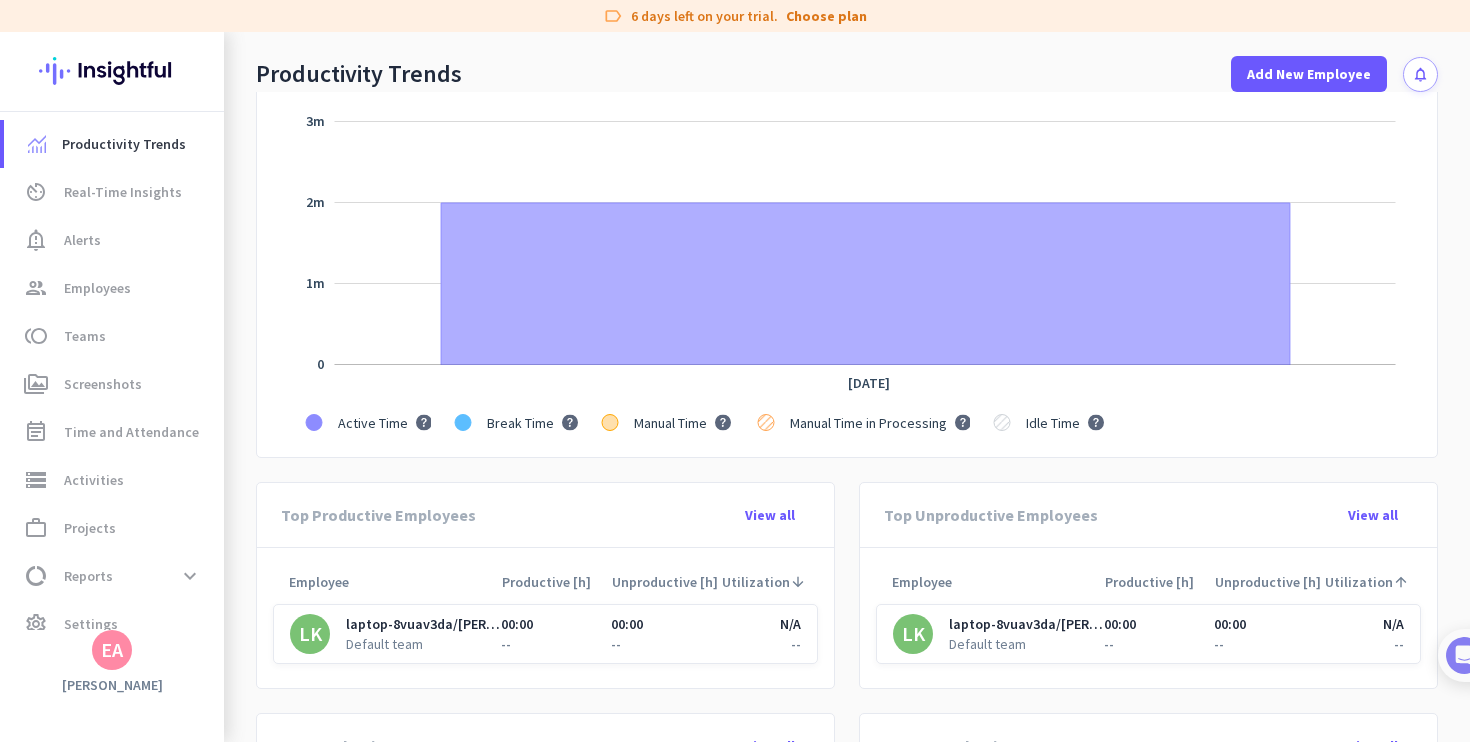scroll, scrollTop: 0, scrollLeft: 0, axis: both 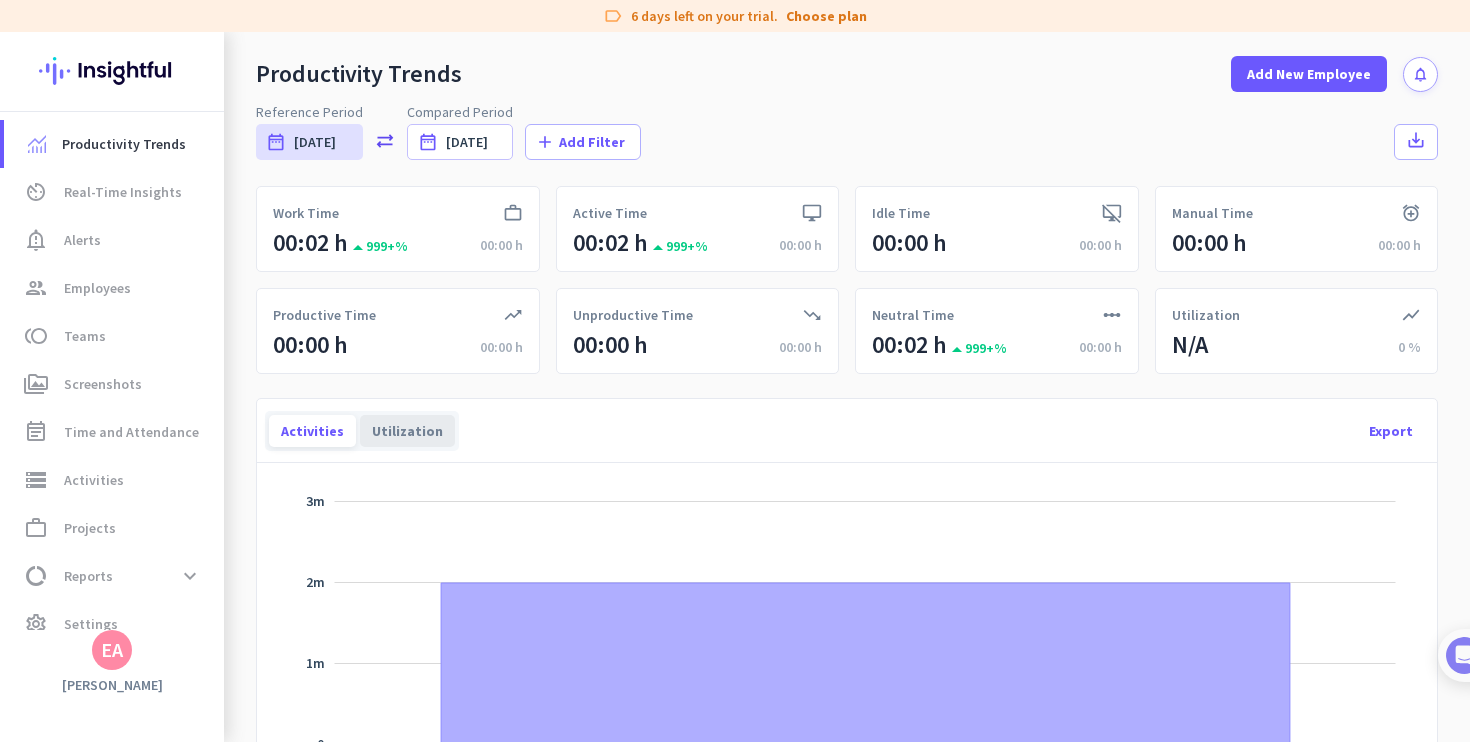 click on "Utilization" 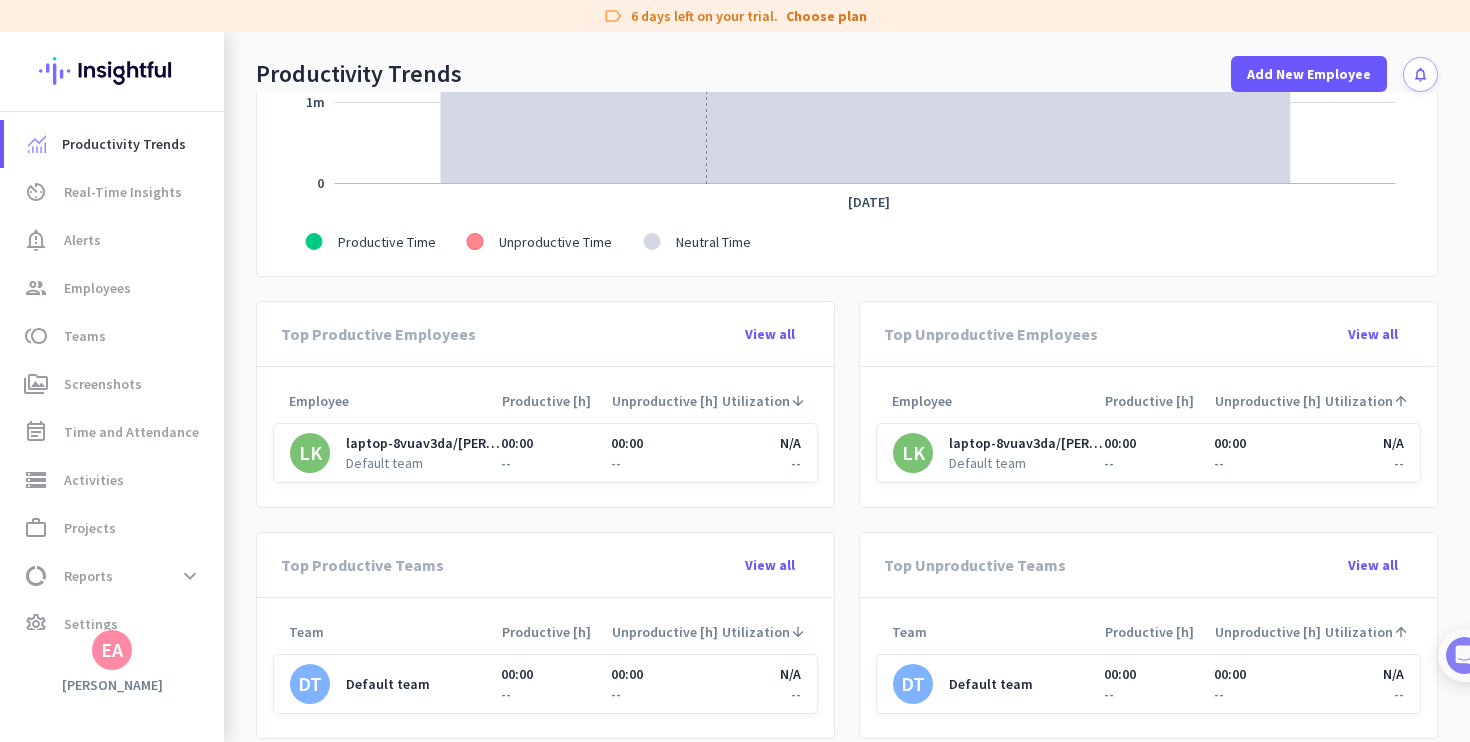 scroll, scrollTop: 569, scrollLeft: 0, axis: vertical 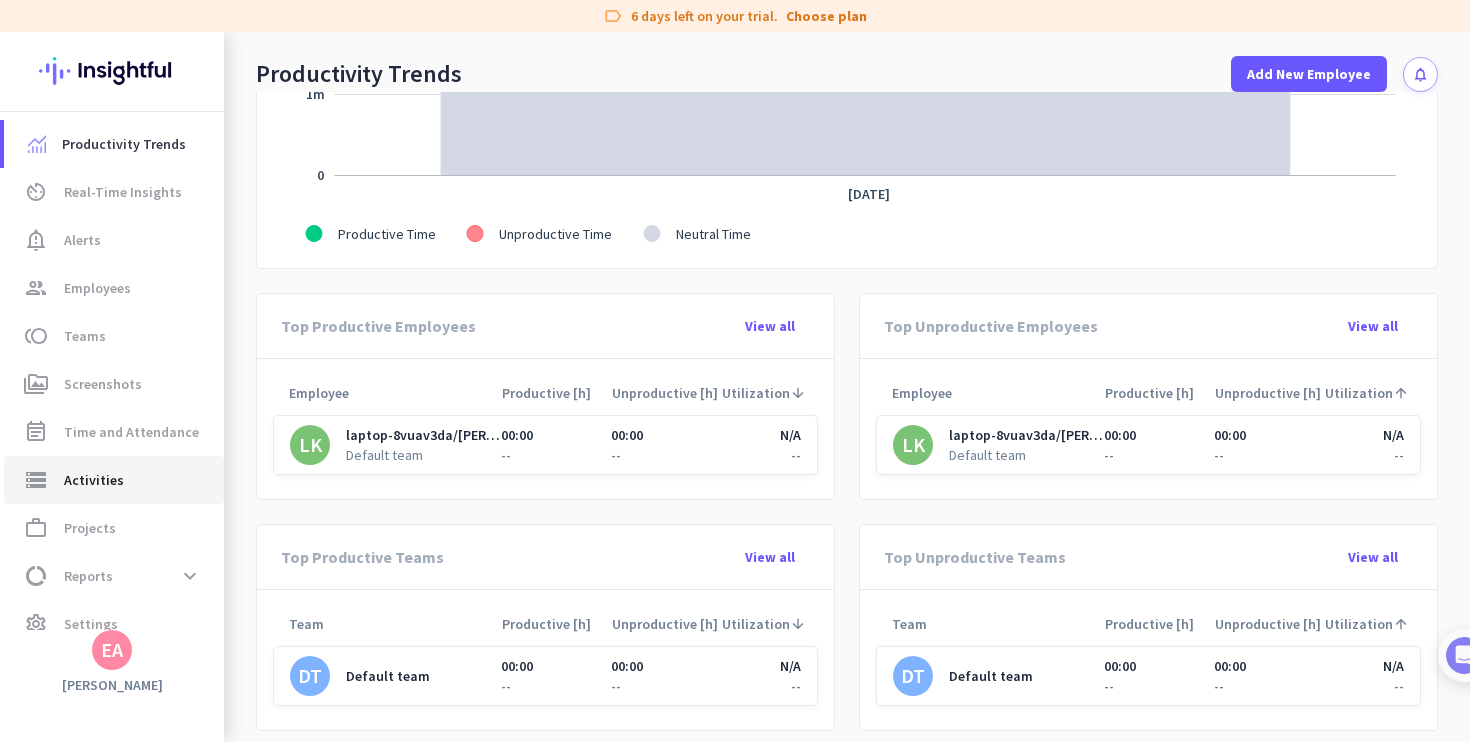 click on "storage  Activities" 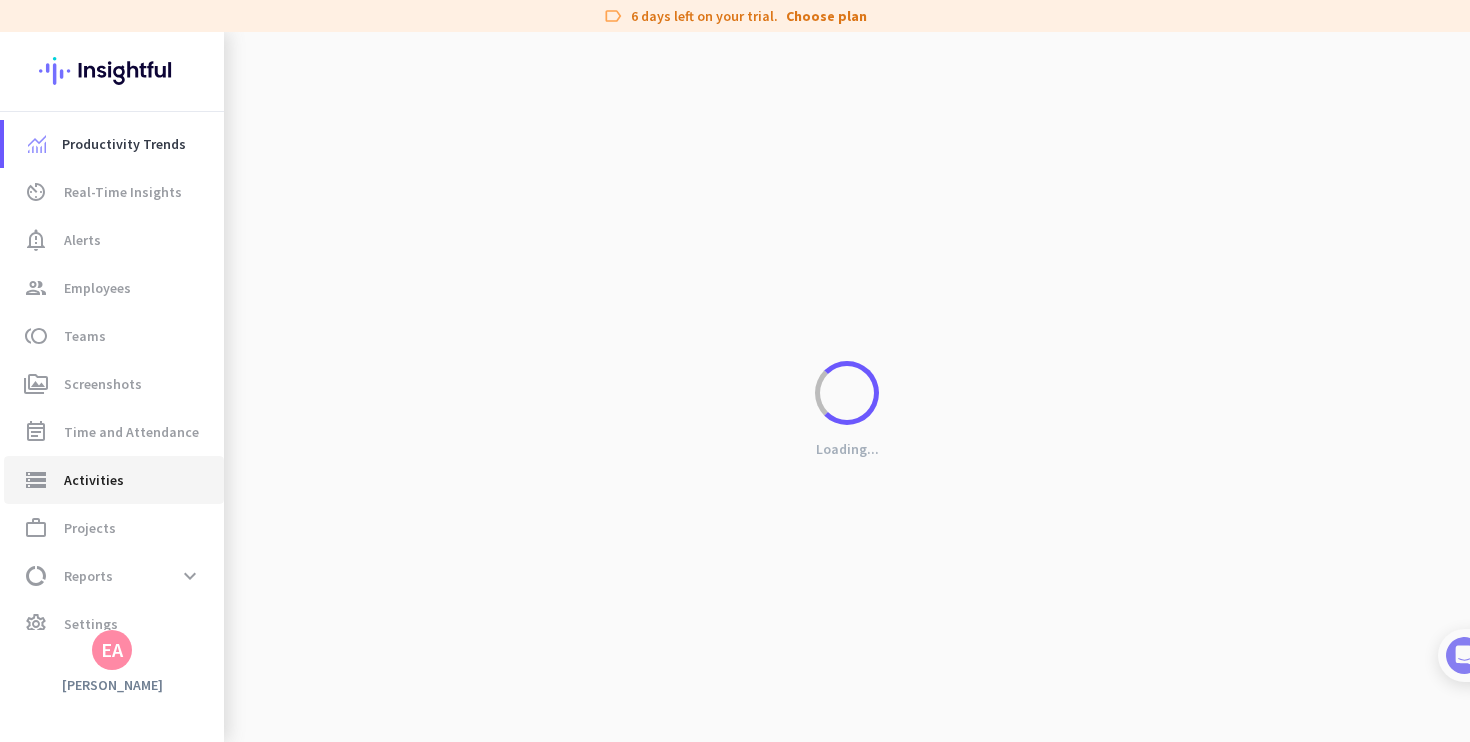 type on "Tue, Jul 22" 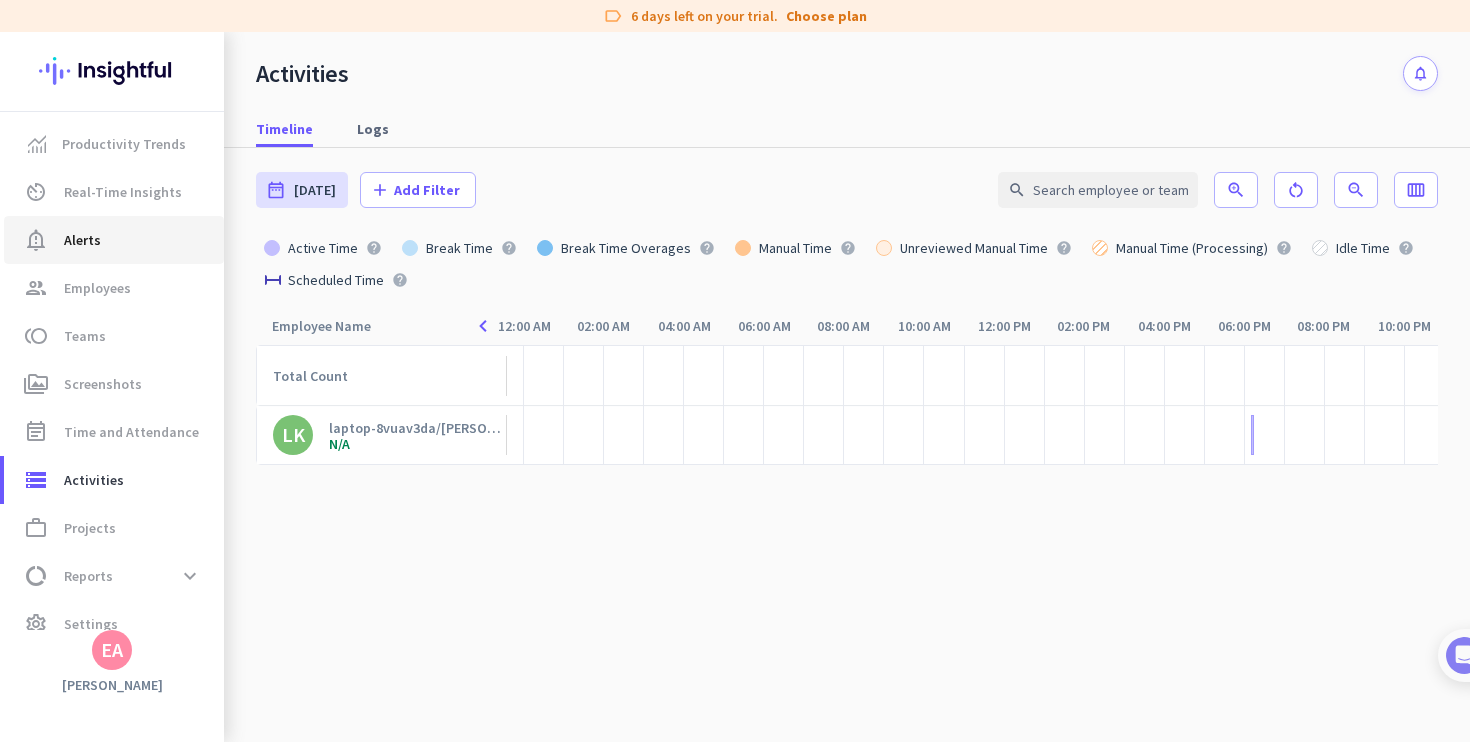 click on "notification_important  Alerts" 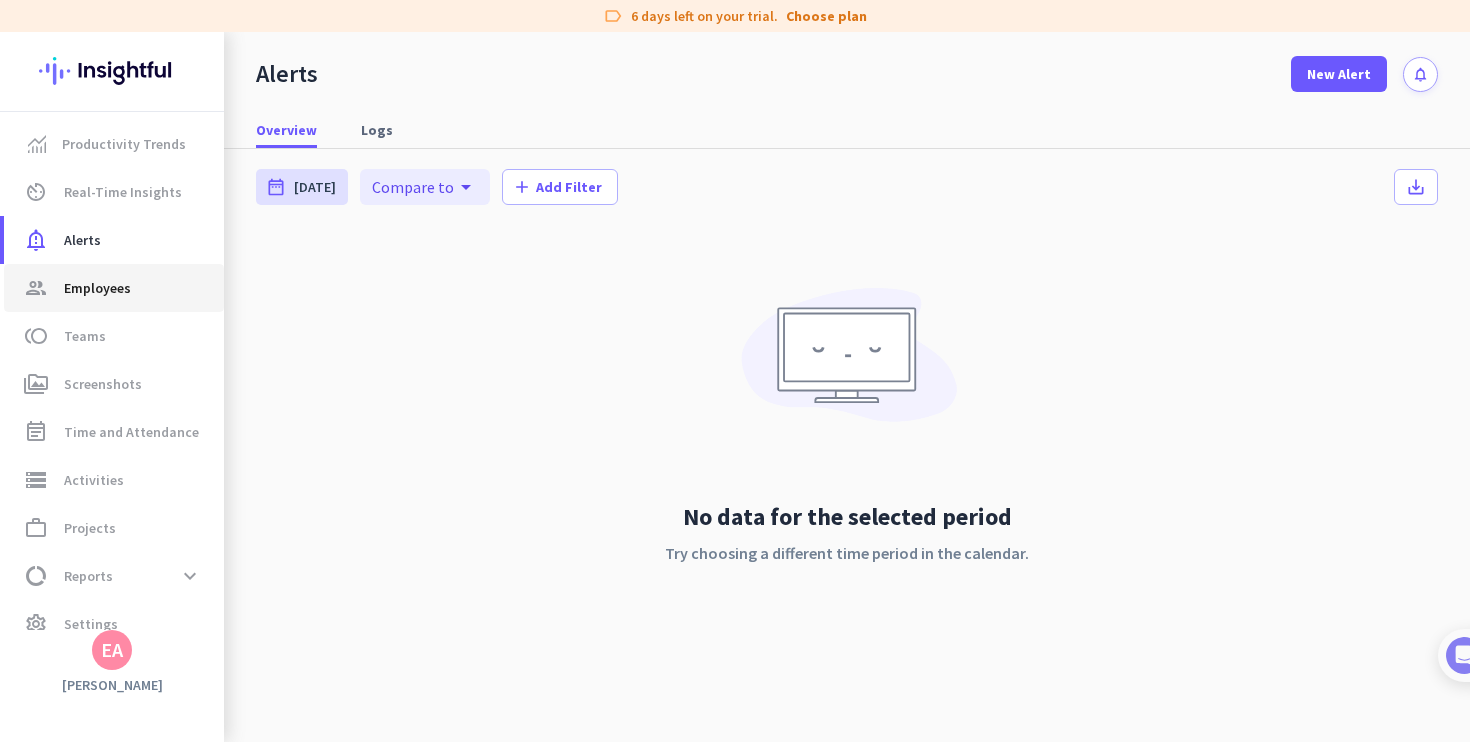 click on "Employees" 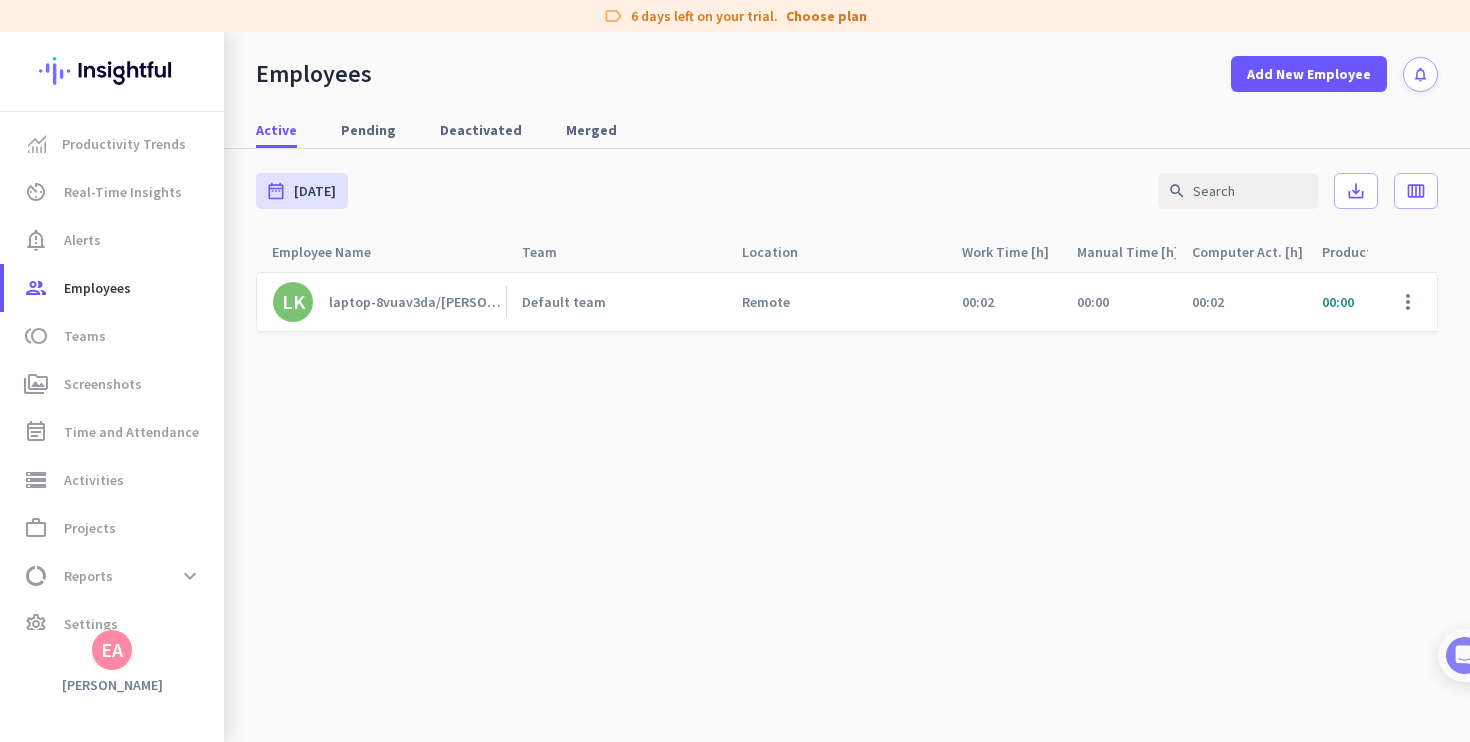 click on "laptop-8vuav3da/erkan kocaoğlu" 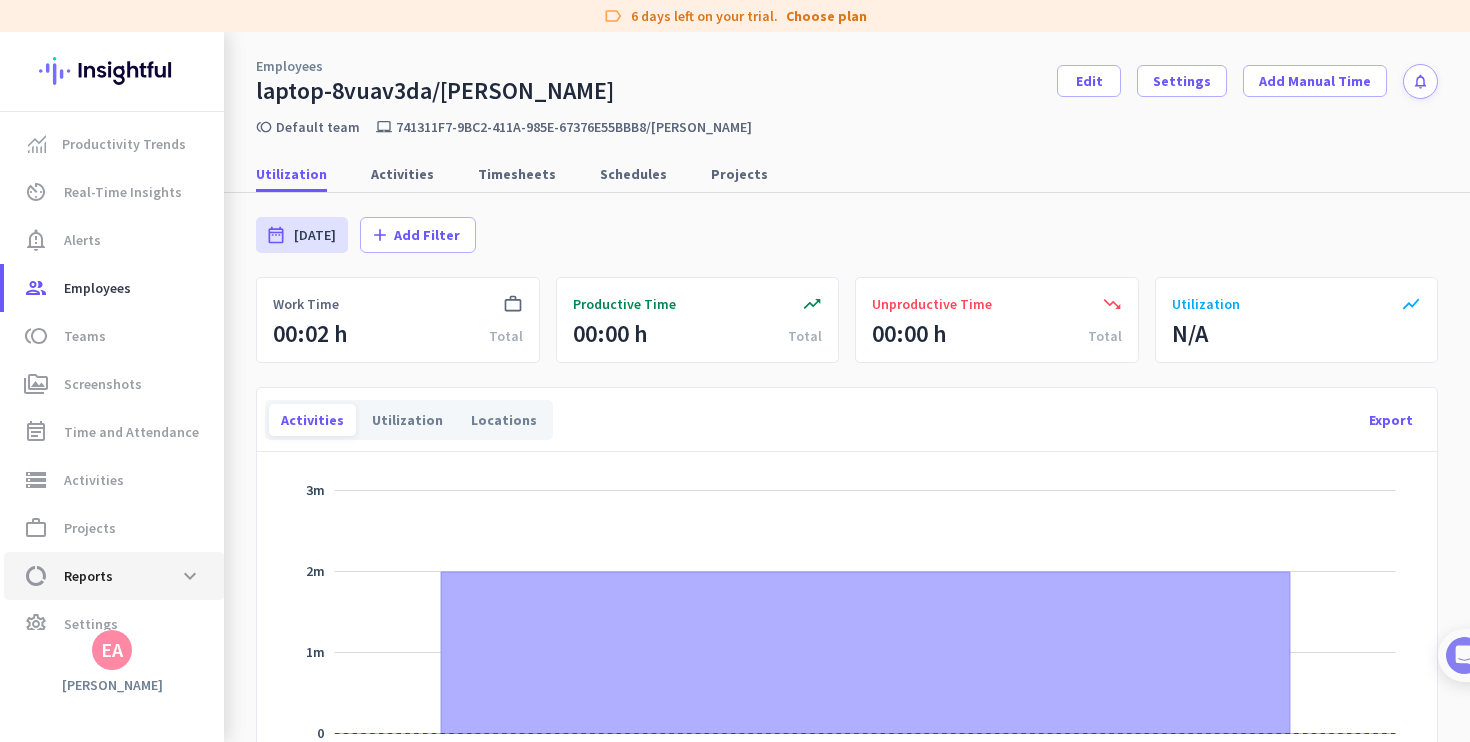 scroll, scrollTop: 26, scrollLeft: 0, axis: vertical 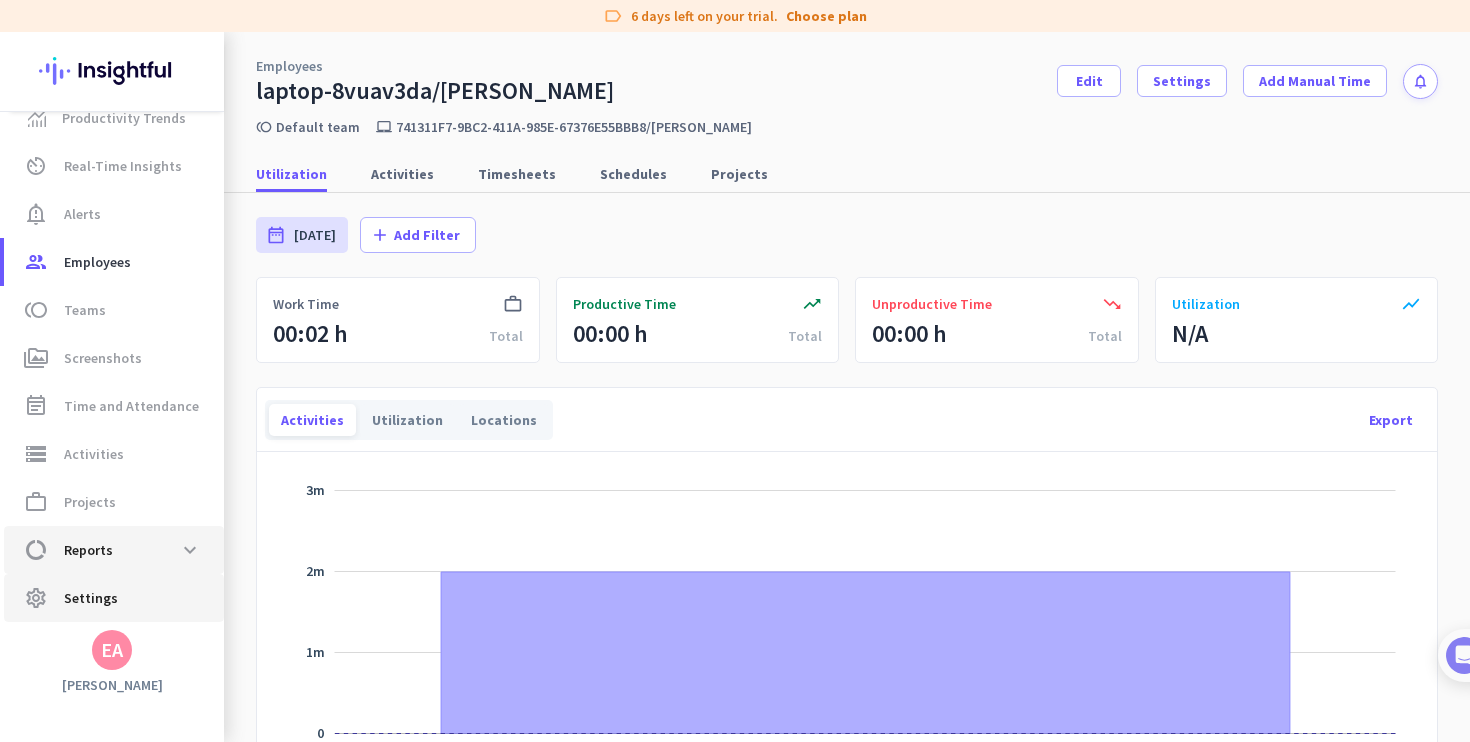 click on "settings  Settings" 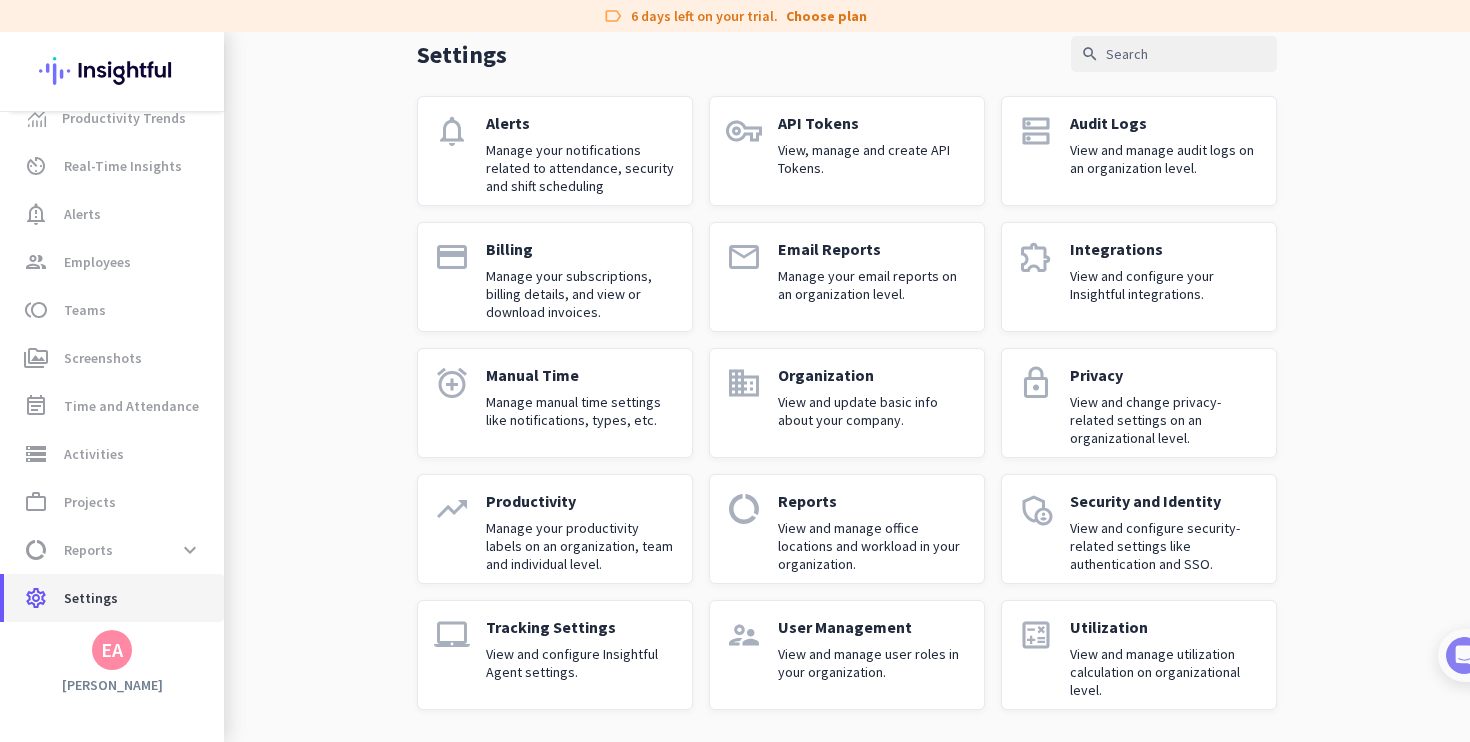 scroll, scrollTop: 0, scrollLeft: 0, axis: both 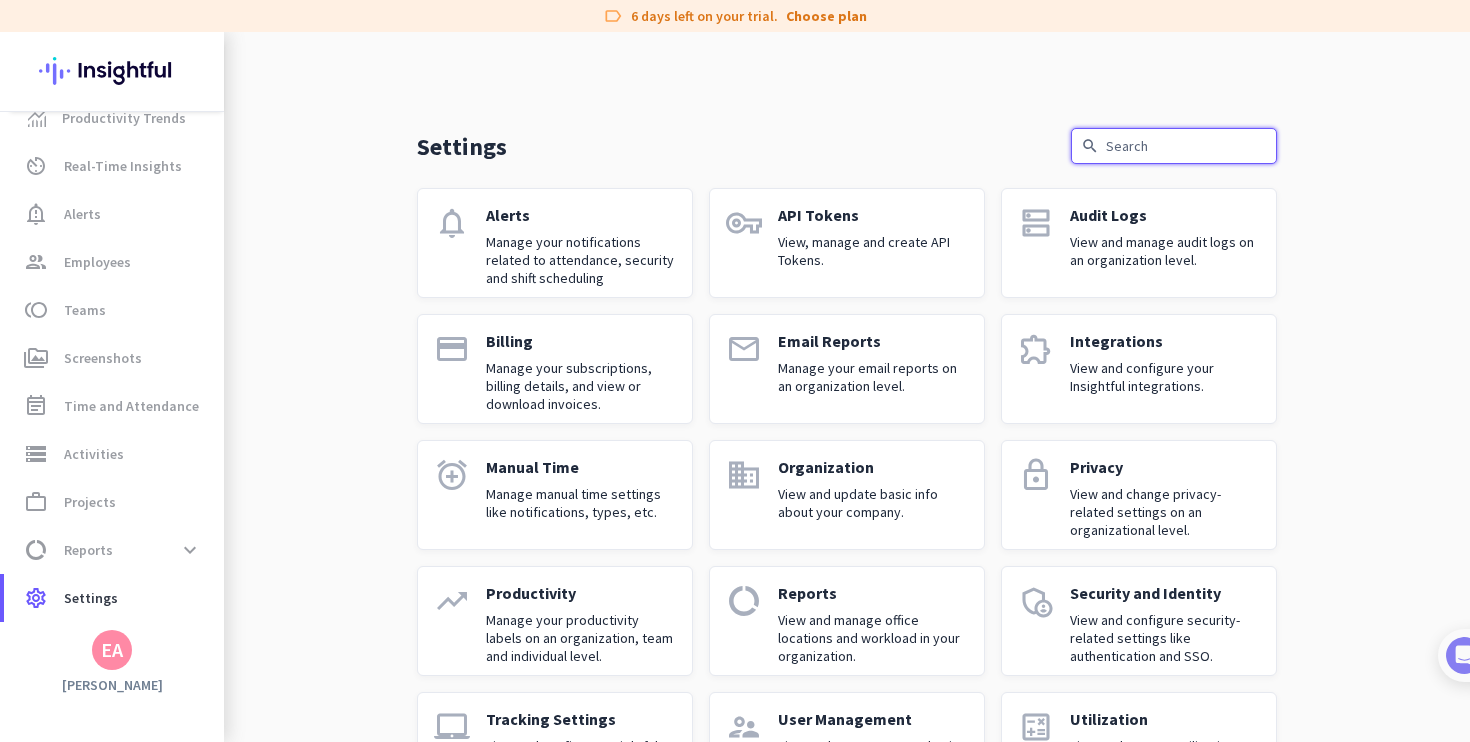 click 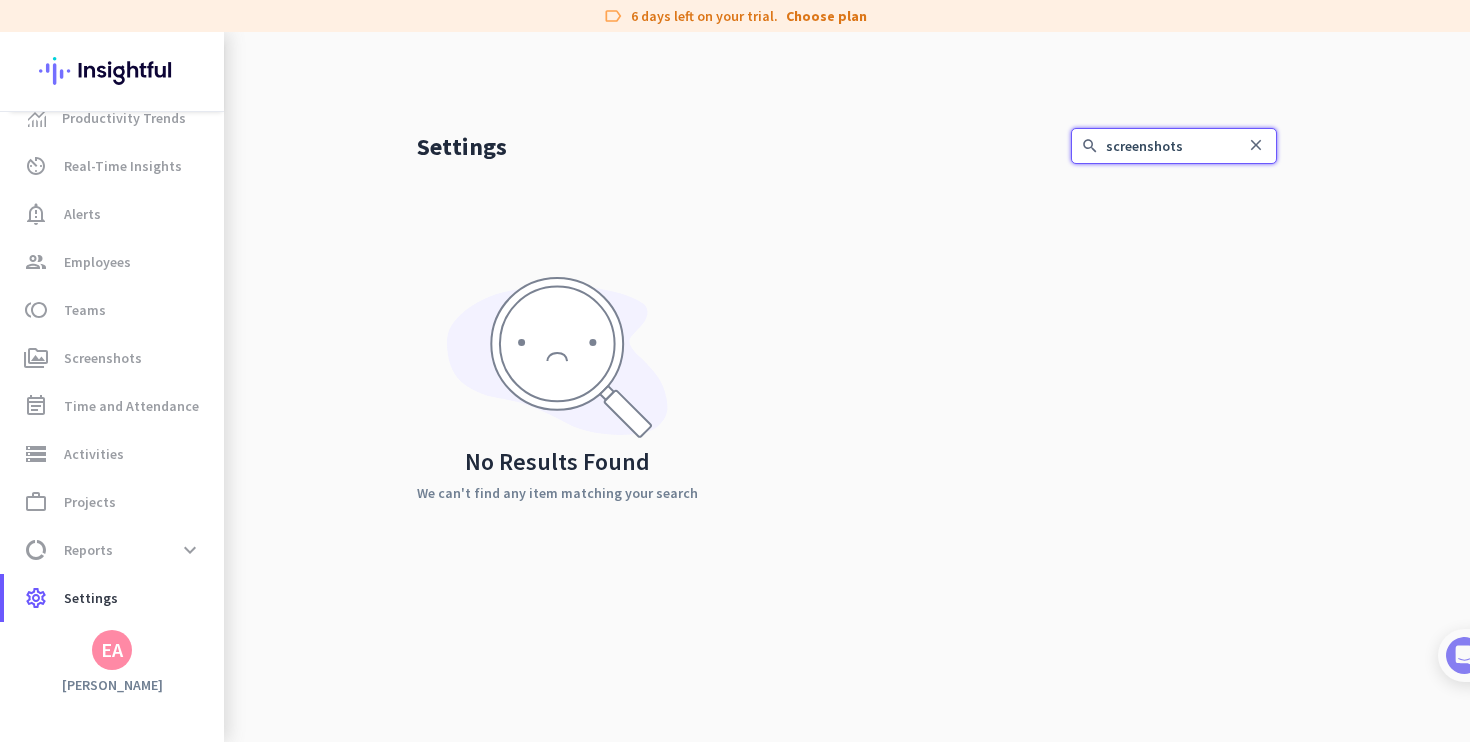 type on "screenshots" 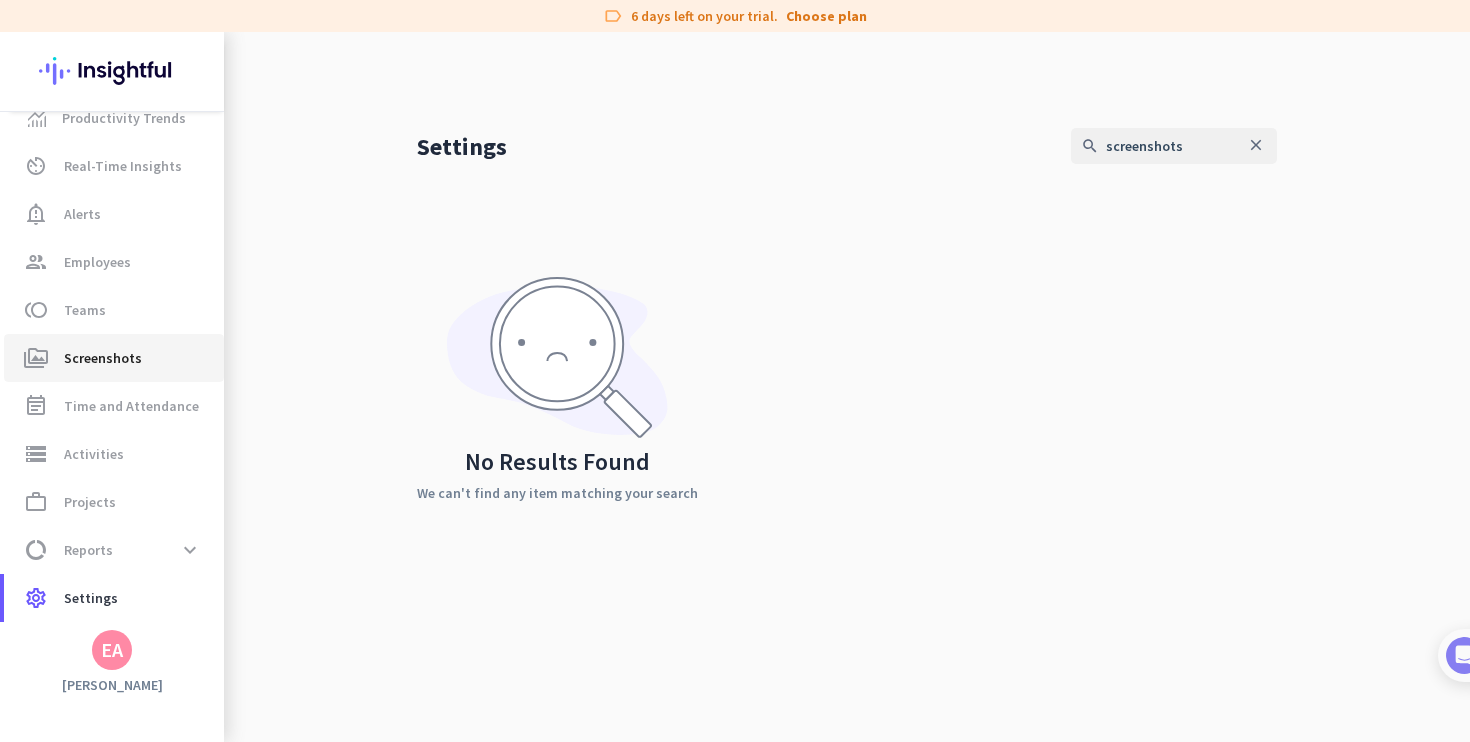 click on "Screenshots" 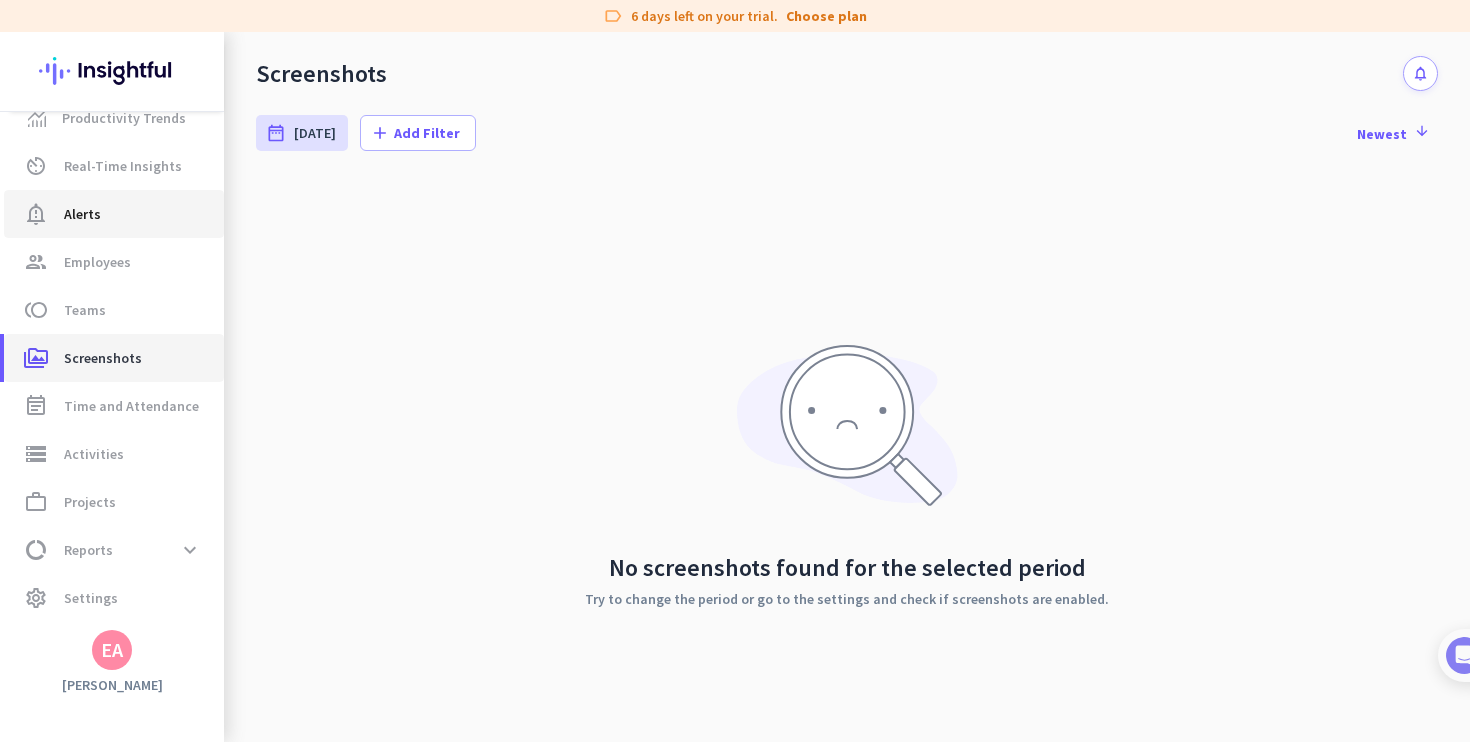 scroll, scrollTop: 0, scrollLeft: 0, axis: both 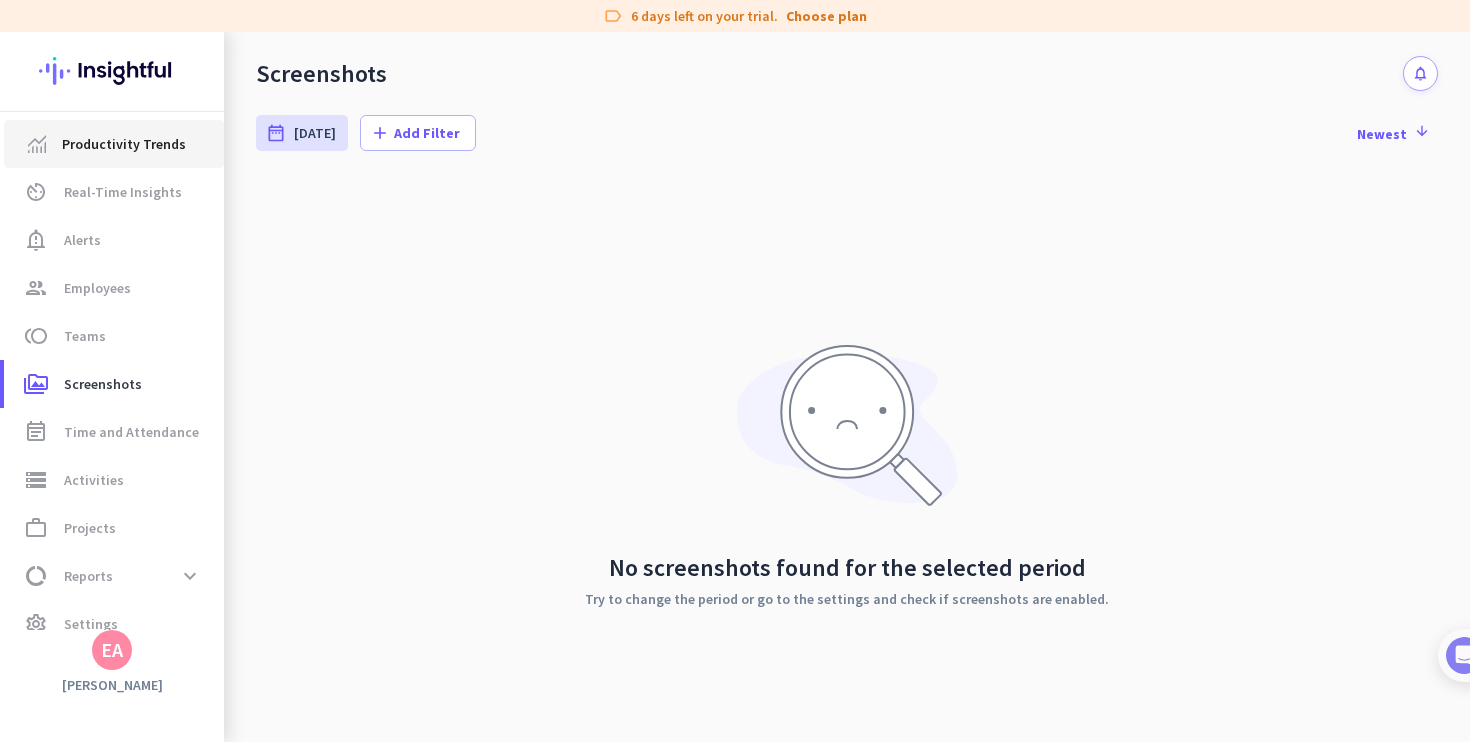 click on "Productivity Trends" 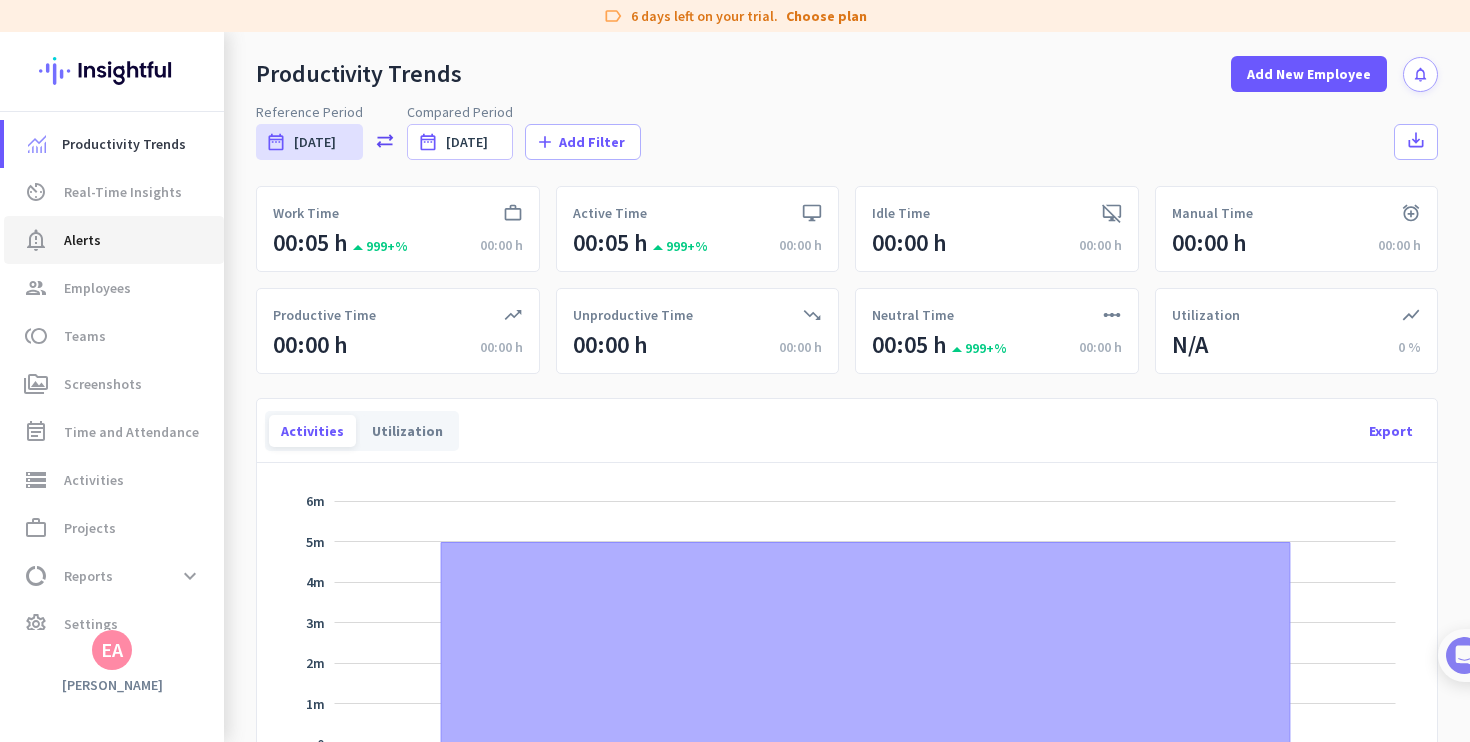 click on "notification_important  Alerts" 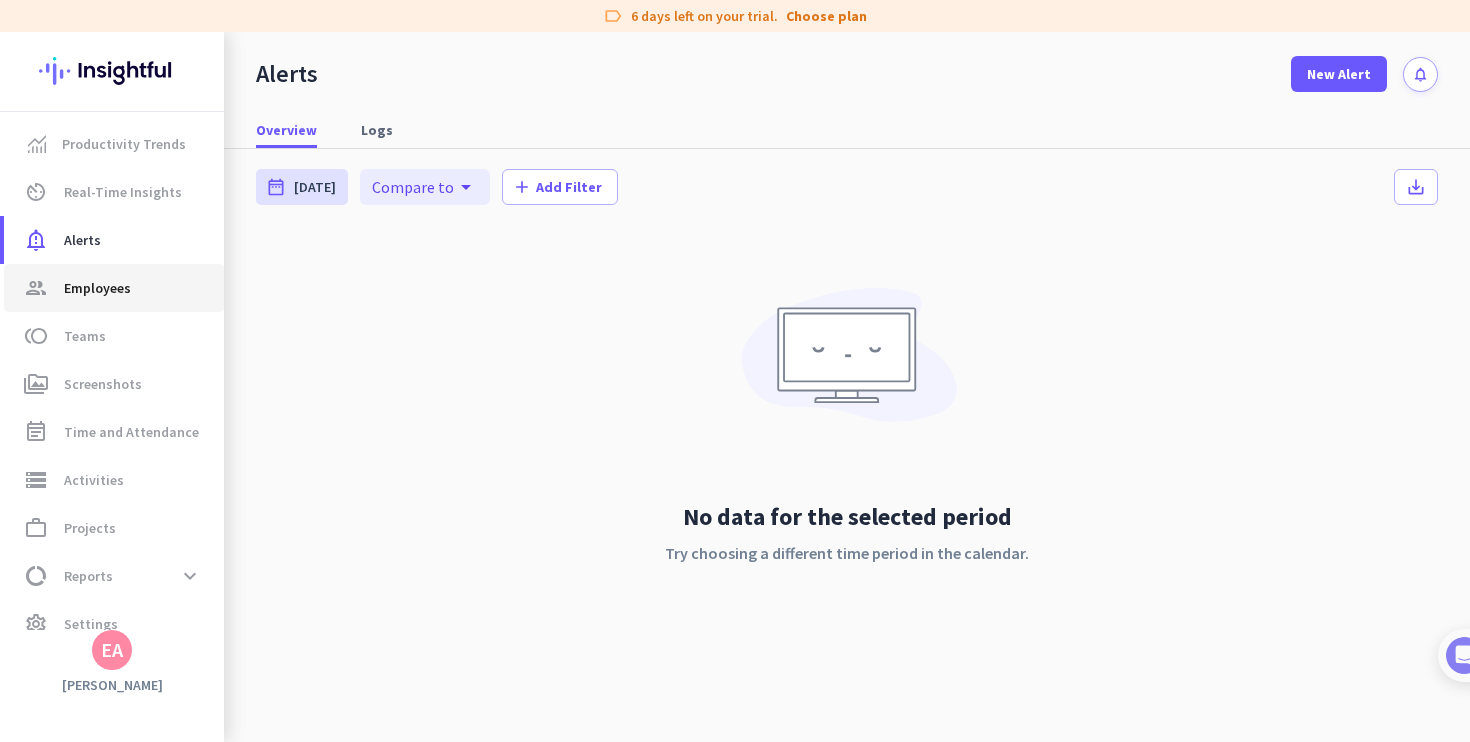 click on "group  Employees" 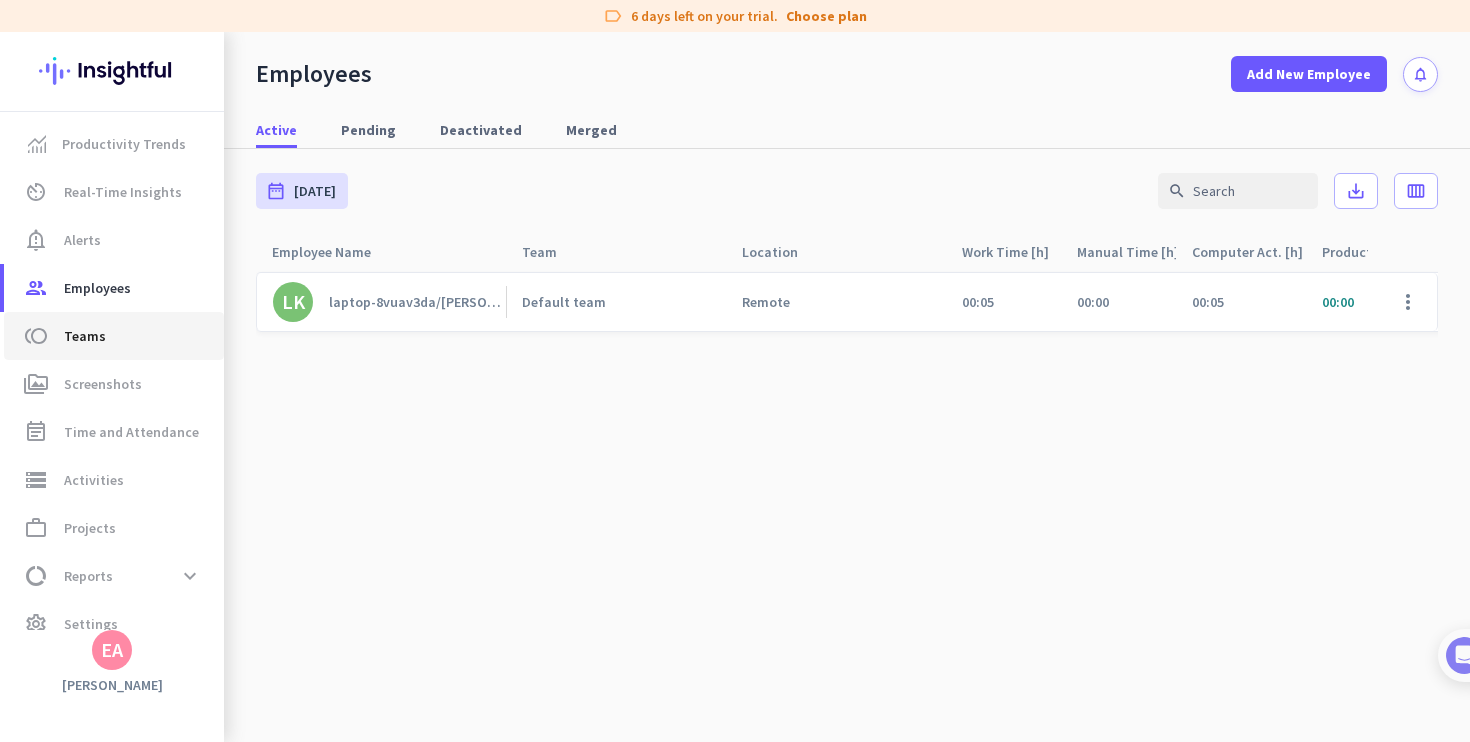 click on "toll  Teams" 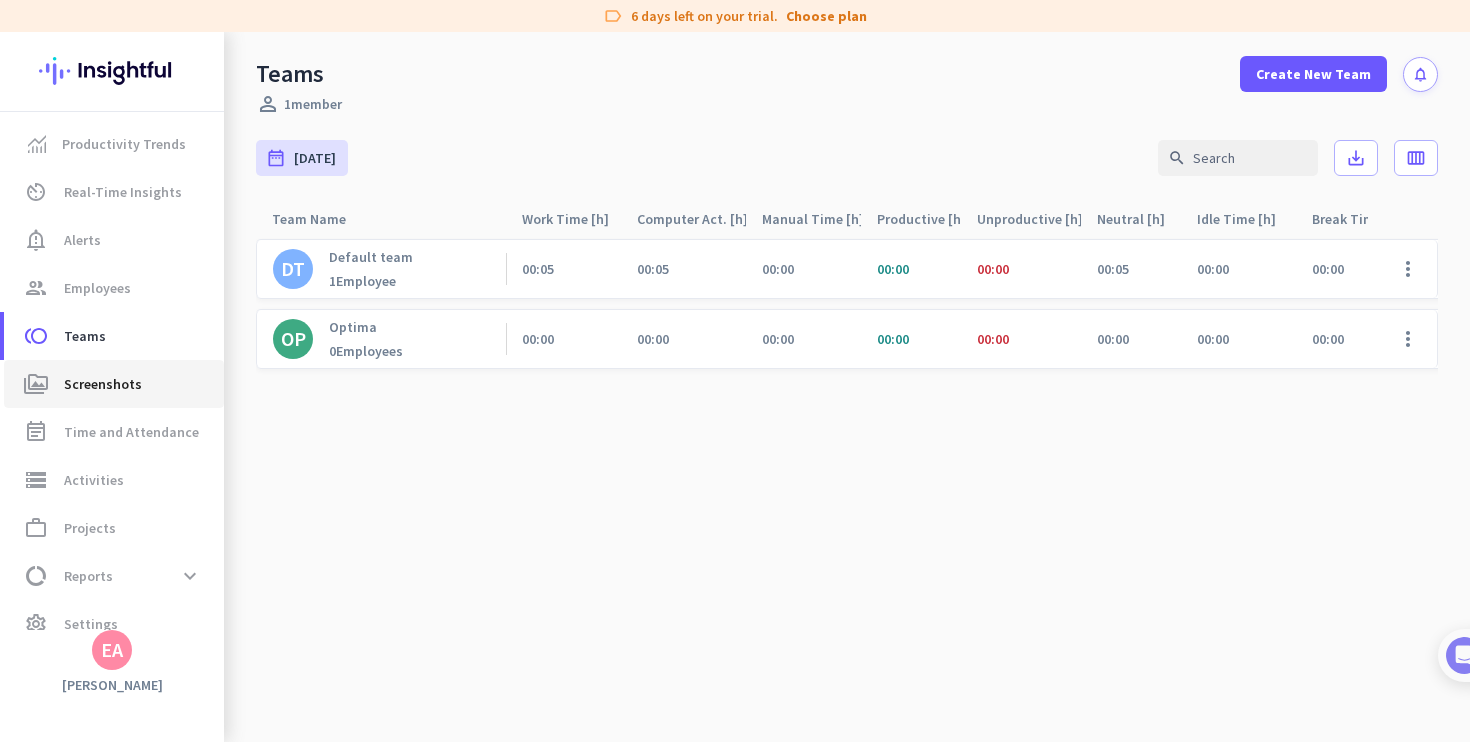 click on "perm_media  Screenshots" 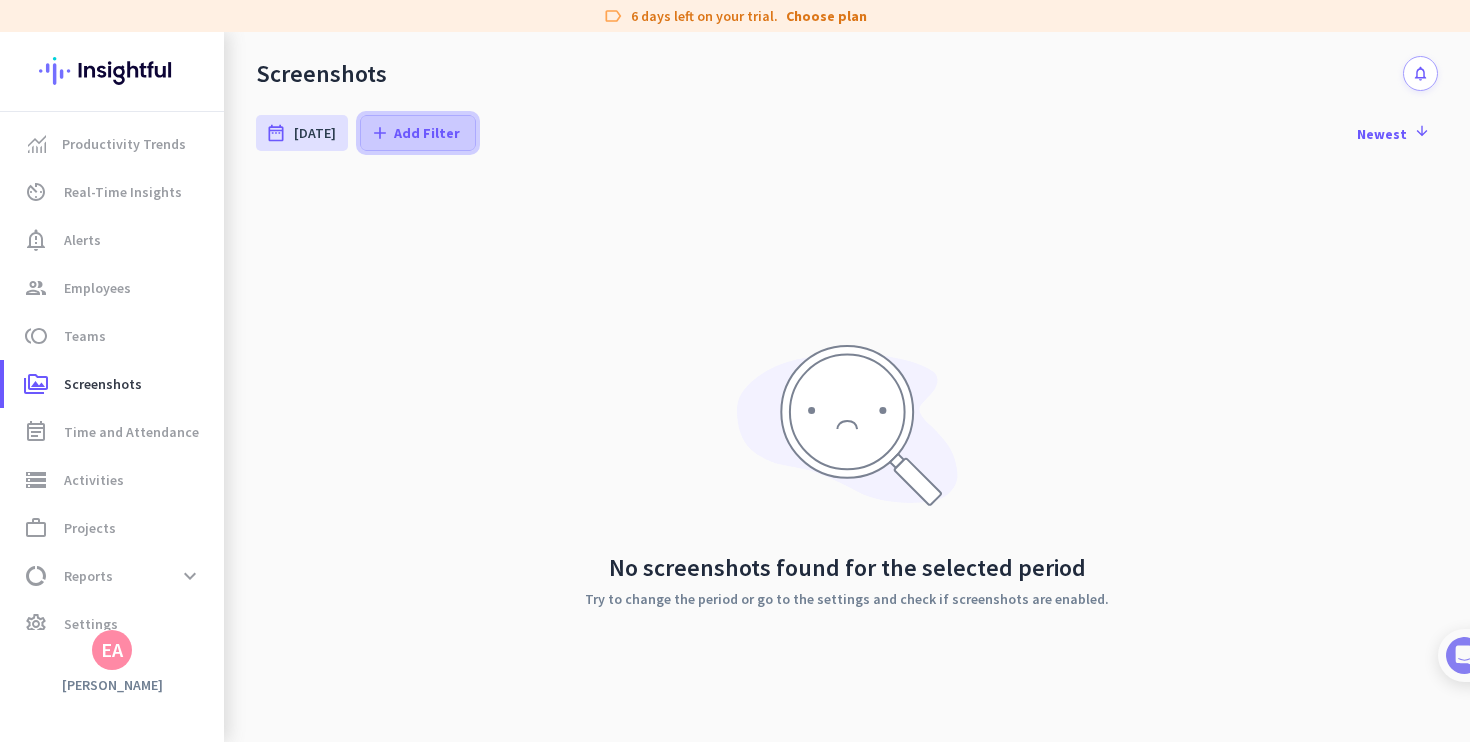 click on "Add Filter" 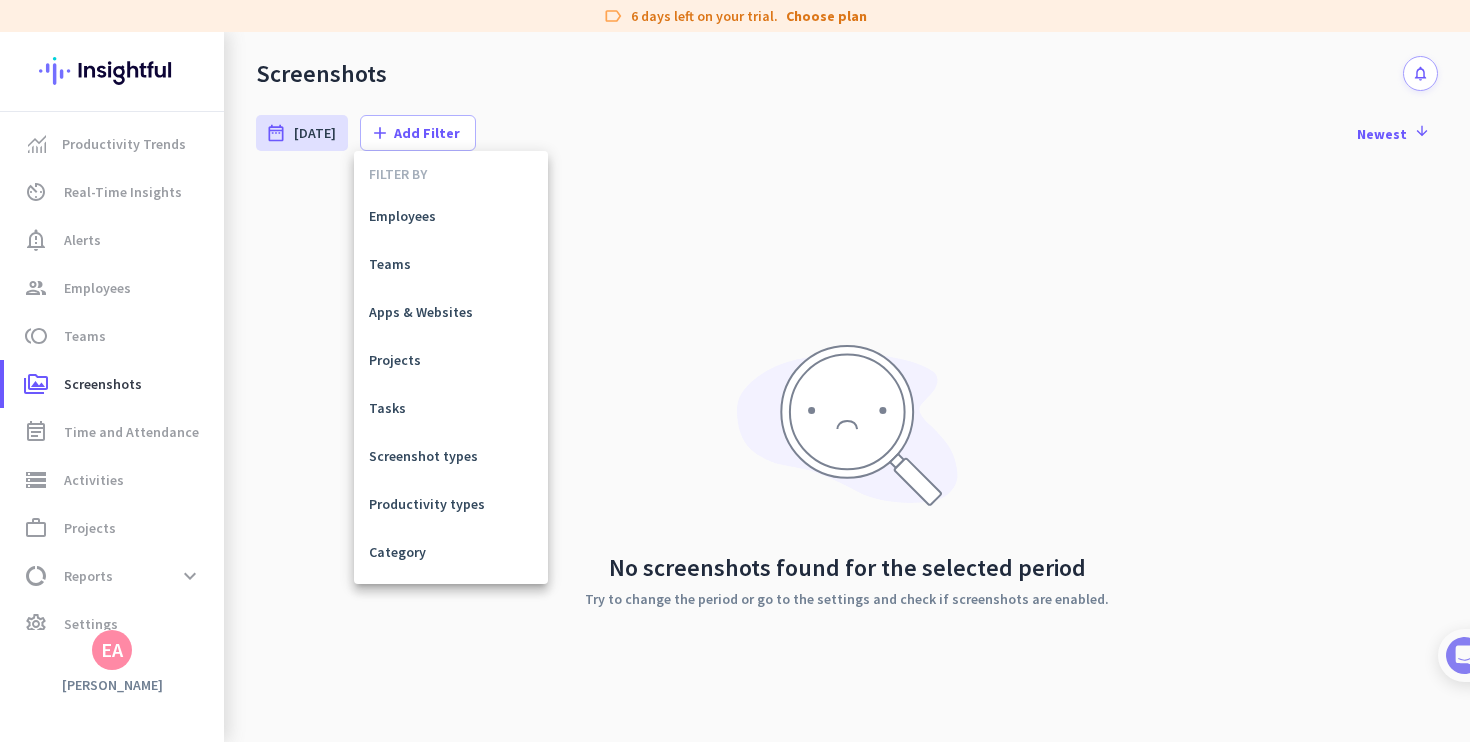 click at bounding box center [735, 371] 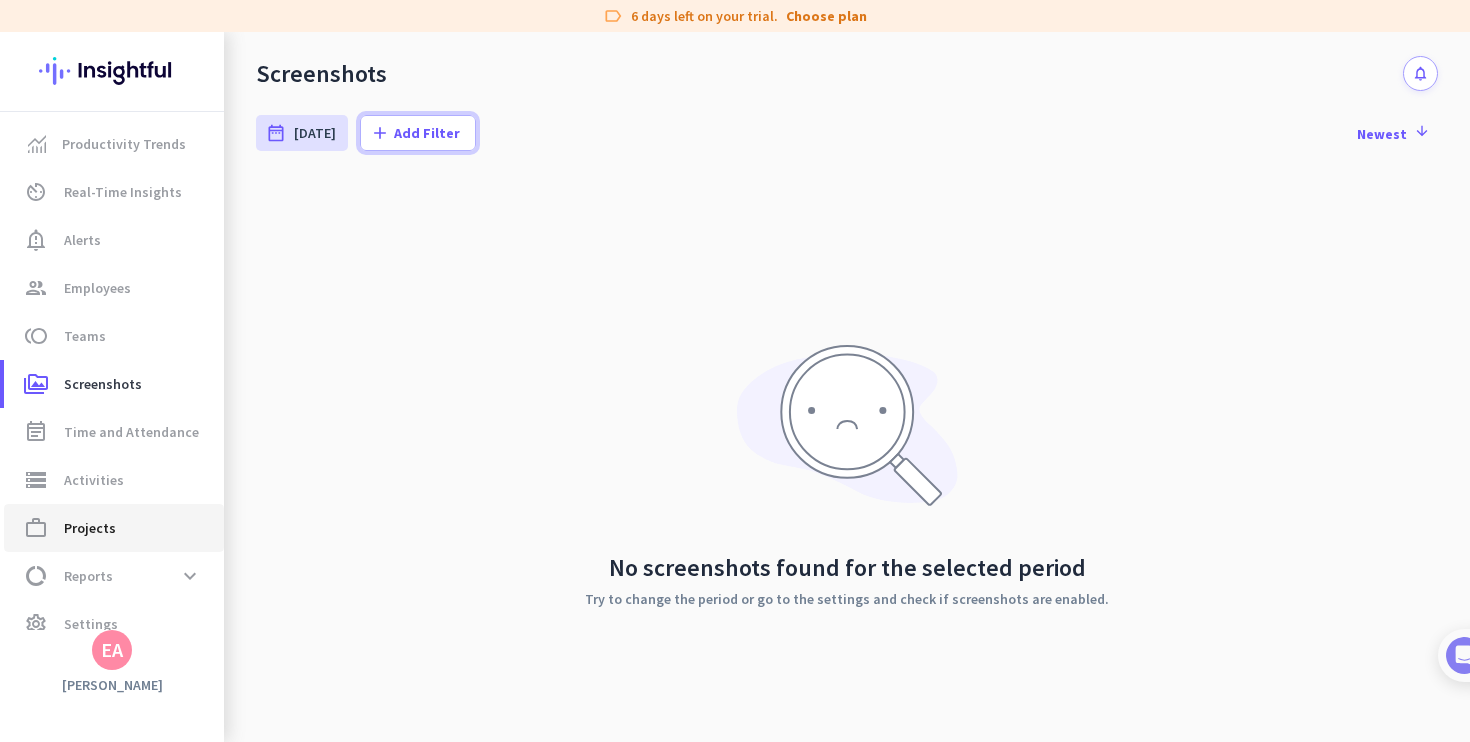 scroll, scrollTop: 26, scrollLeft: 0, axis: vertical 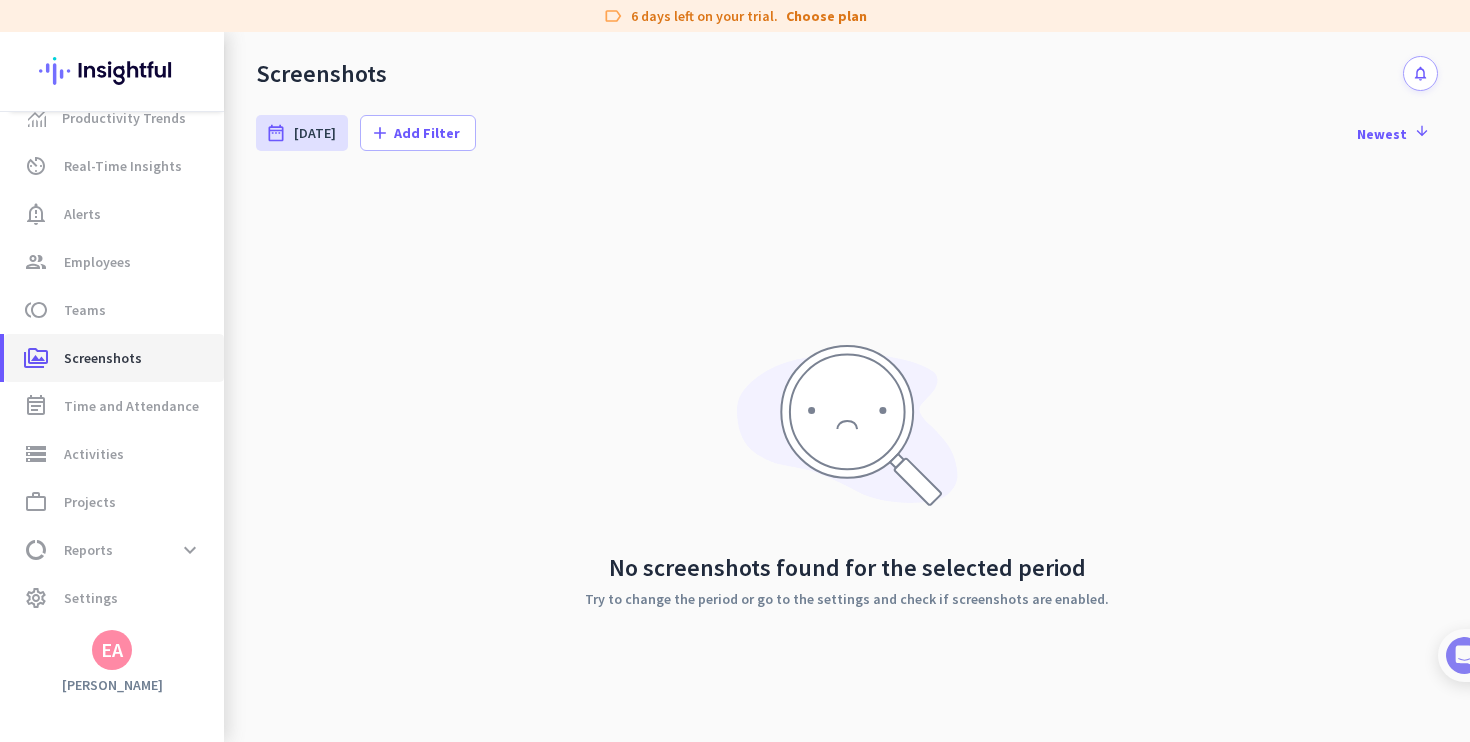 click on "perm_media  Screenshots" 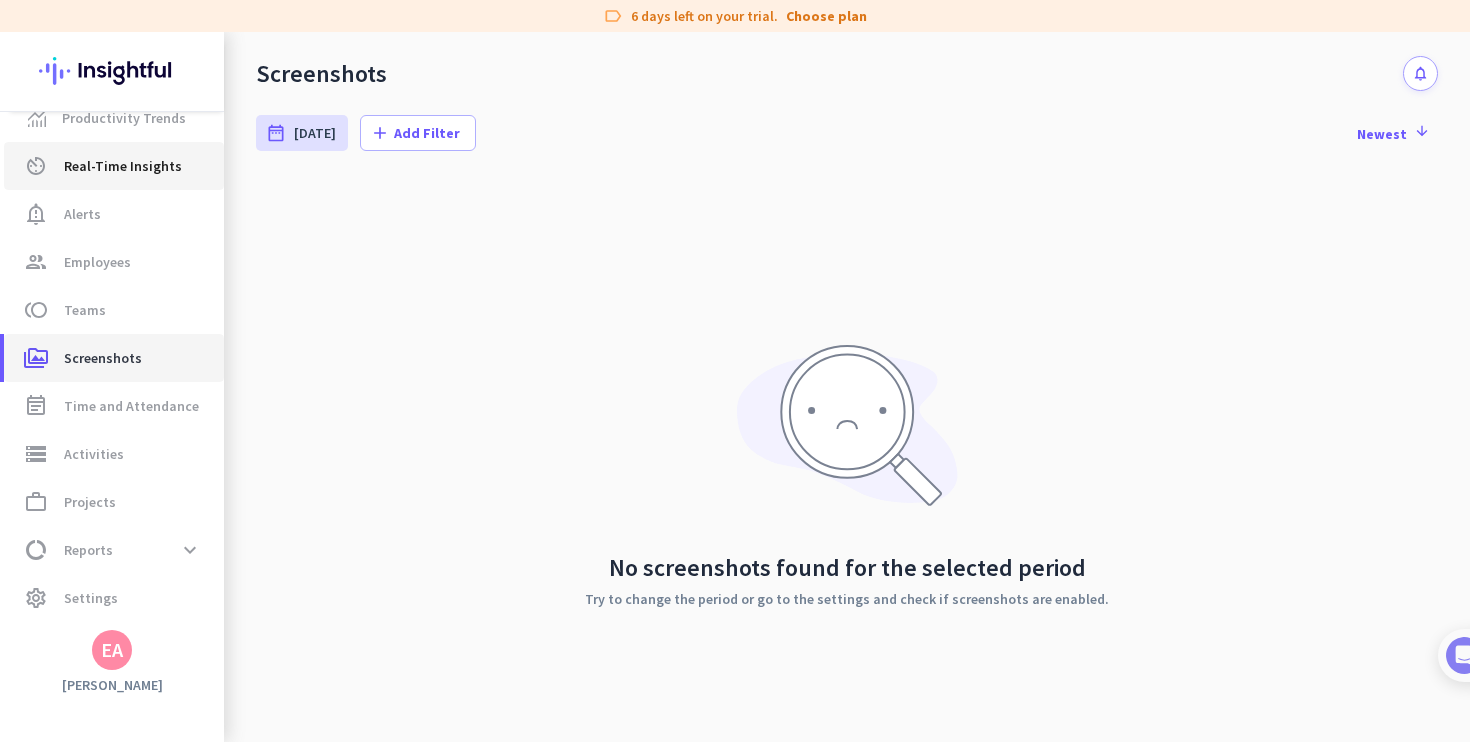 scroll, scrollTop: 0, scrollLeft: 0, axis: both 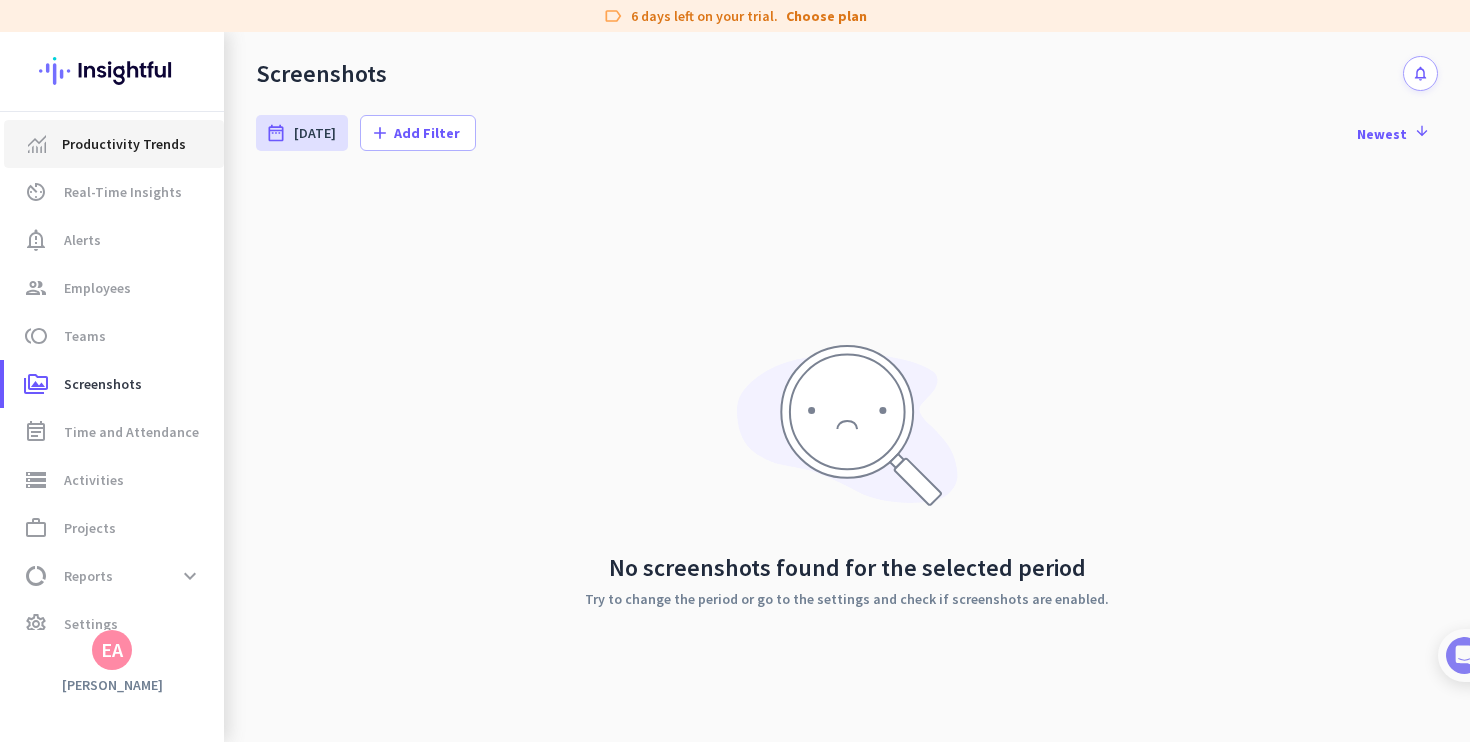 click on "Productivity Trends" 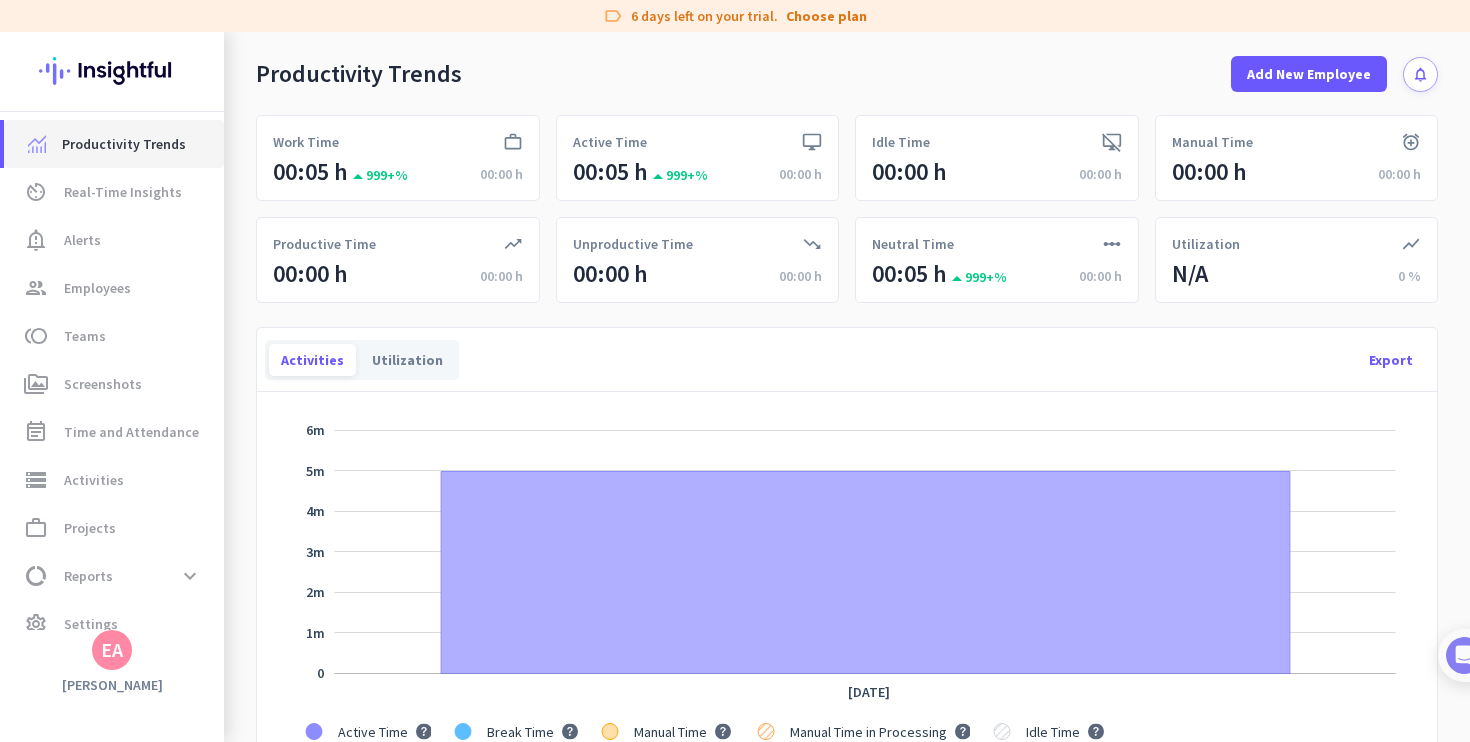 scroll, scrollTop: 0, scrollLeft: 0, axis: both 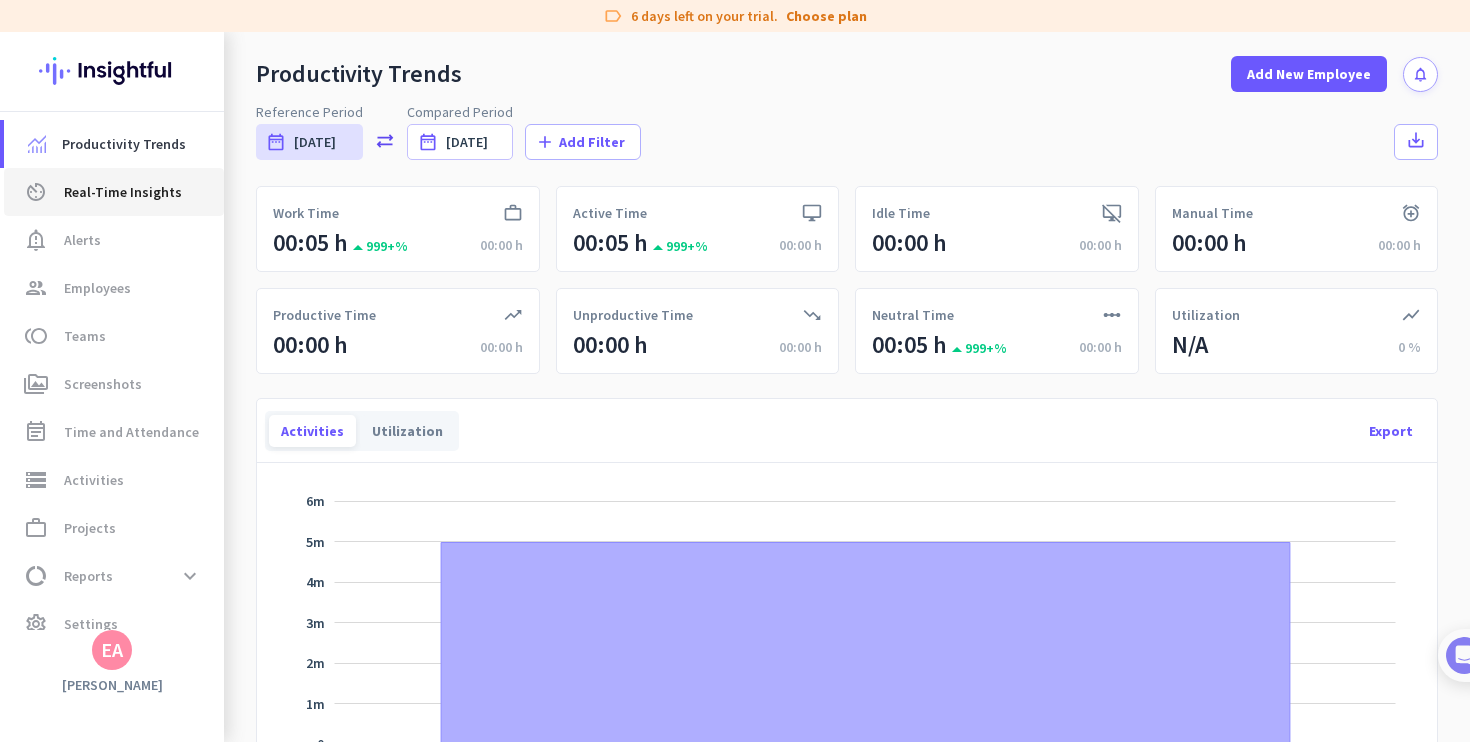click on "Real-Time Insights" 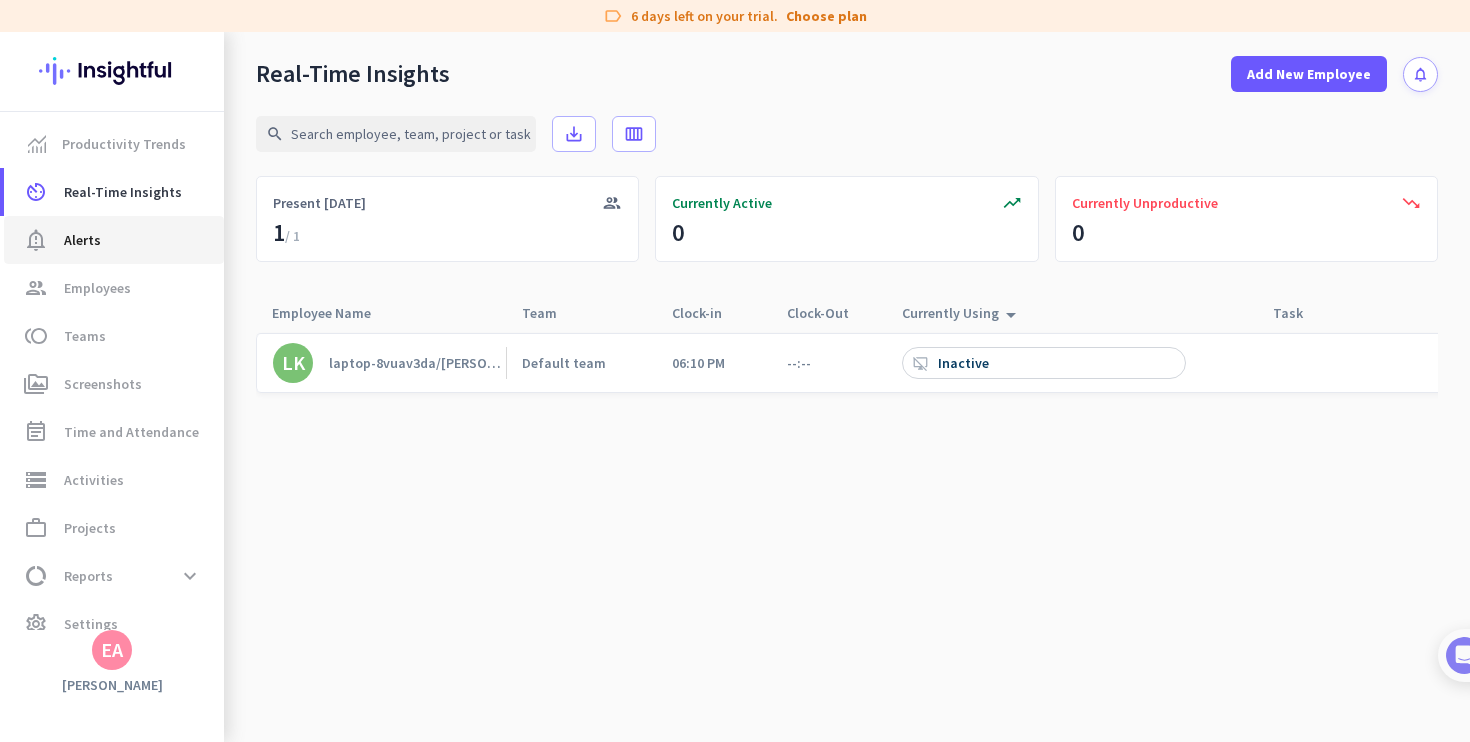 click on "notification_important  Alerts" 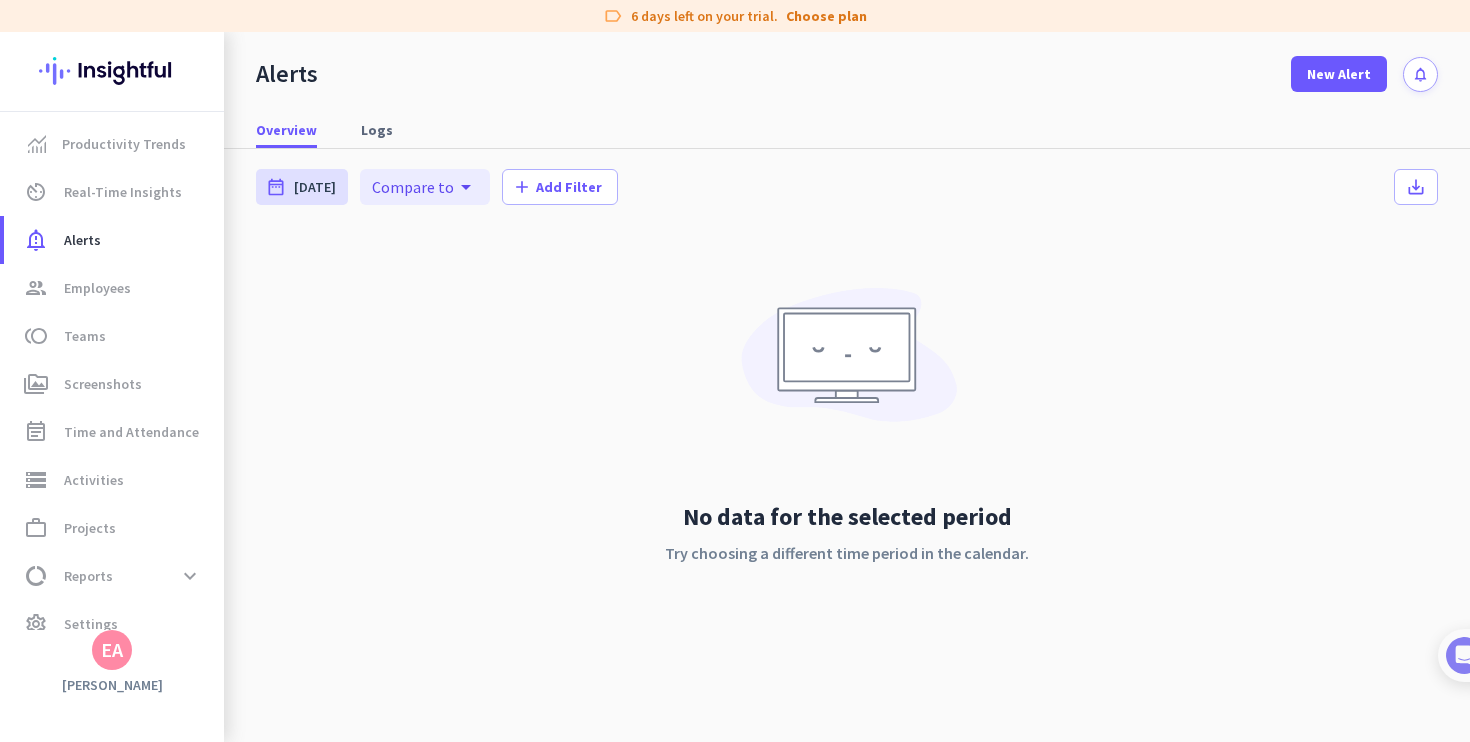 click on "Alerts
New Alert  notifications" at bounding box center [847, 62] 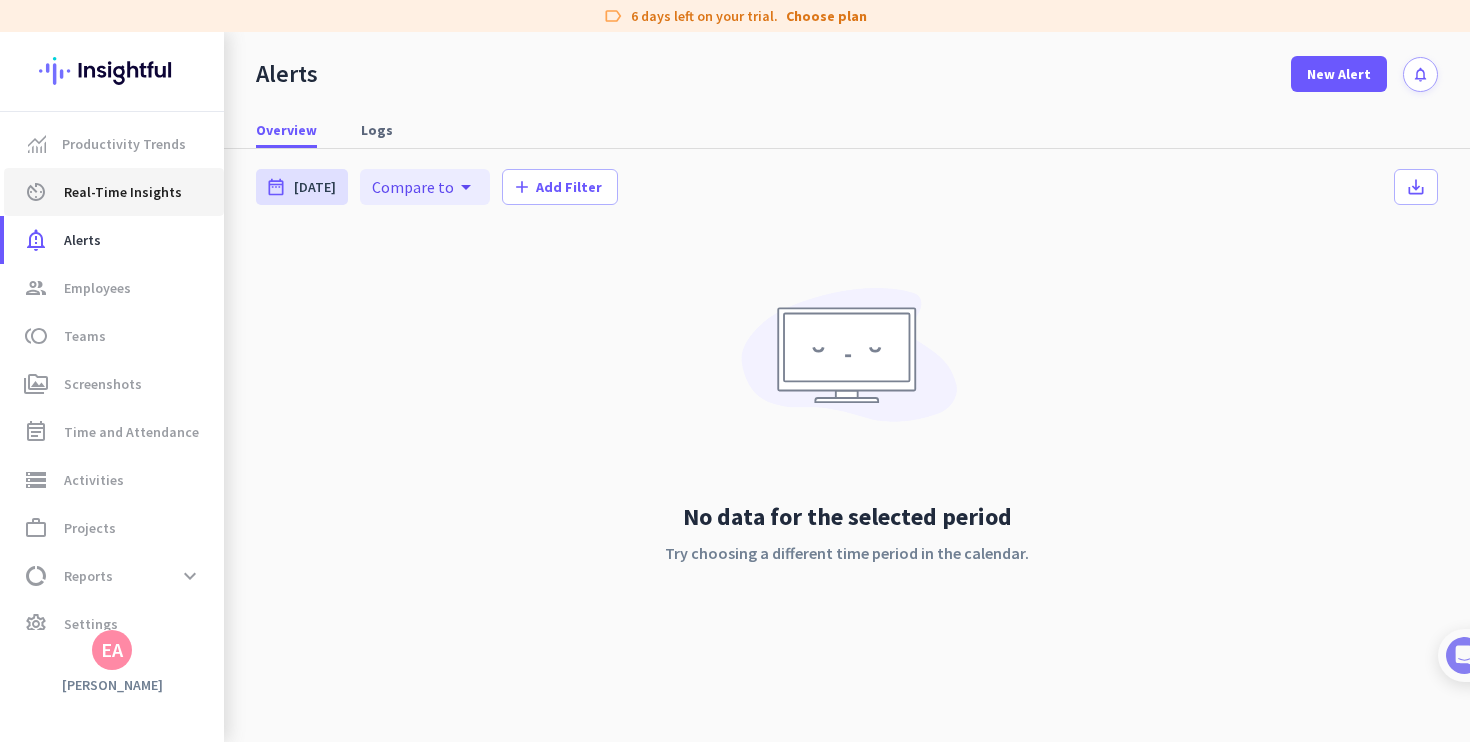 click on "av_timer  Real-Time Insights" 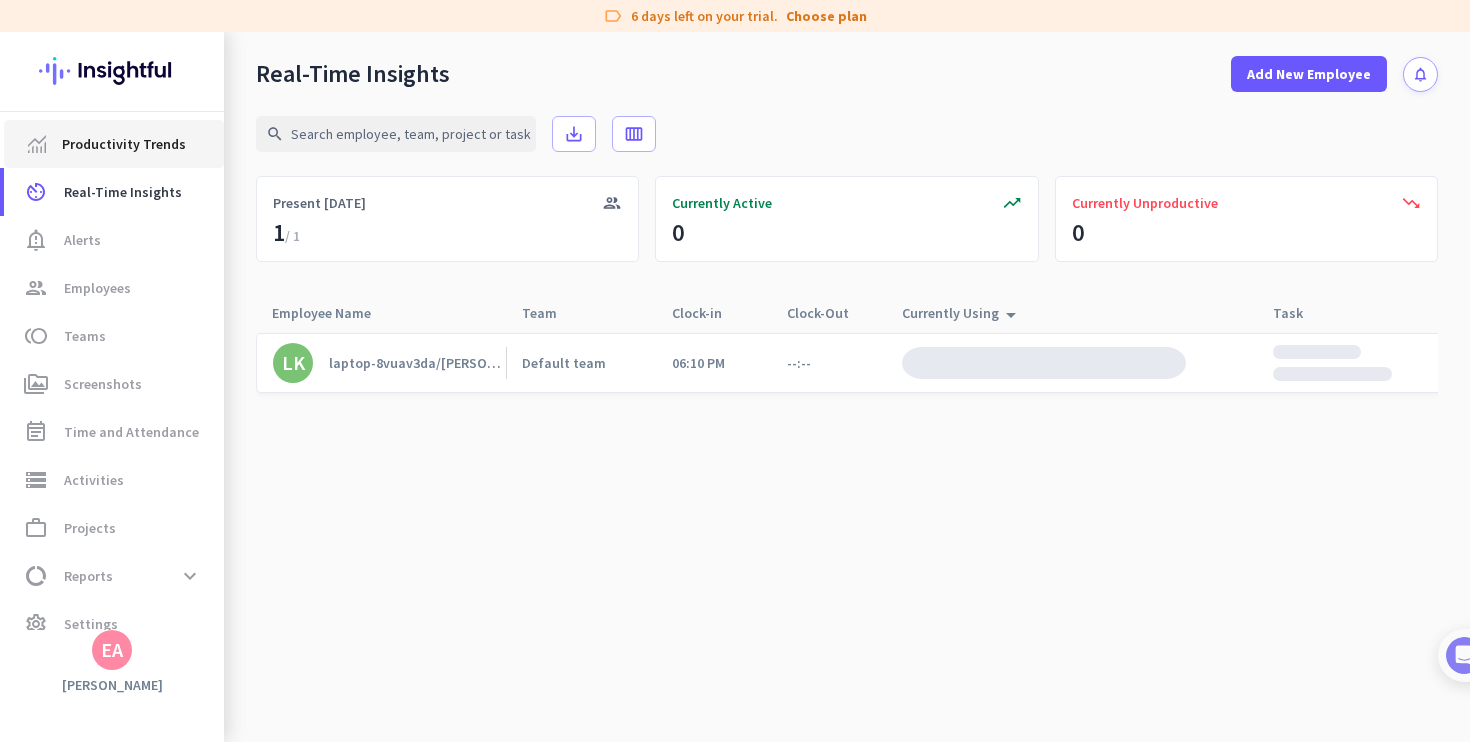 click on "Productivity Trends" 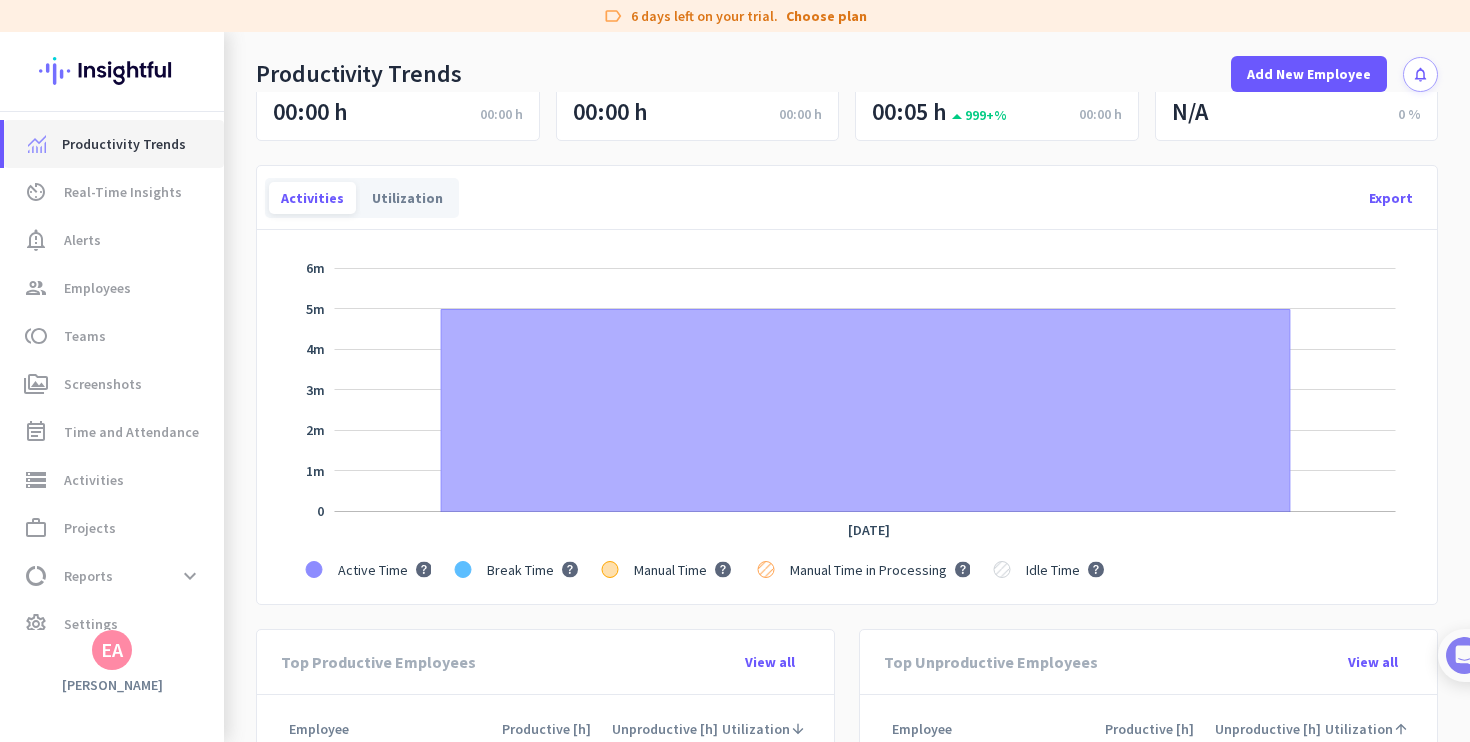 scroll, scrollTop: 265, scrollLeft: 0, axis: vertical 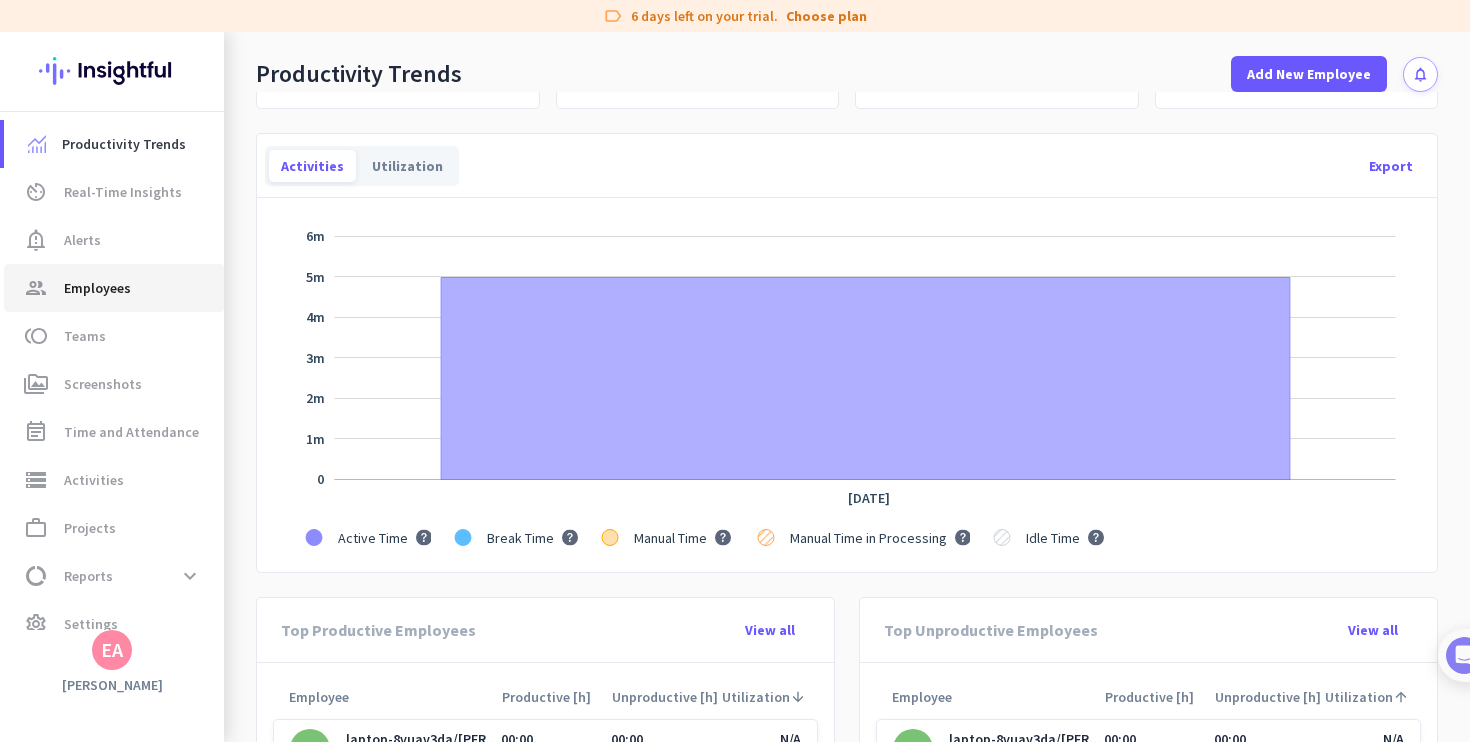 click on "Employees" 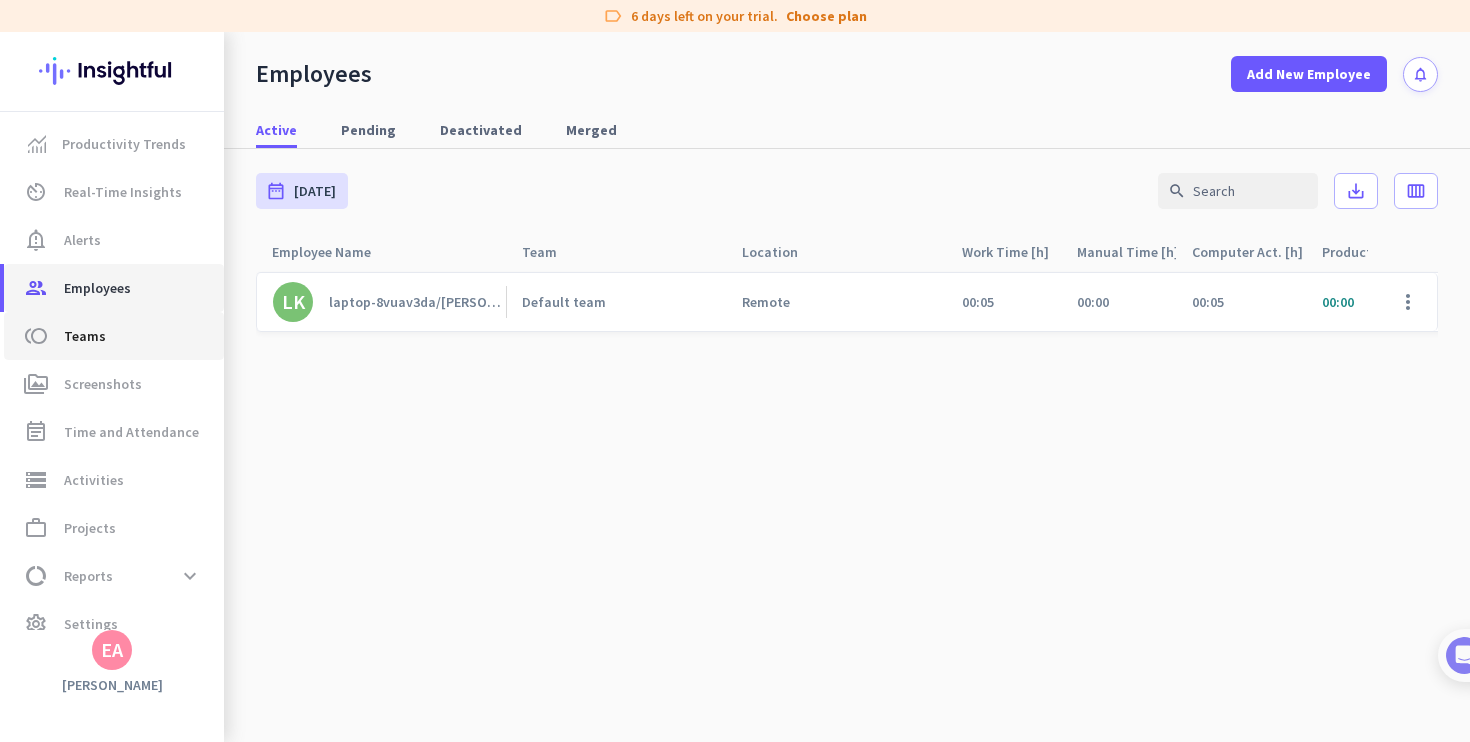 scroll, scrollTop: 0, scrollLeft: 0, axis: both 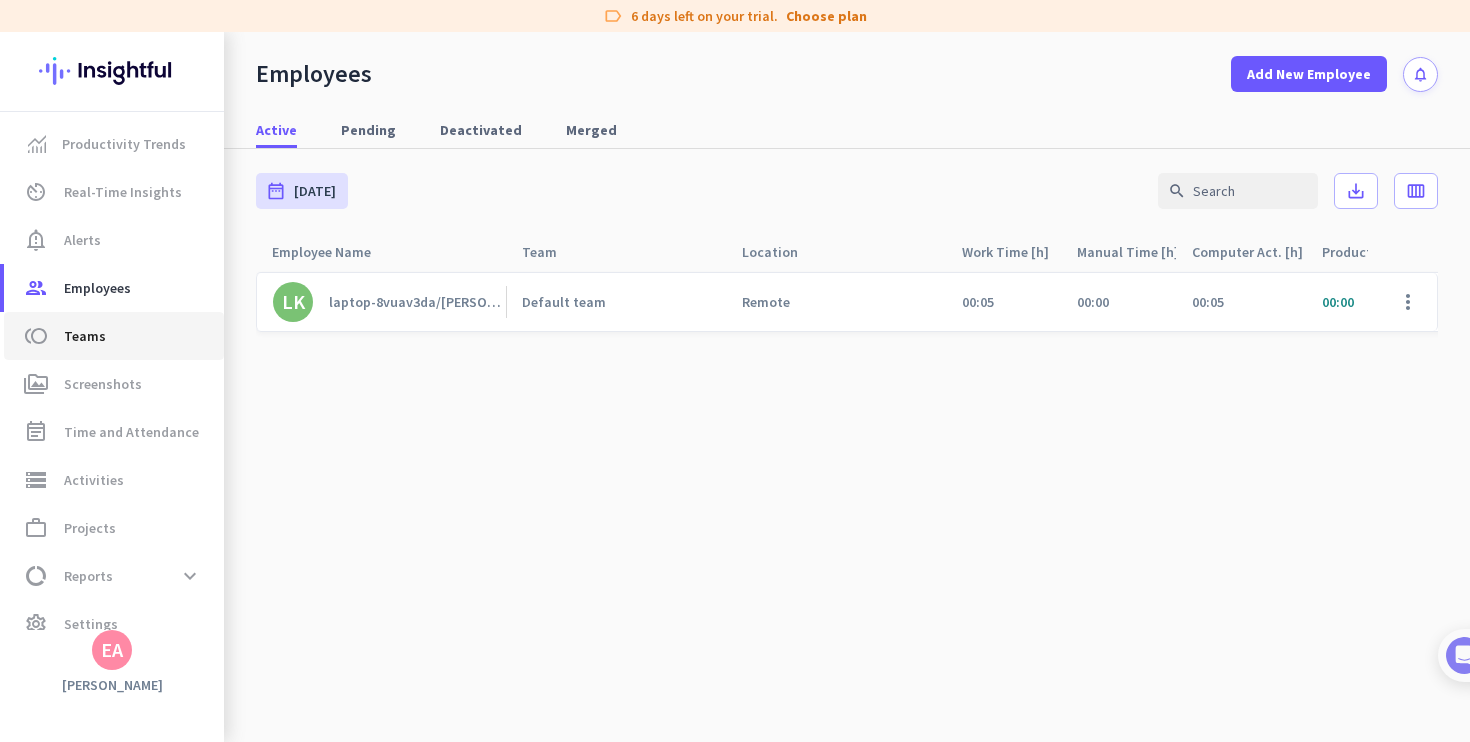 click on "Teams" 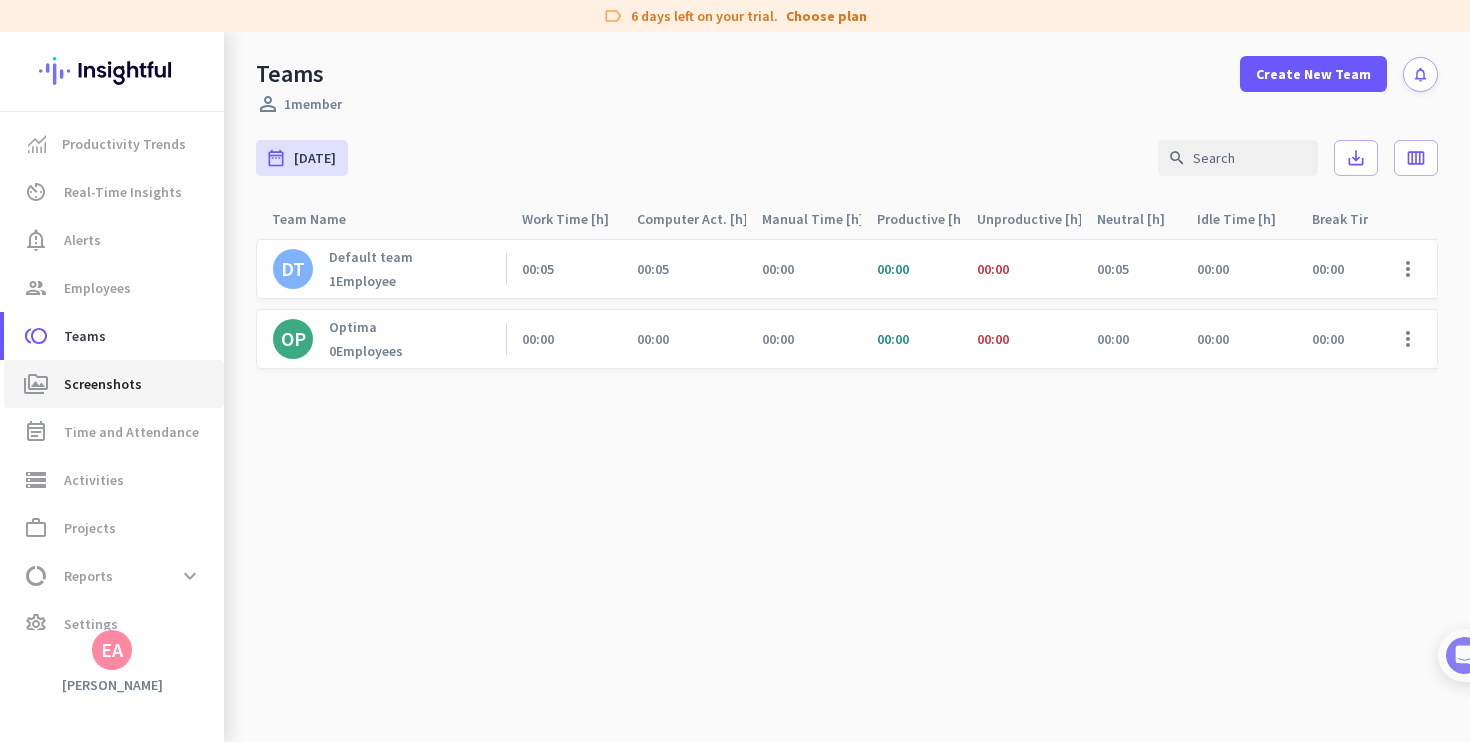 click on "Screenshots" 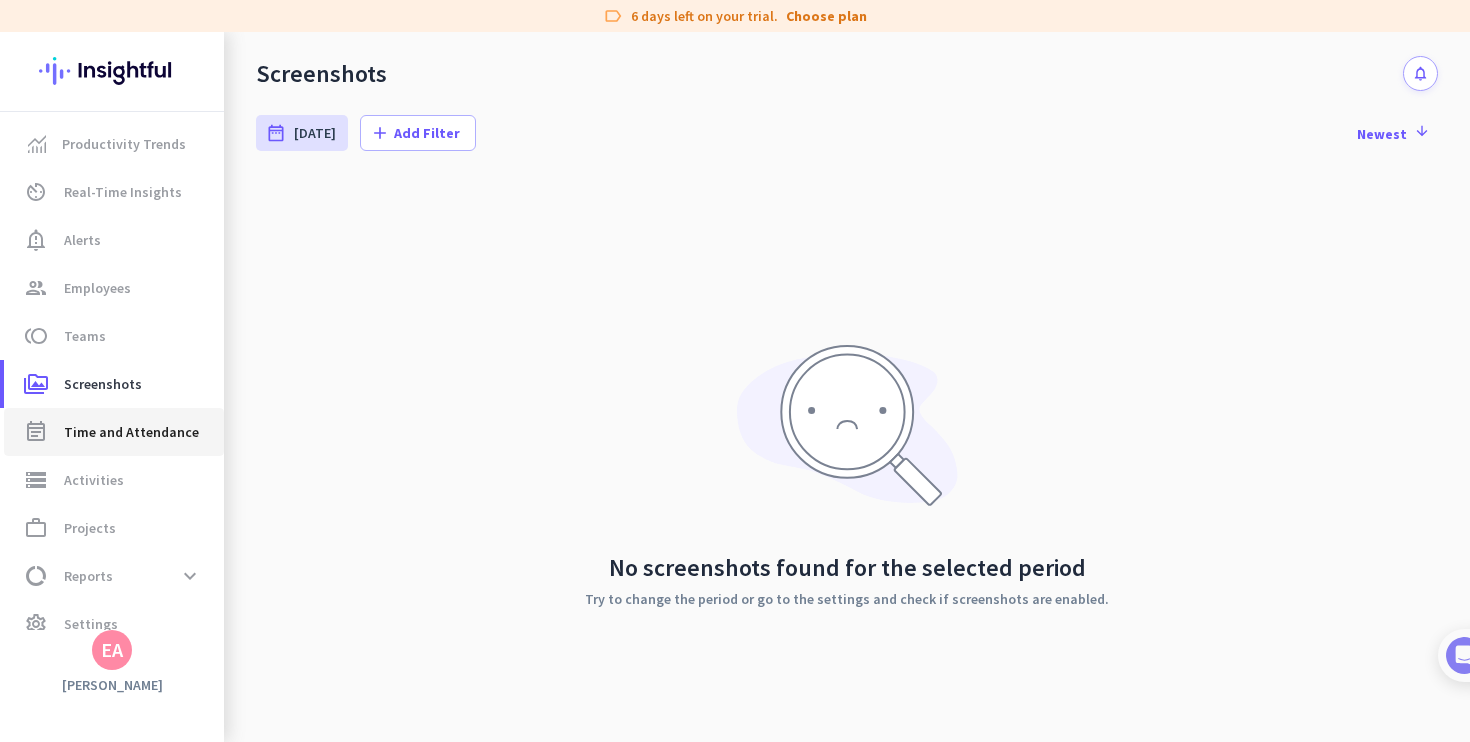 click on "Time and Attendance" 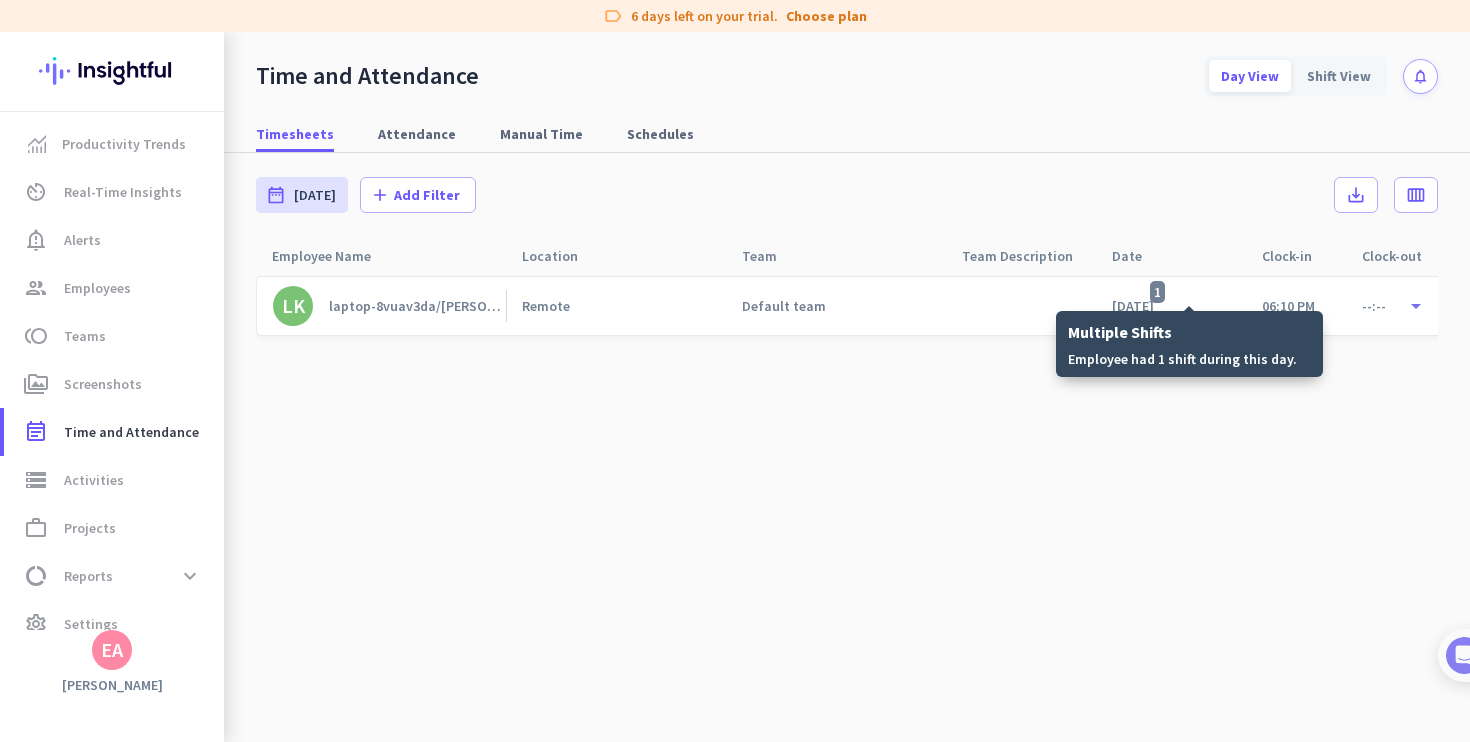 click on "1" 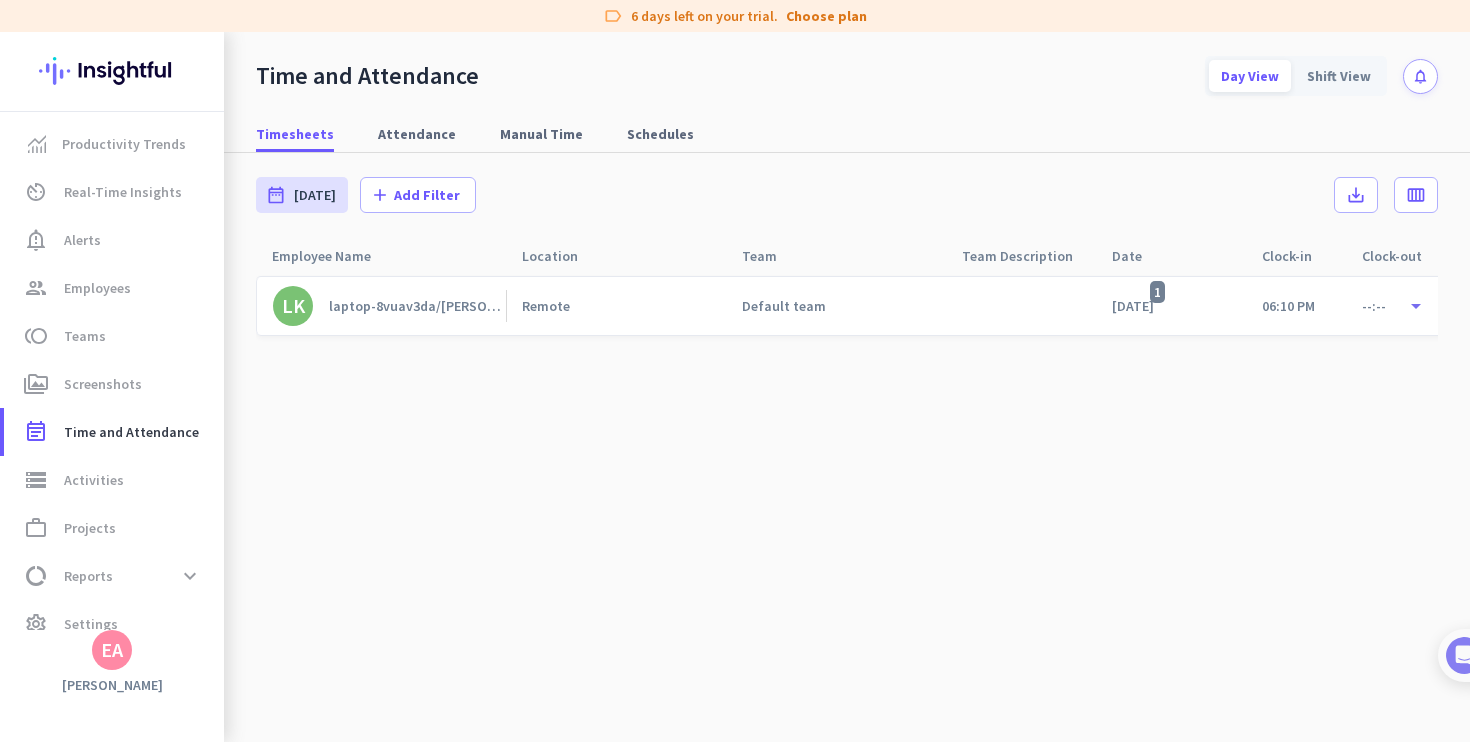 click on "laptop-8vuav3da/erkan kocaoğlu" 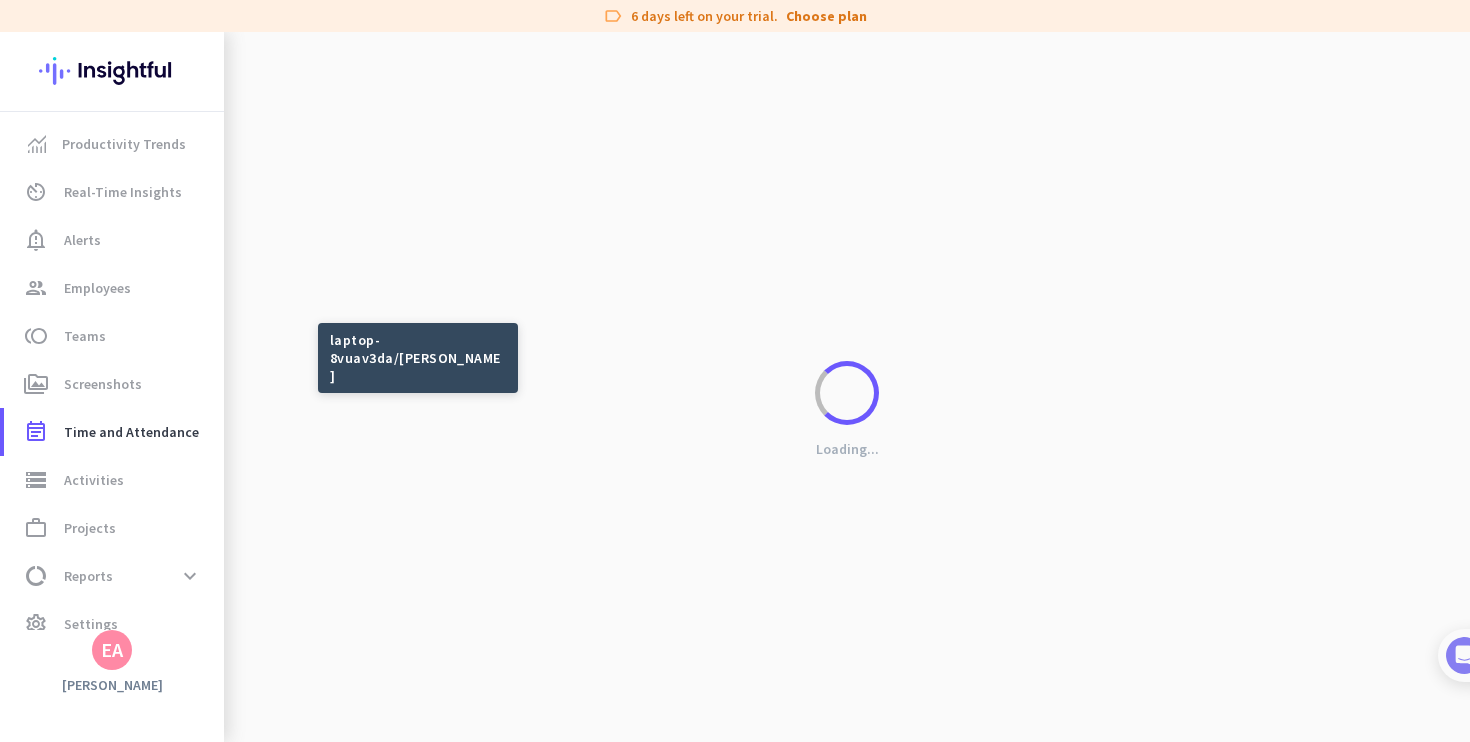 click on "Loading..." 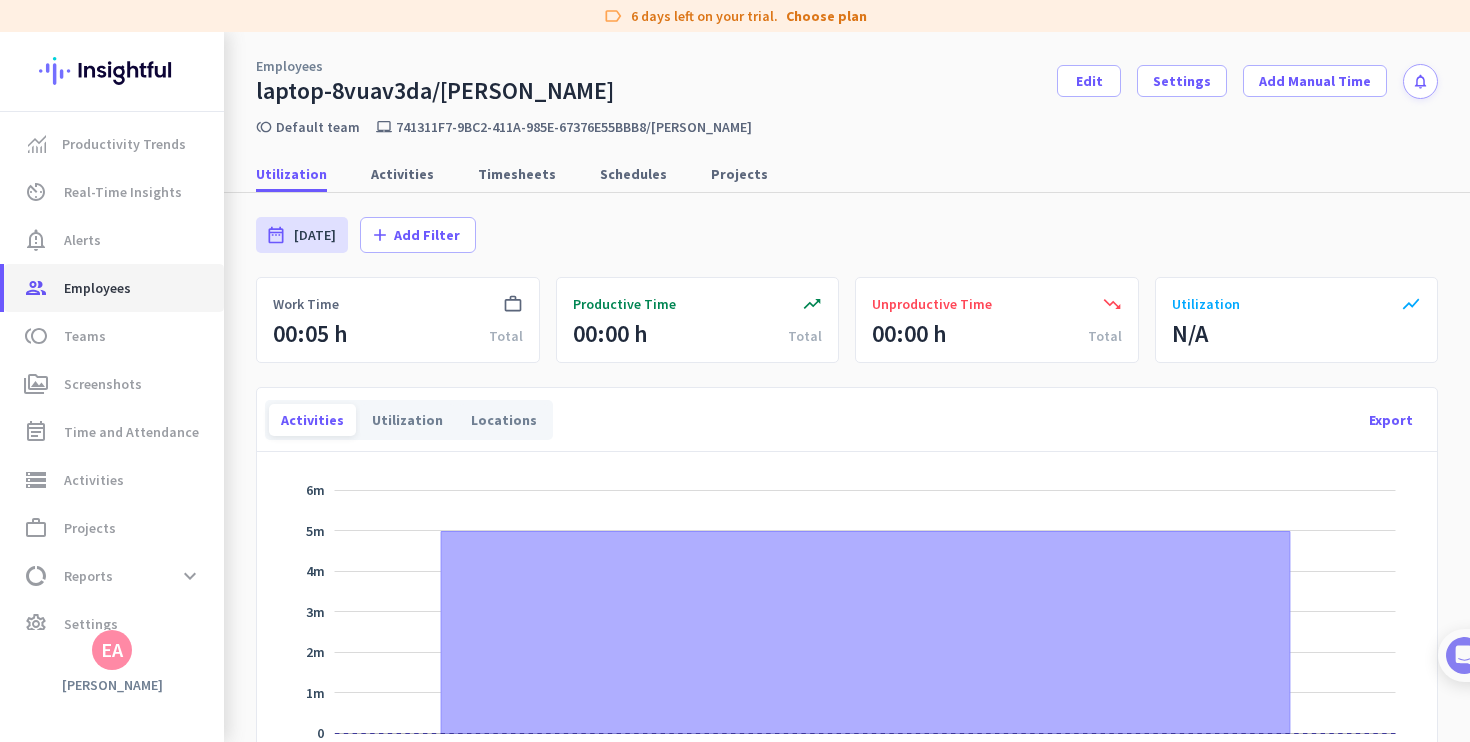 click on "Employees" 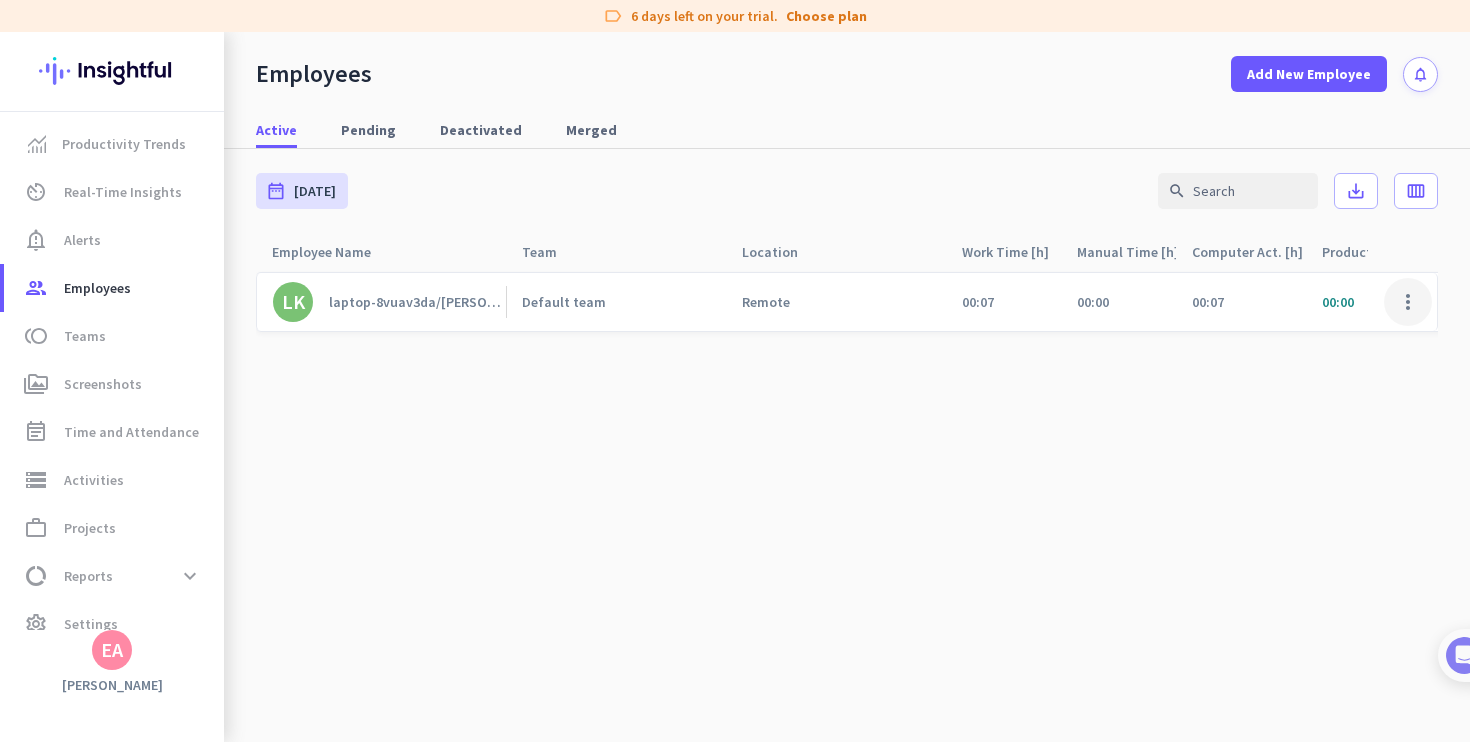 click 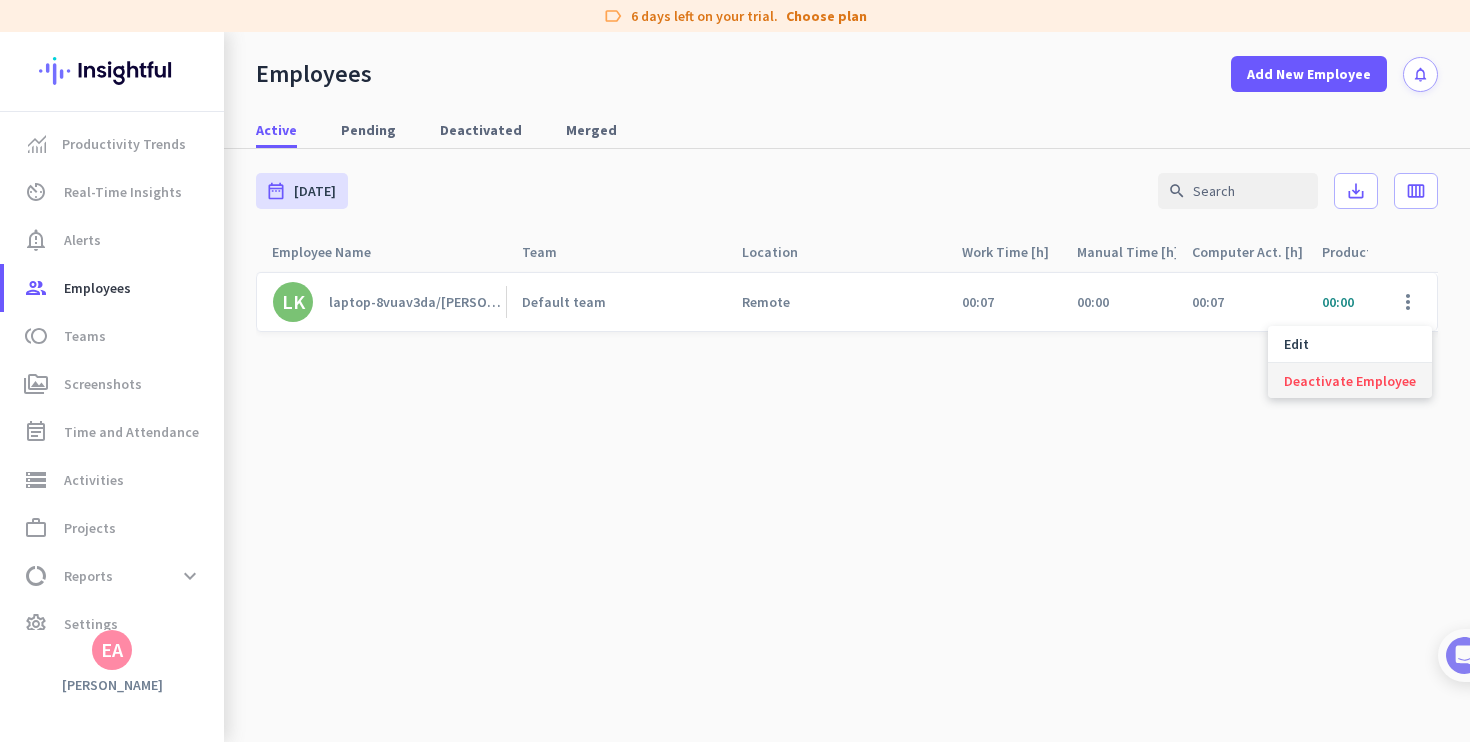click on "Deactivate Employee" at bounding box center (1350, 381) 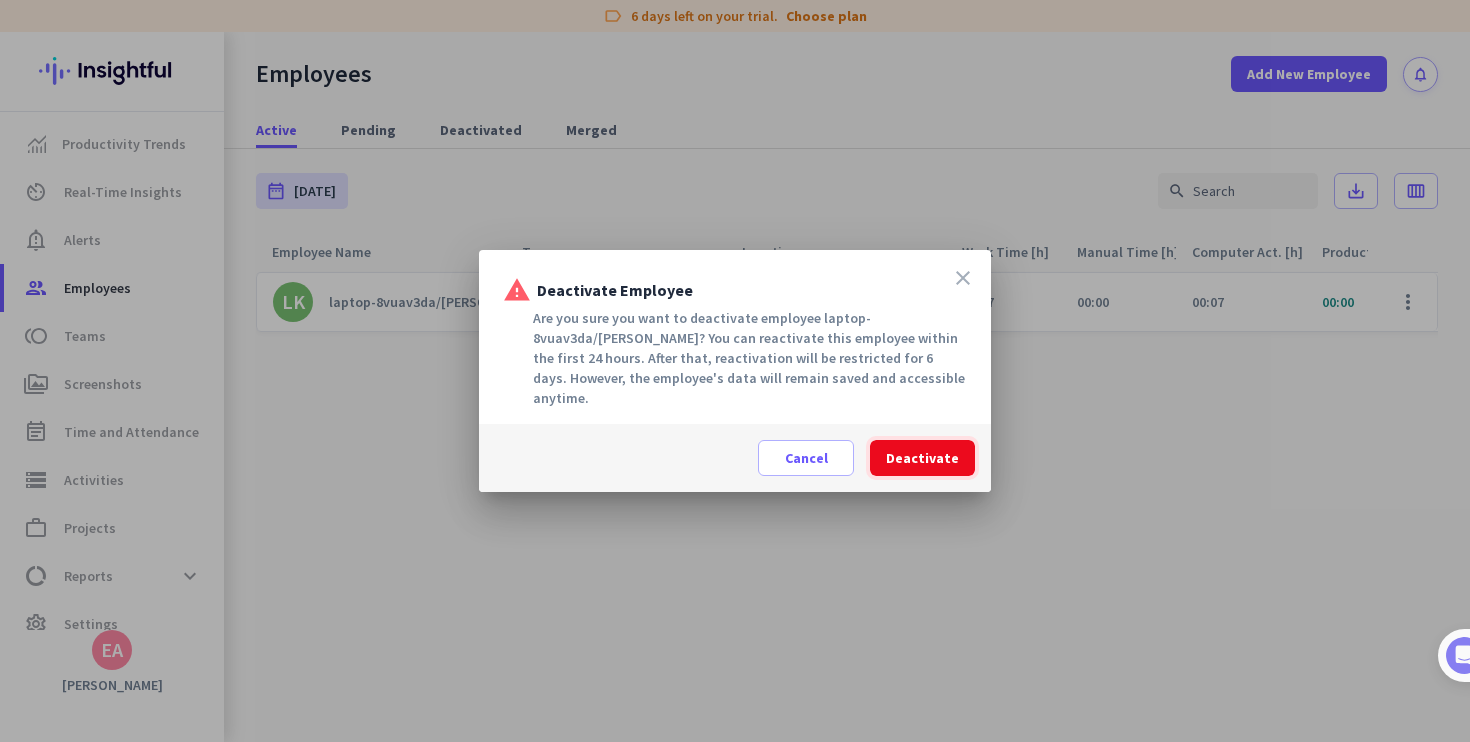 click at bounding box center (922, 458) 